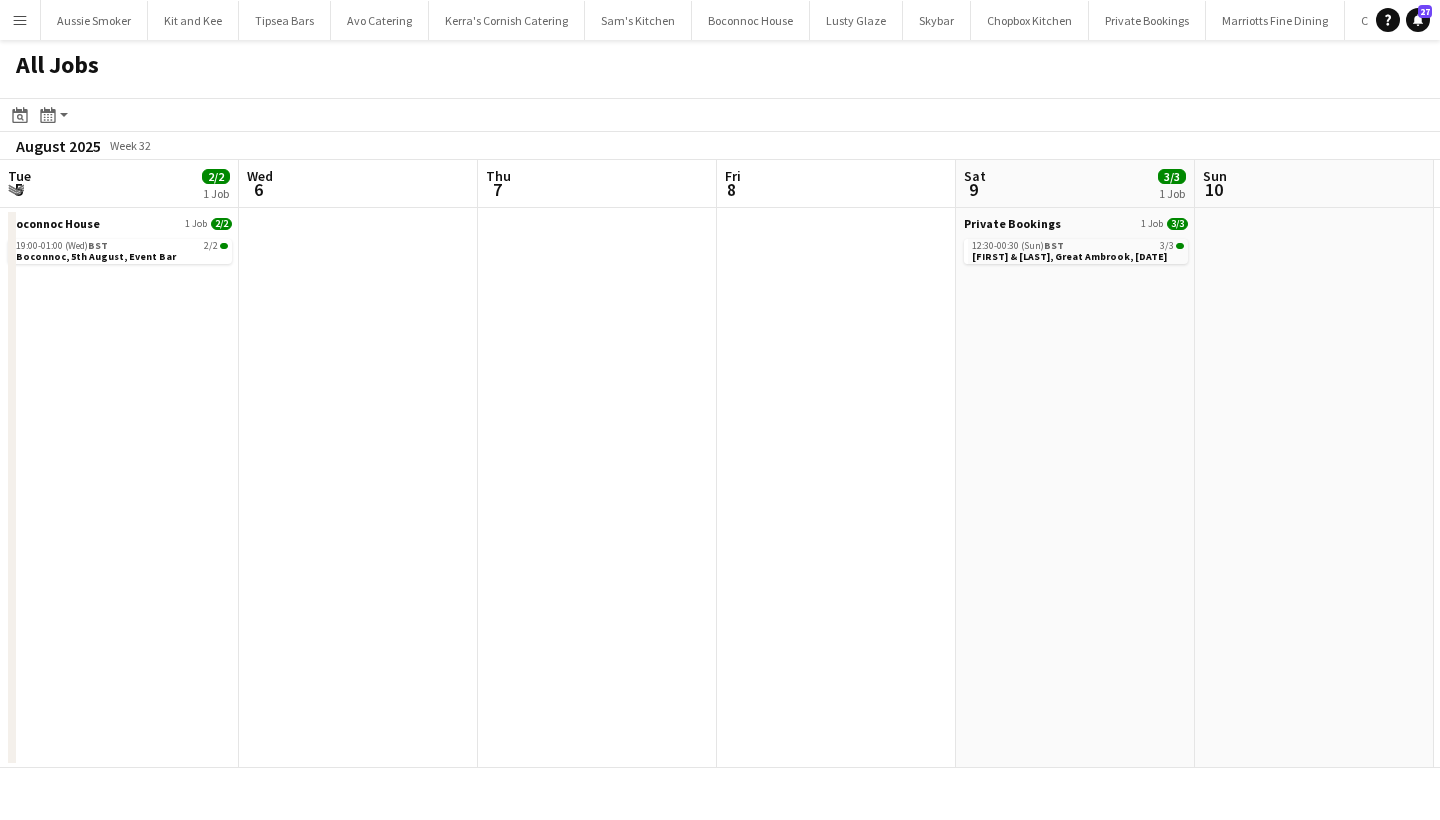 scroll, scrollTop: 0, scrollLeft: 0, axis: both 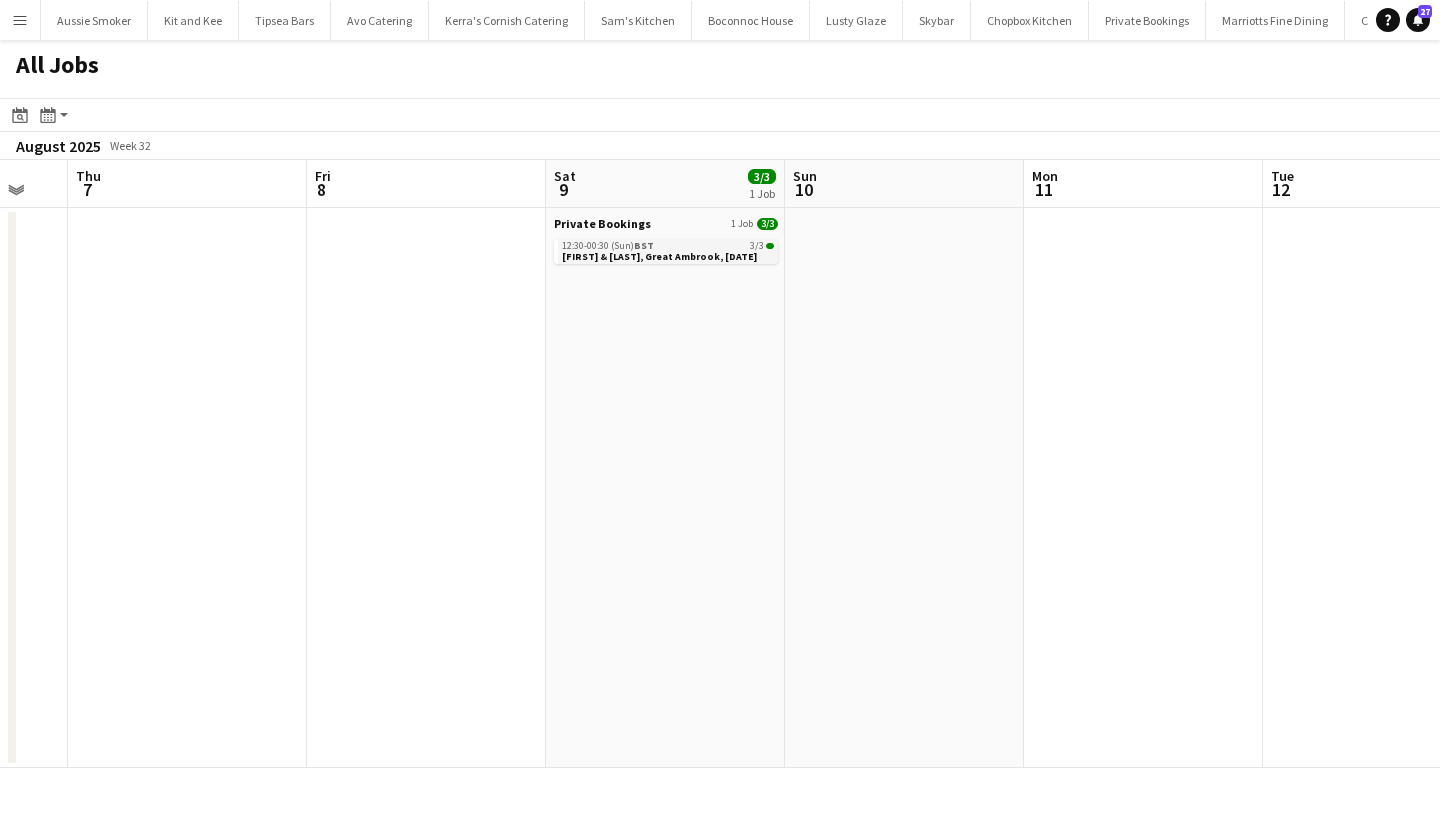 click on "[FIRST] & [FIRST], [STREET], [DAY] [MONTH]" at bounding box center [659, 256] 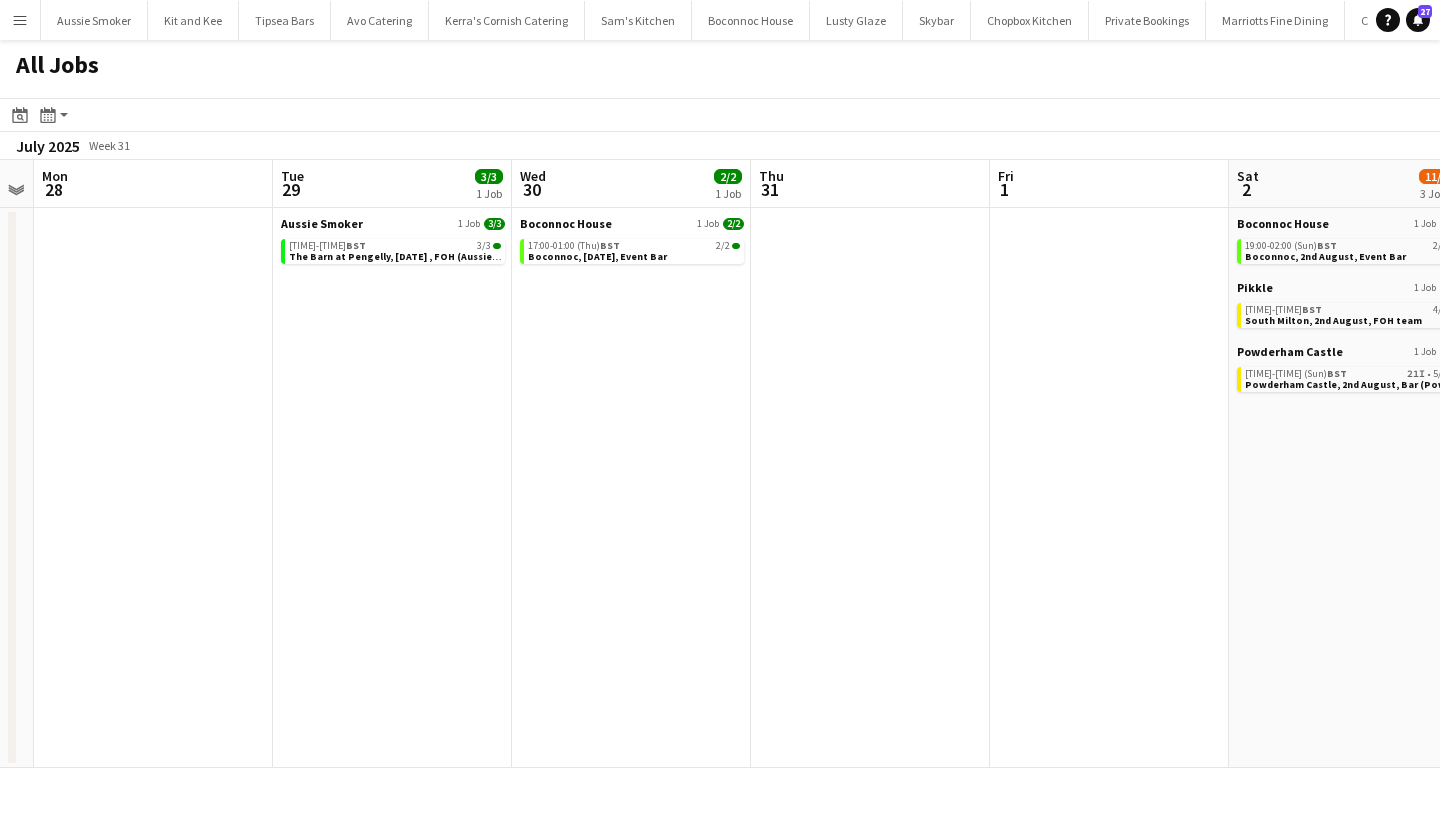 scroll, scrollTop: 0, scrollLeft: 446, axis: horizontal 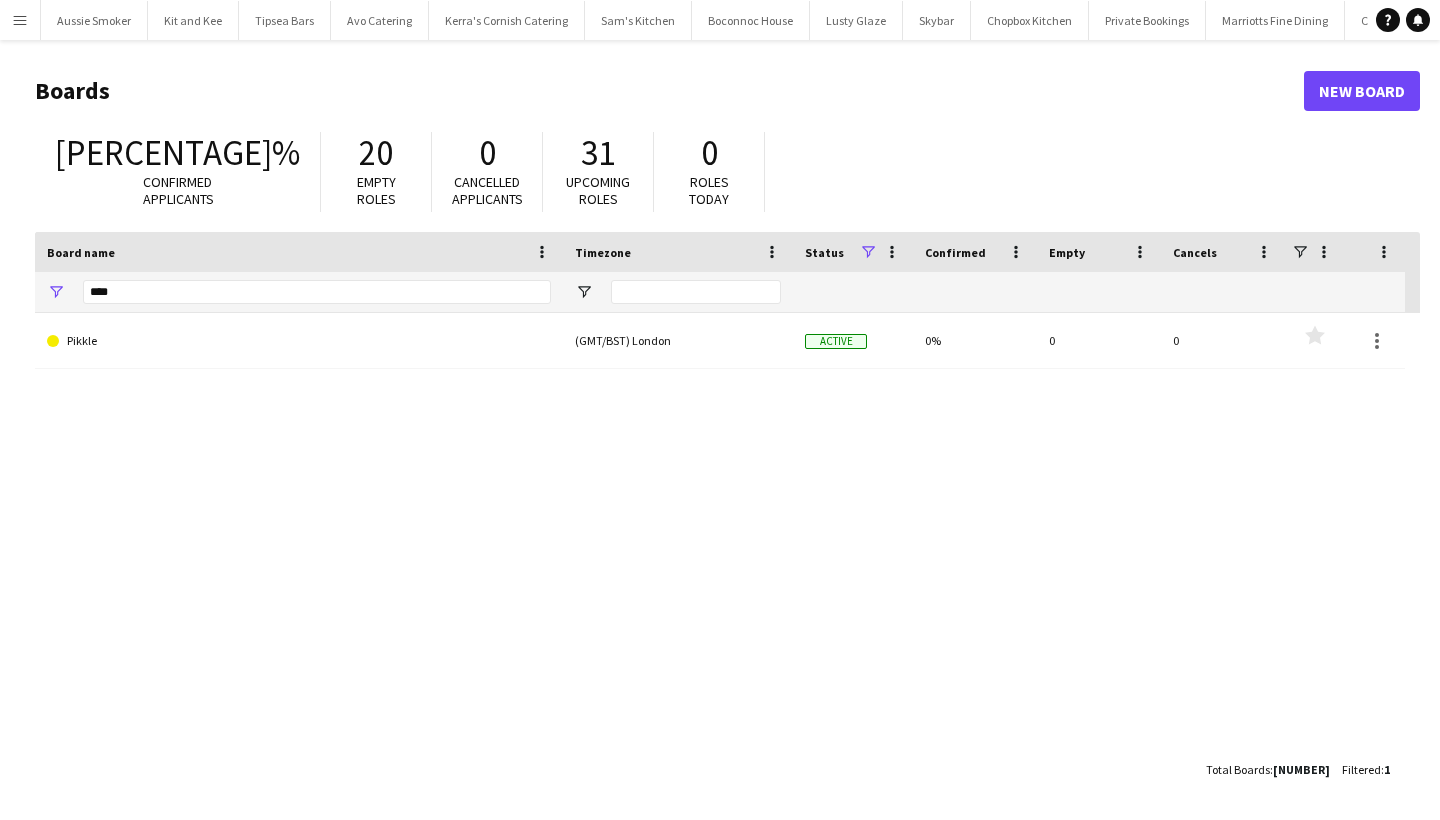 click on "Menu" at bounding box center (20, 20) 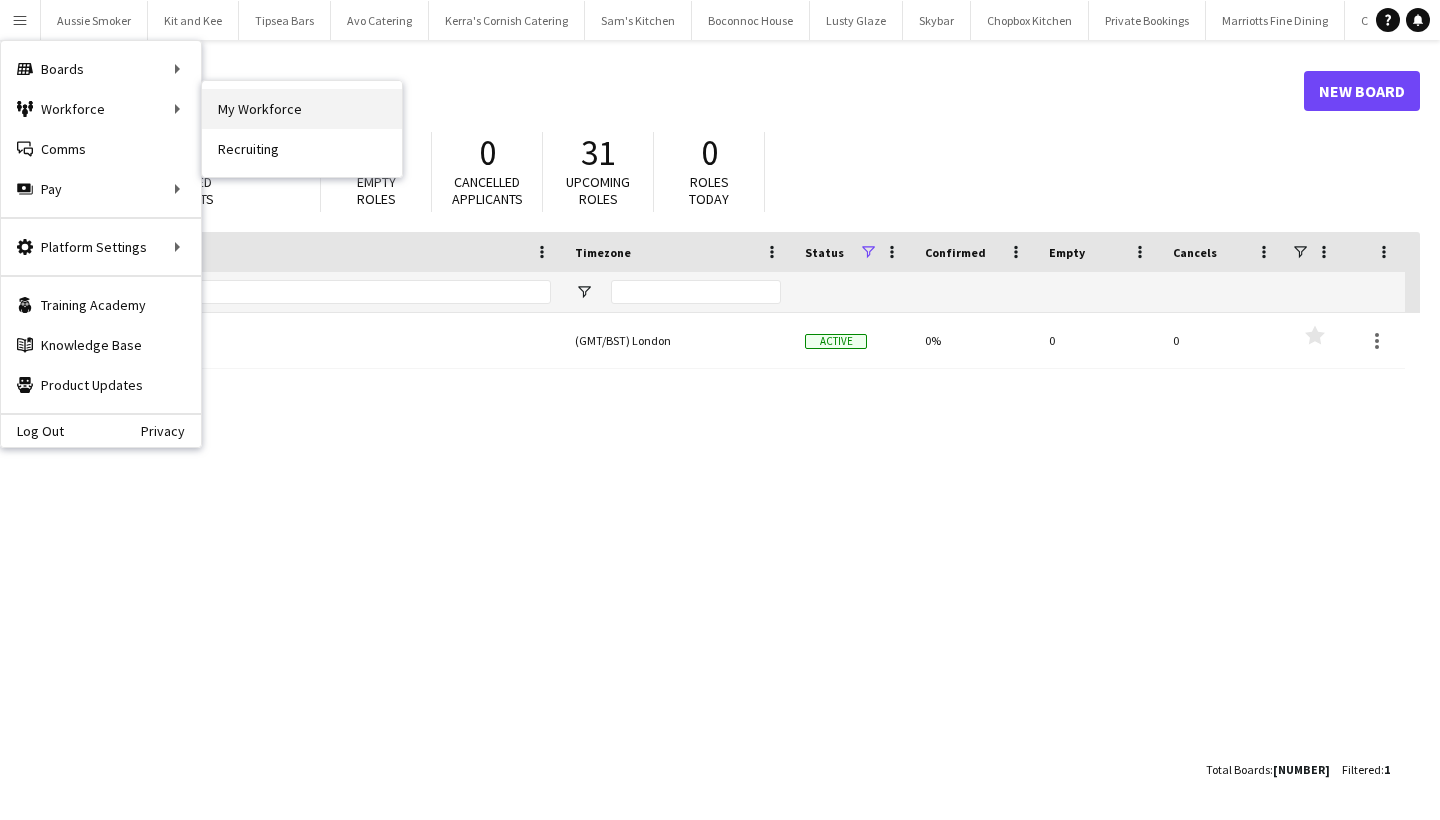 click on "My Workforce" at bounding box center [302, 109] 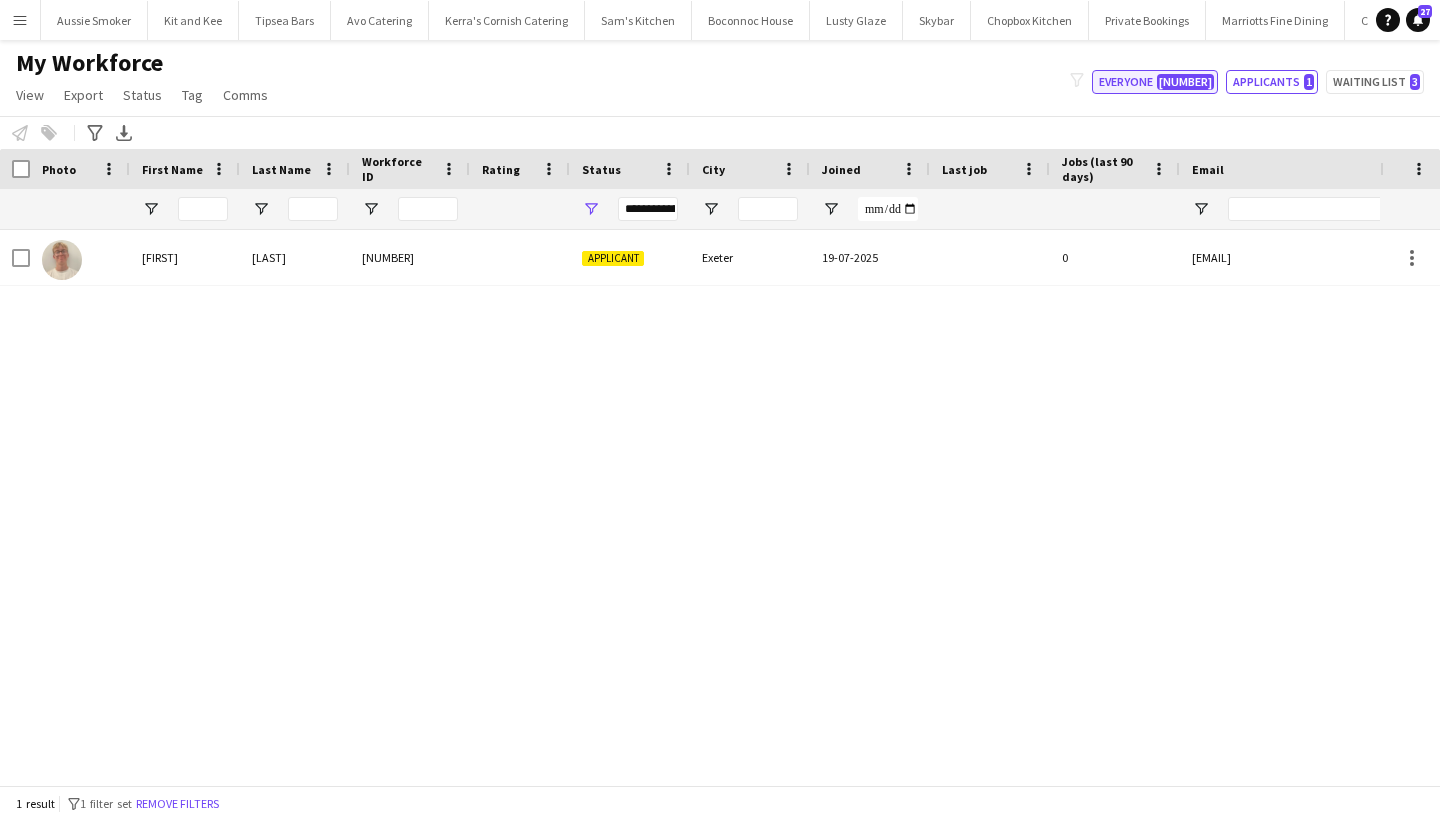 click on "Everyone   351" 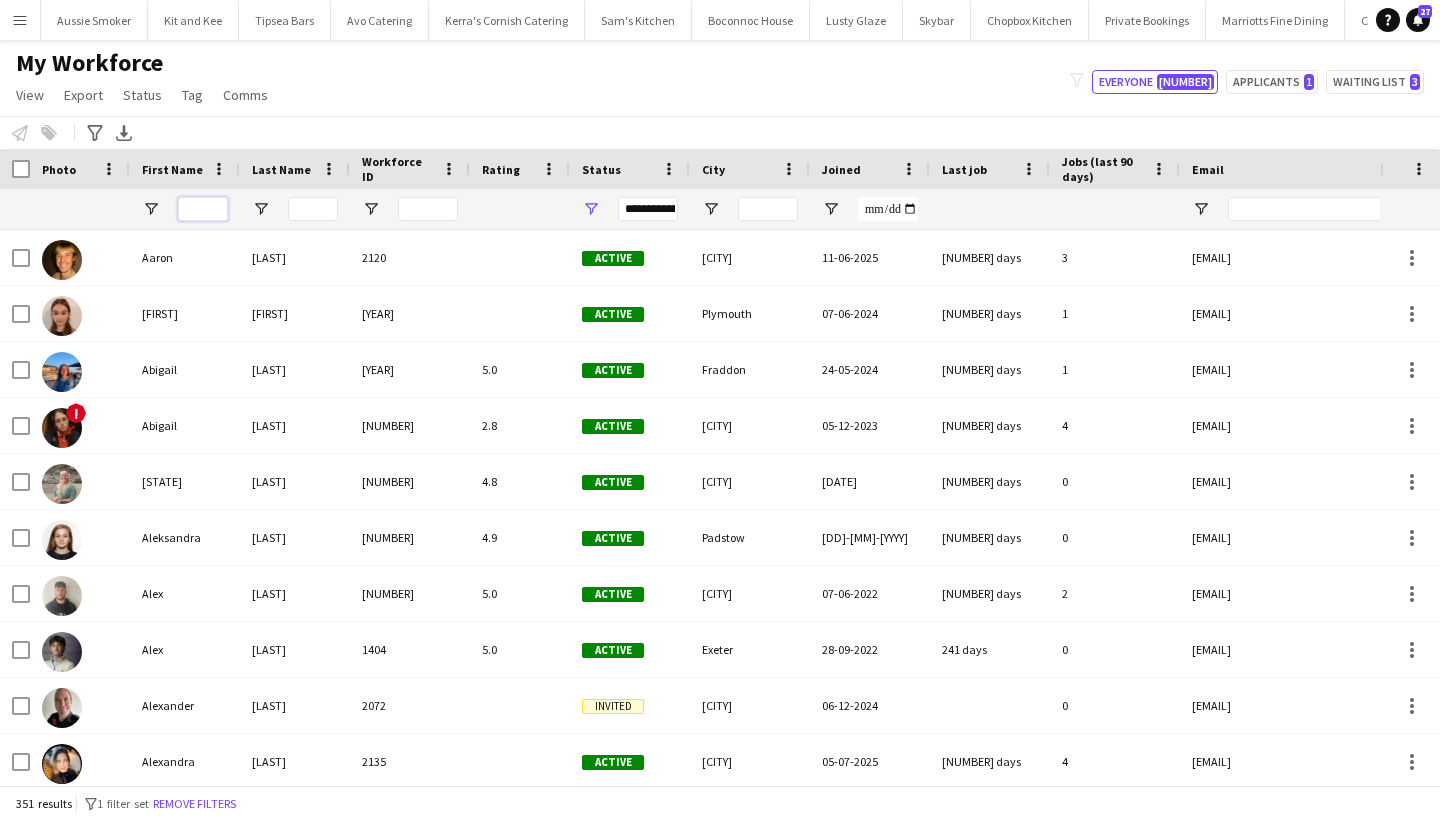 click at bounding box center [203, 209] 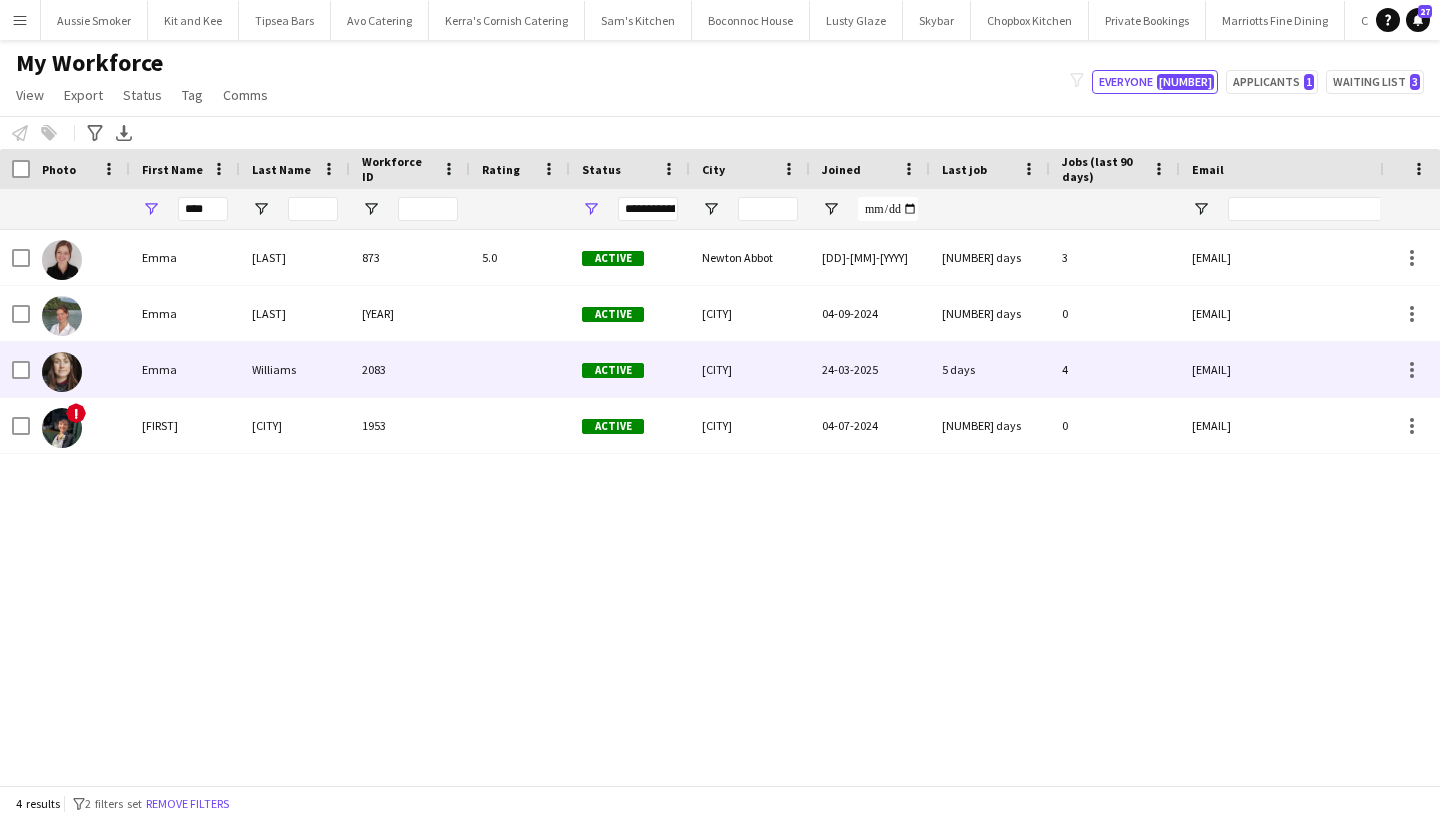 click on "Emma" at bounding box center [185, 369] 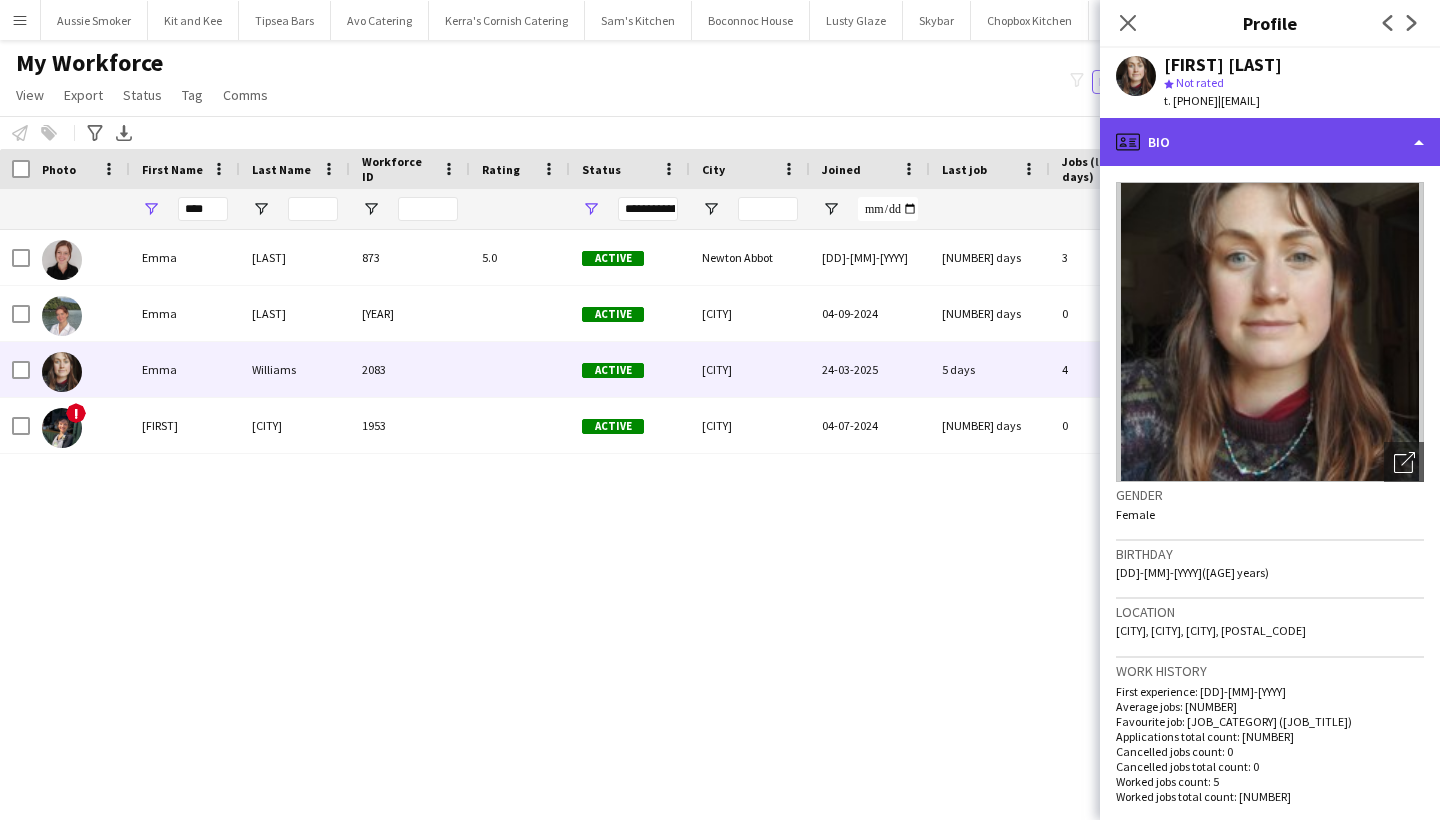 click on "profile
Bio" 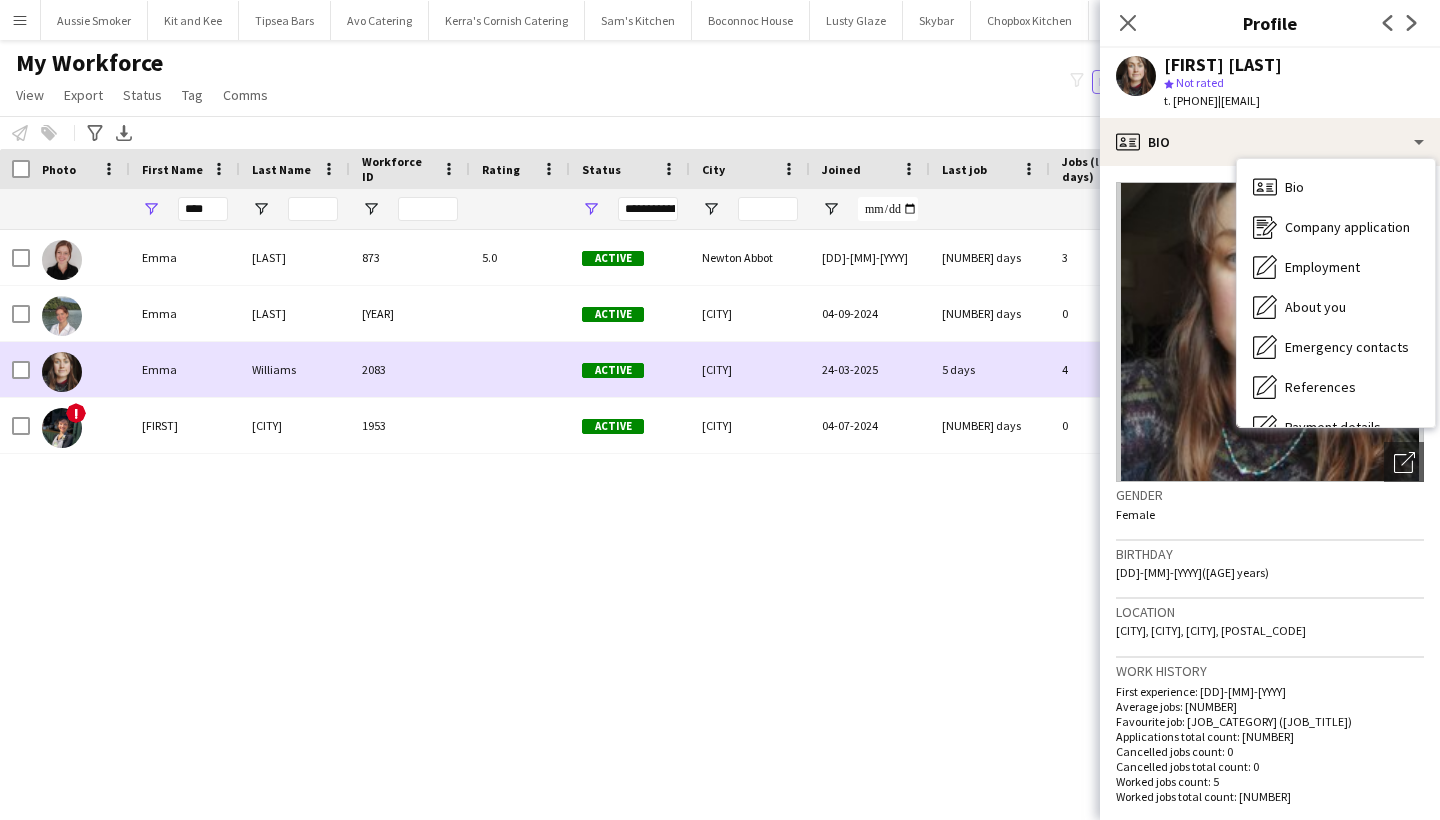 click on "Active" at bounding box center (630, 369) 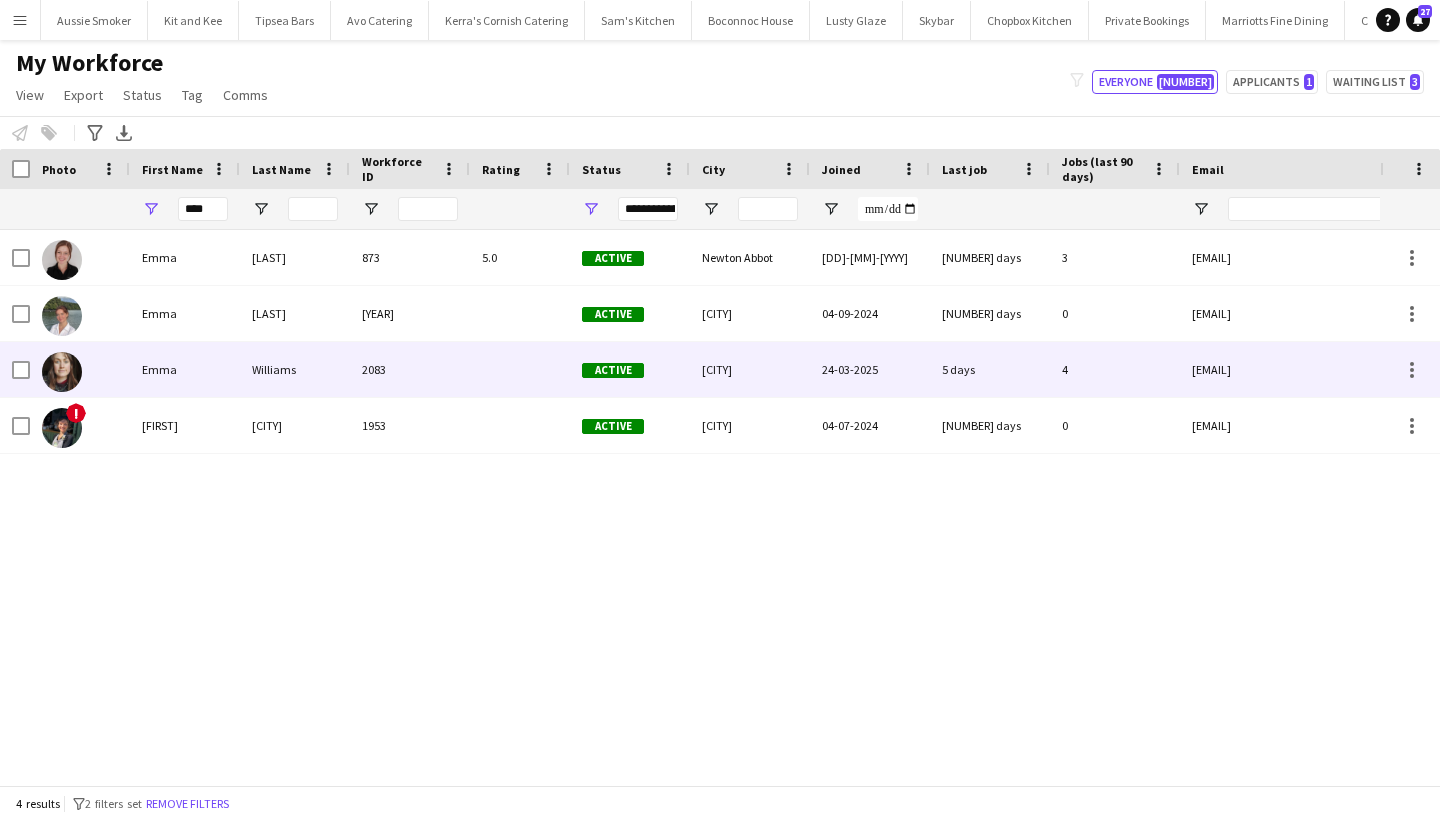 click on "Active" at bounding box center [630, 369] 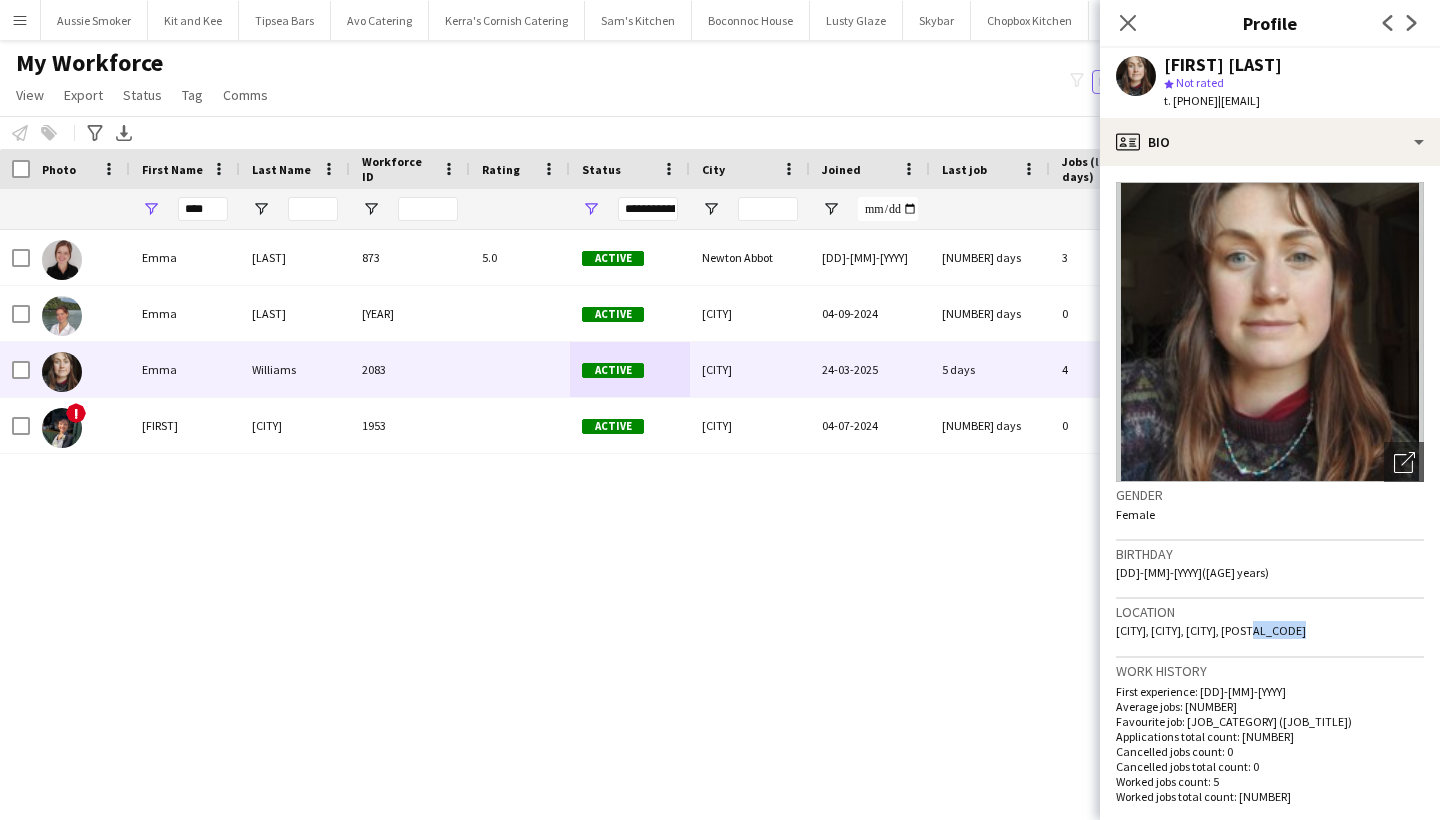 drag, startPoint x: 1320, startPoint y: 638, endPoint x: 1265, endPoint y: 633, distance: 55.226807 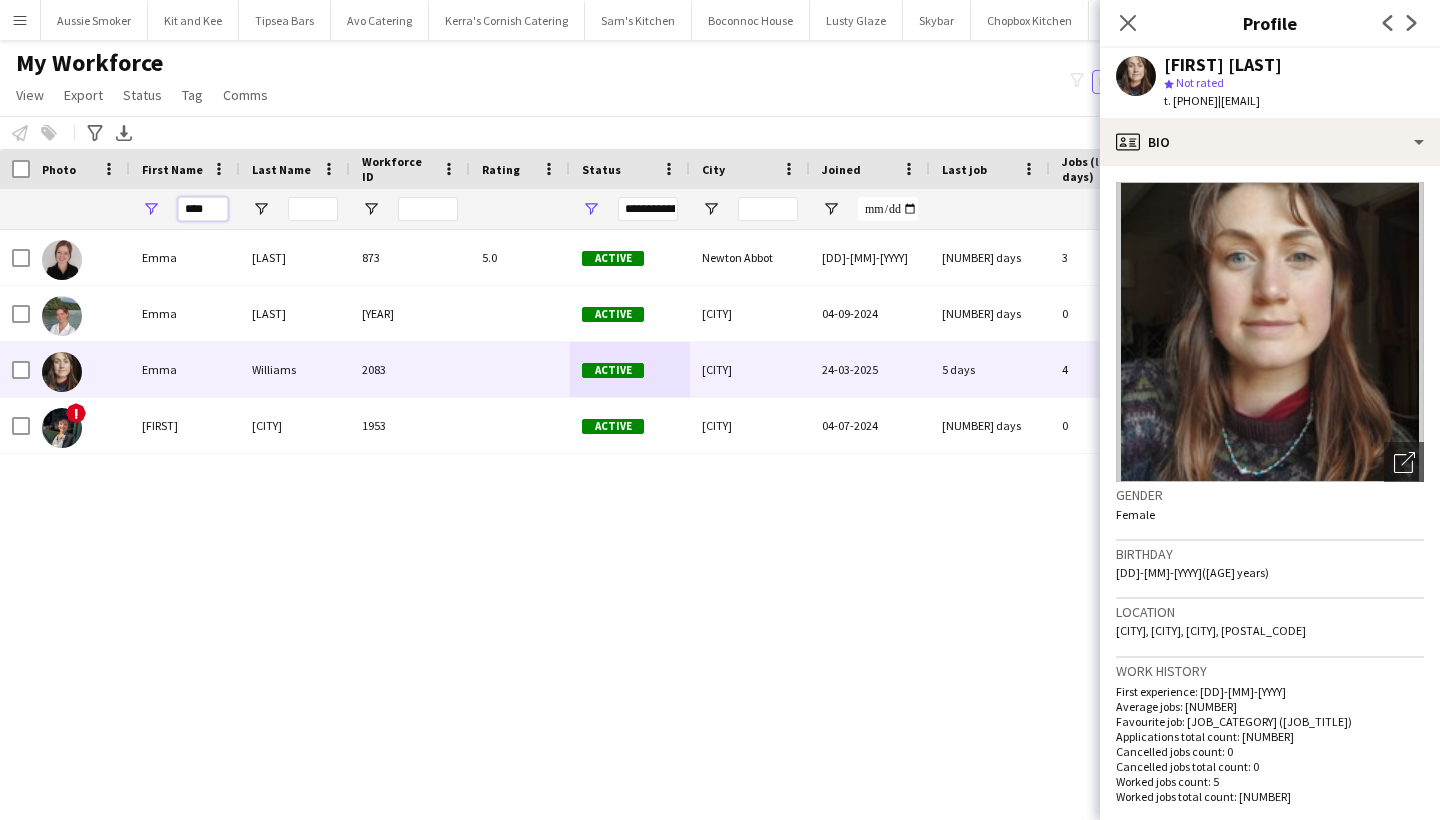 click on "****" at bounding box center (203, 209) 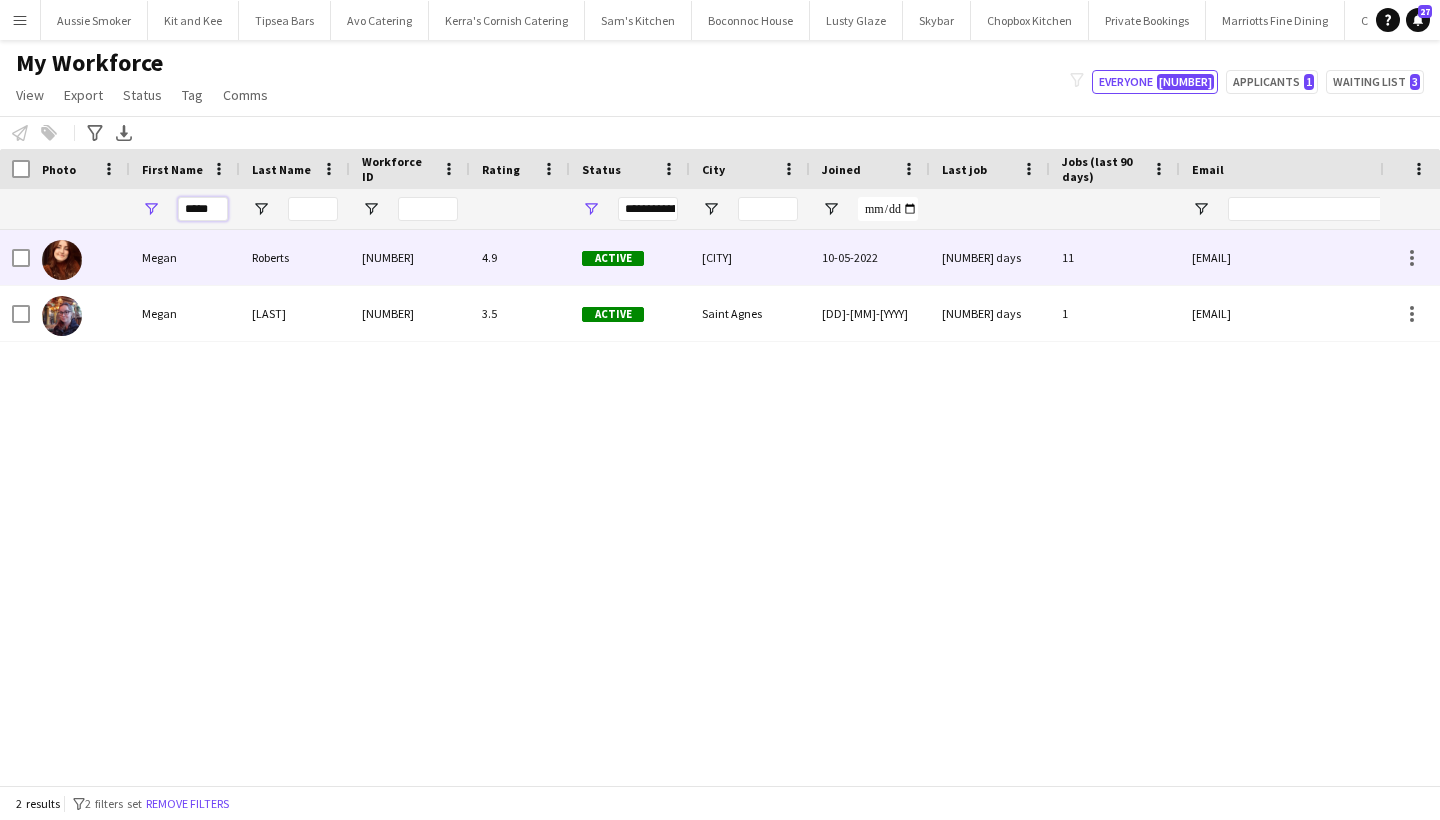 type on "*****" 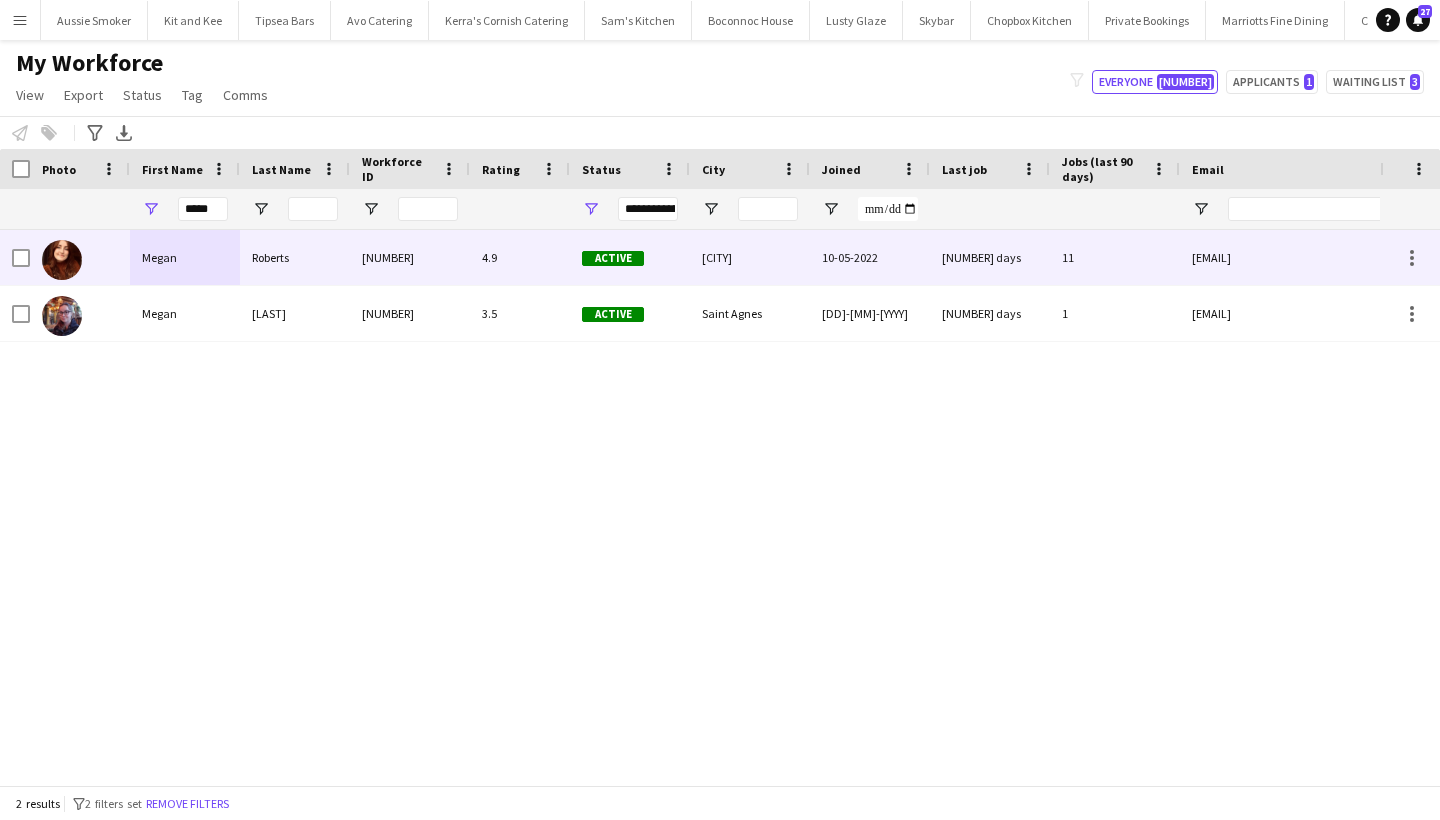 drag, startPoint x: 231, startPoint y: 243, endPoint x: 290, endPoint y: 256, distance: 60.41523 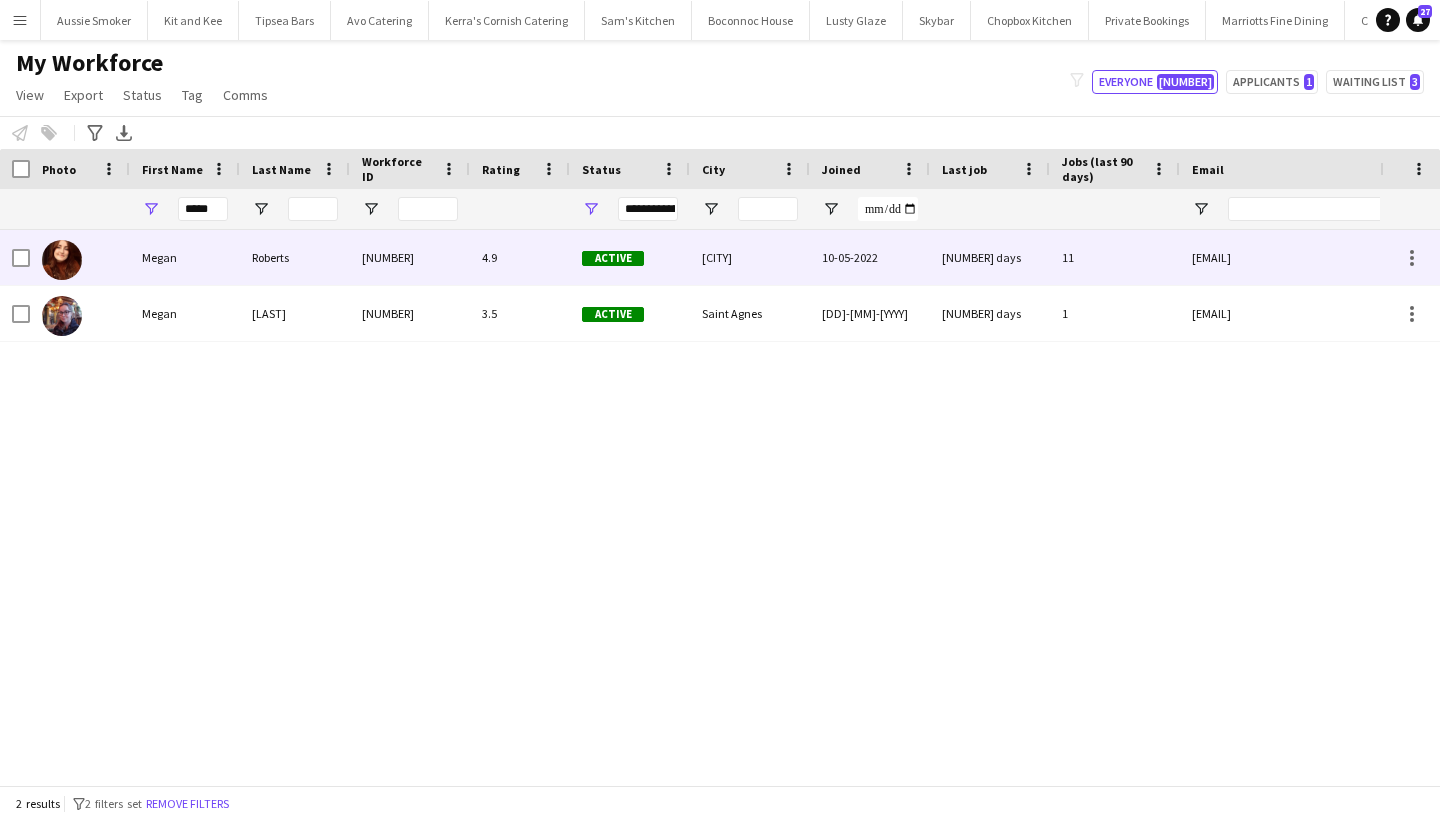 click on "Roberts" at bounding box center (295, 257) 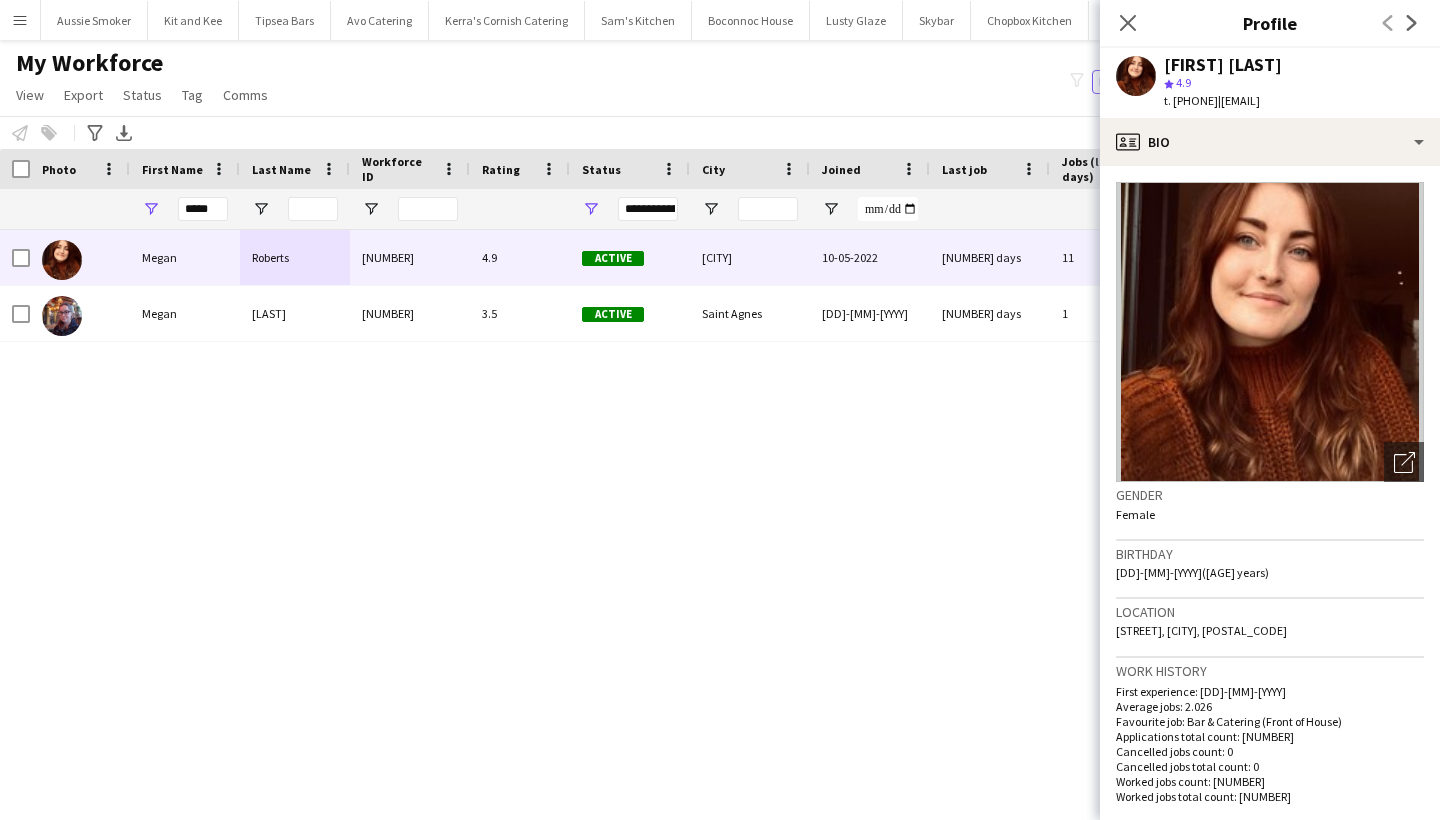 drag, startPoint x: 1314, startPoint y: 644, endPoint x: 1248, endPoint y: 646, distance: 66.0303 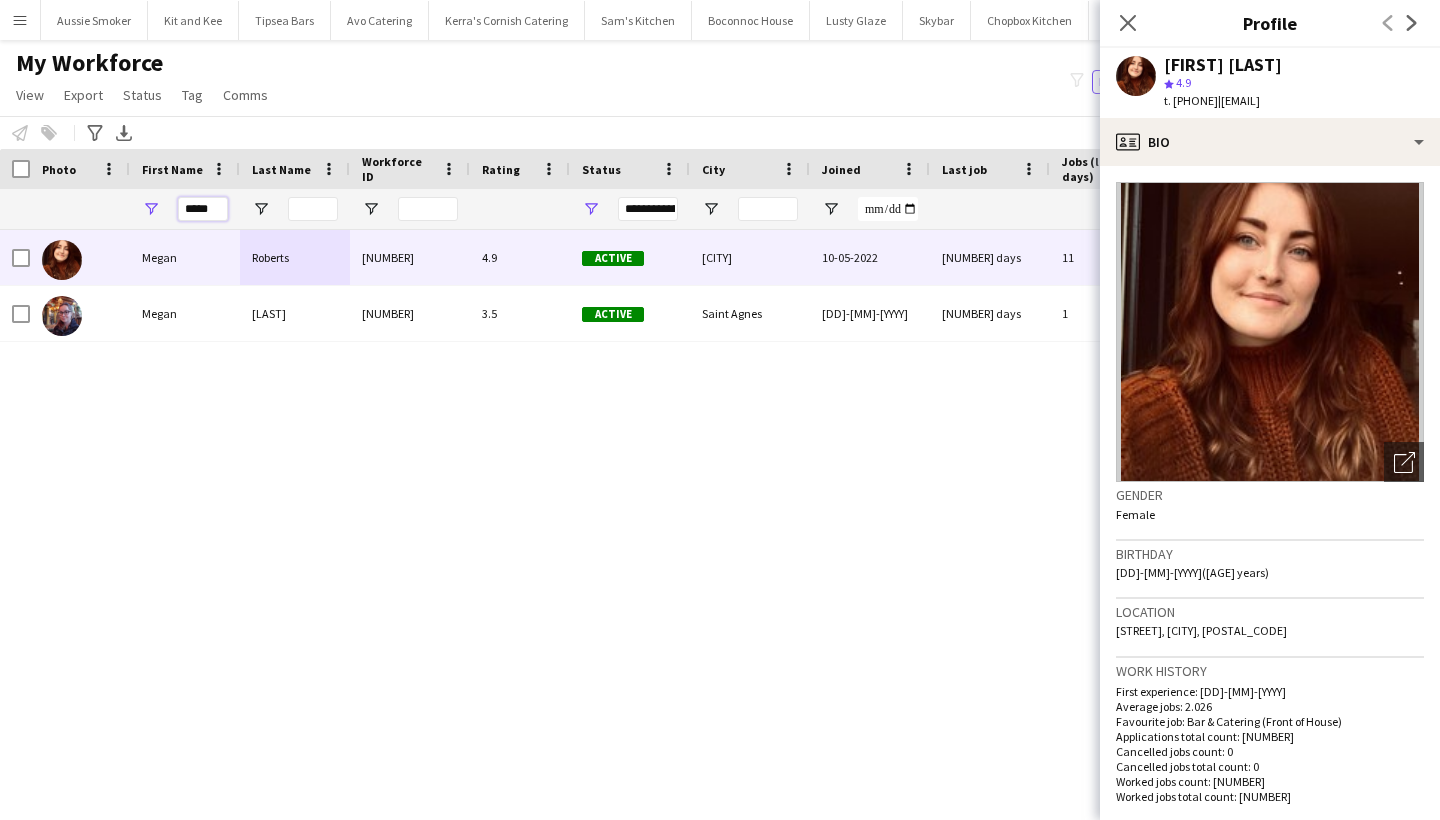 click on "*****" at bounding box center (203, 209) 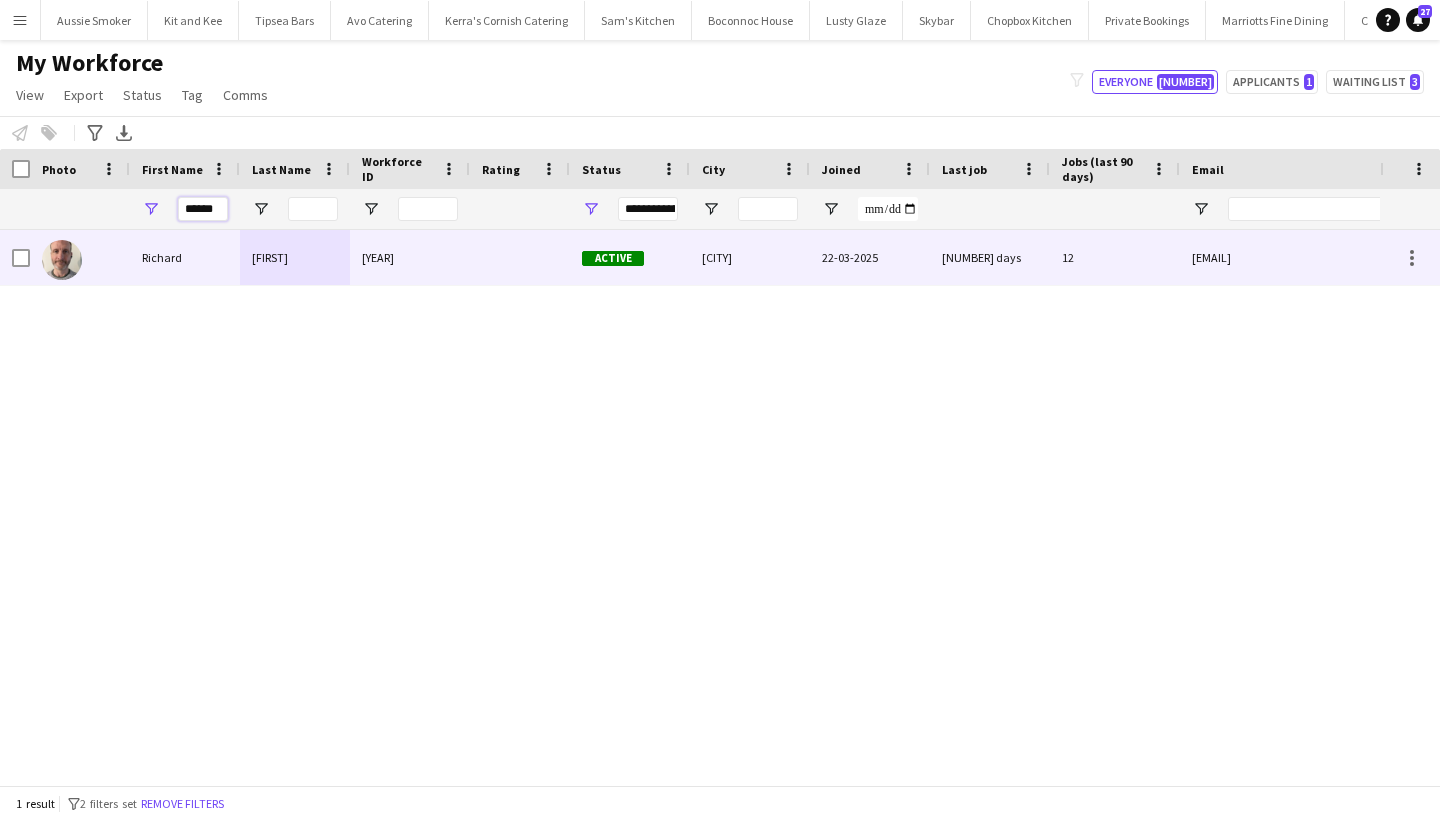 type on "******" 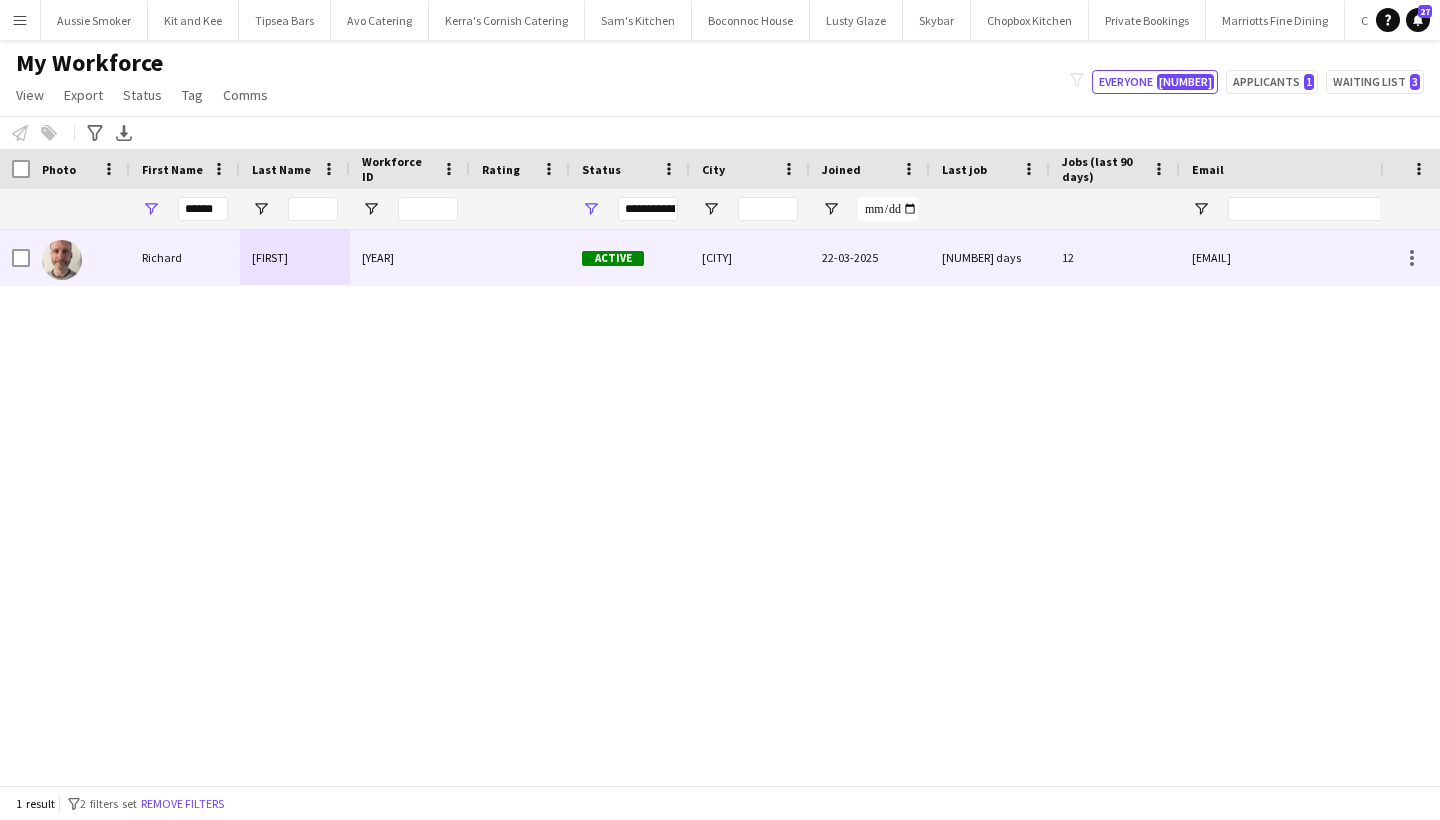 click on "Richard" at bounding box center (185, 257) 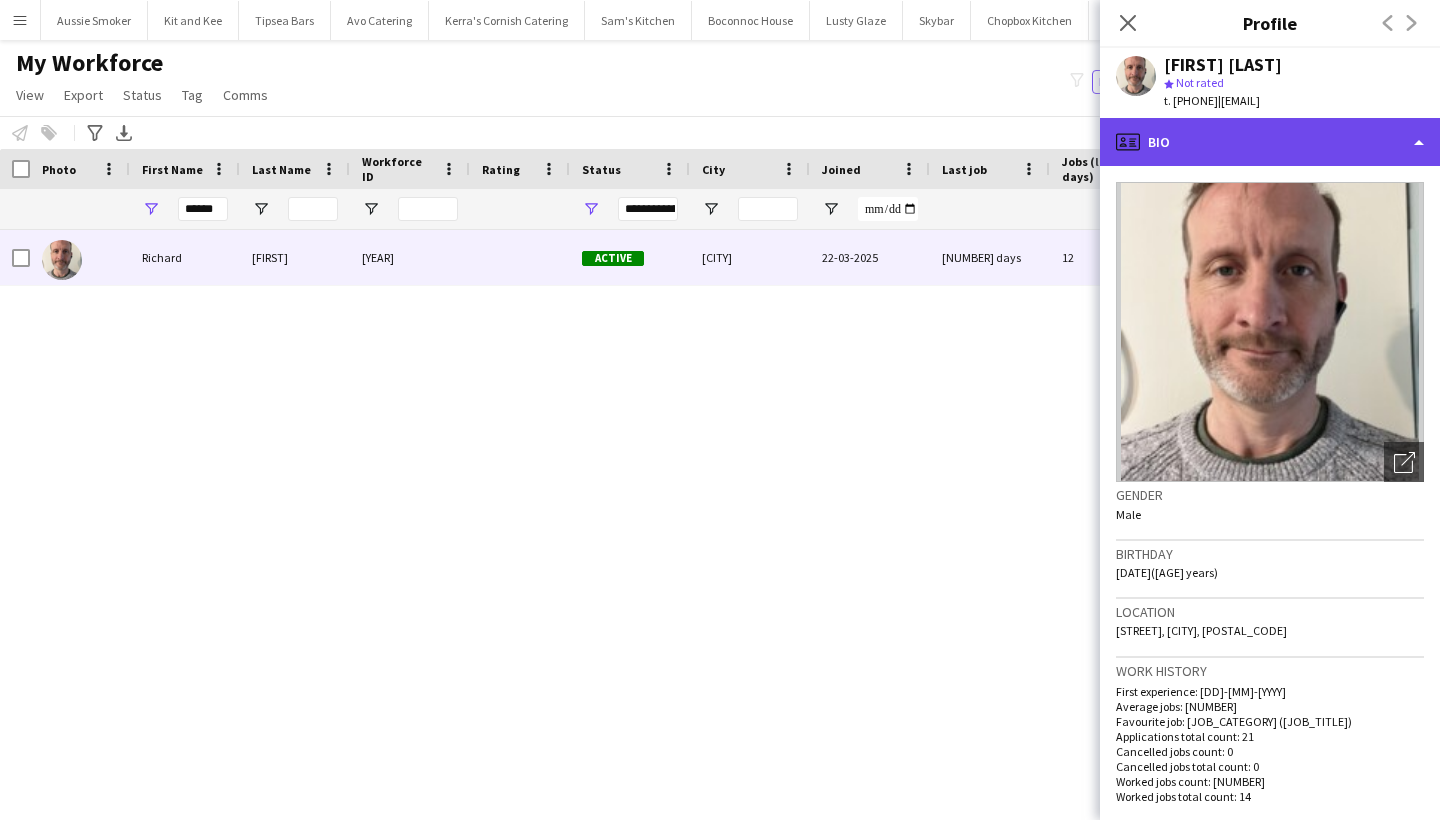 click on "profile
Bio" 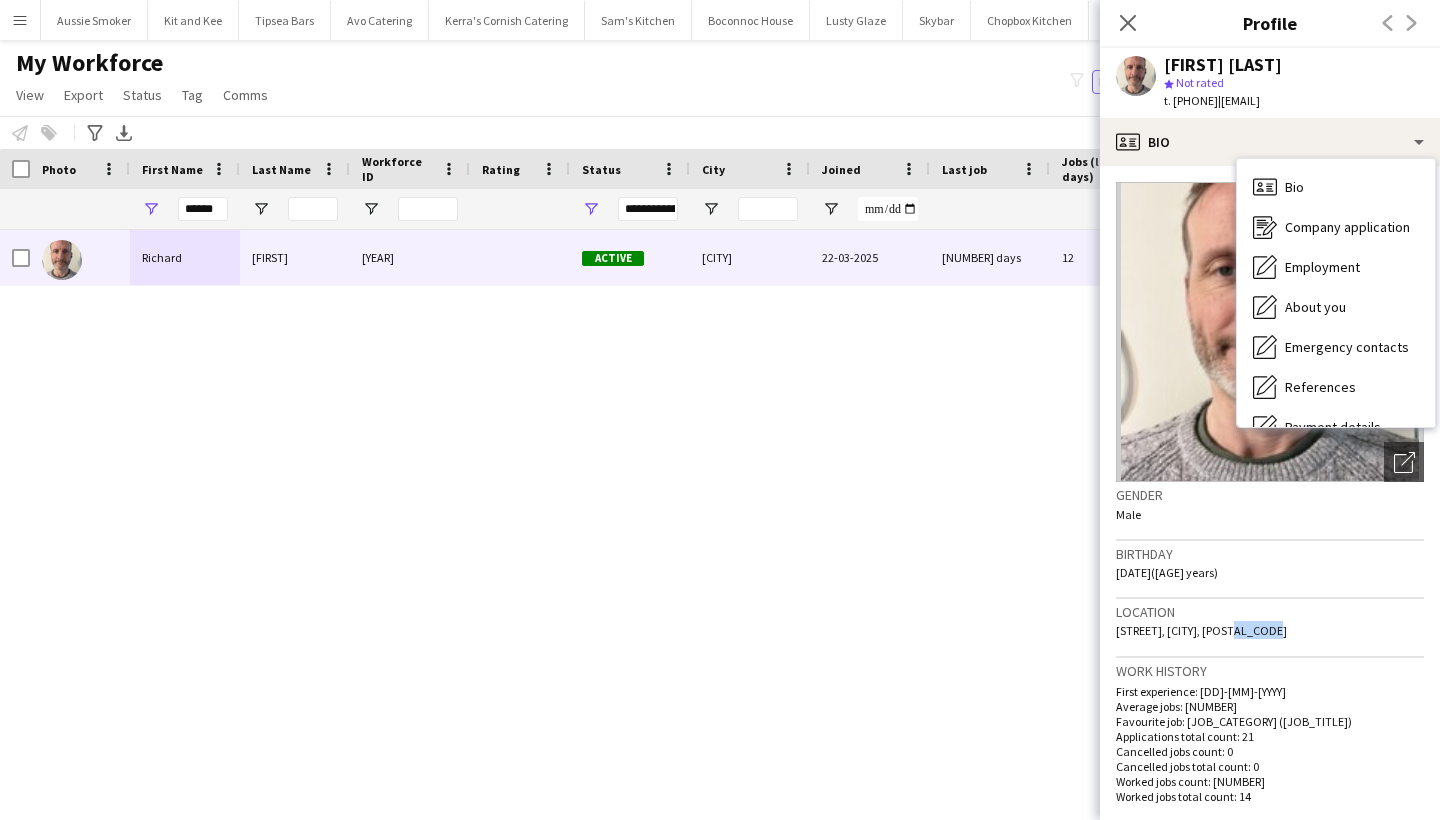 drag, startPoint x: 1278, startPoint y: 635, endPoint x: 1225, endPoint y: 635, distance: 53 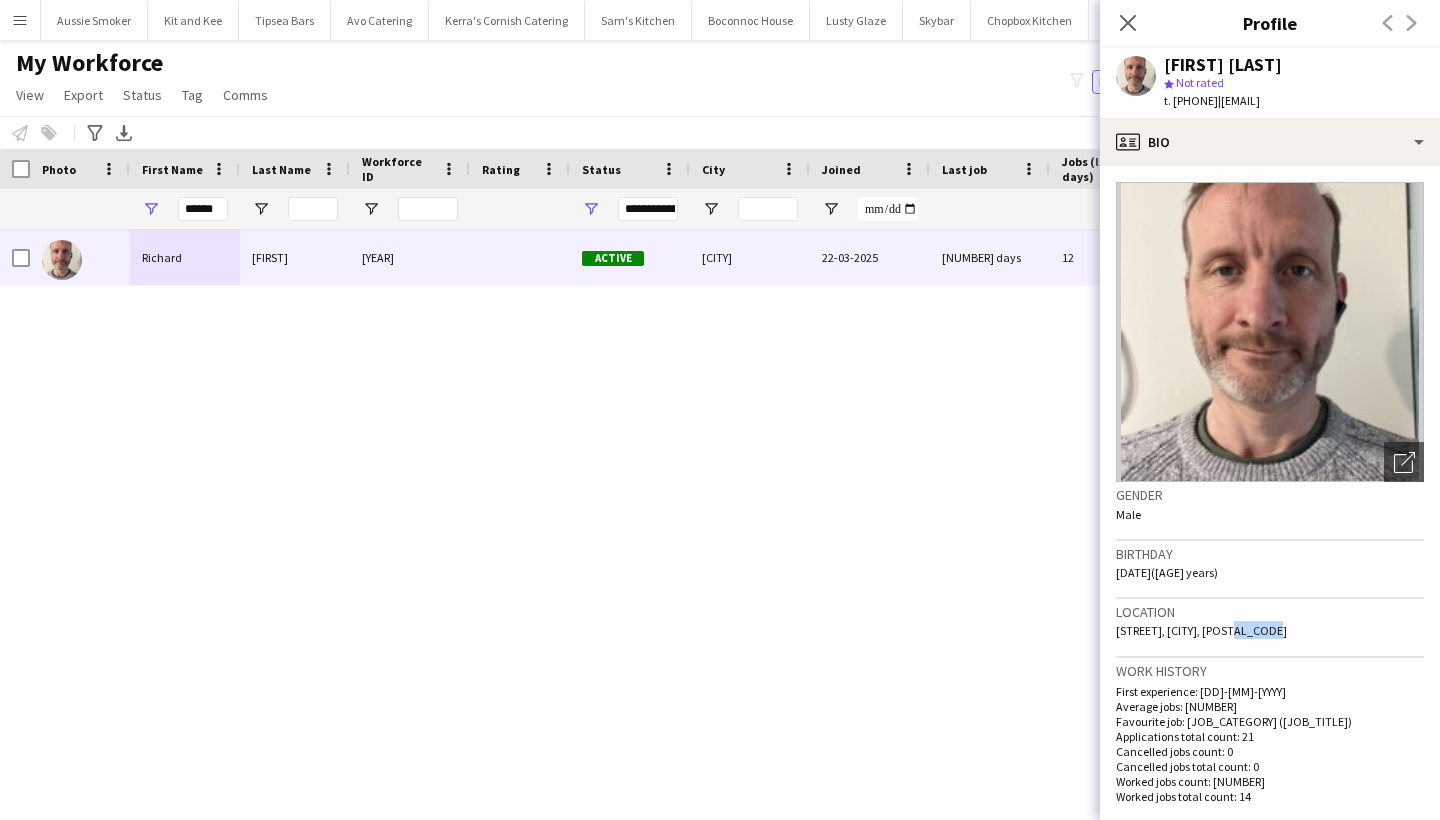 copy on "TR3 6DB" 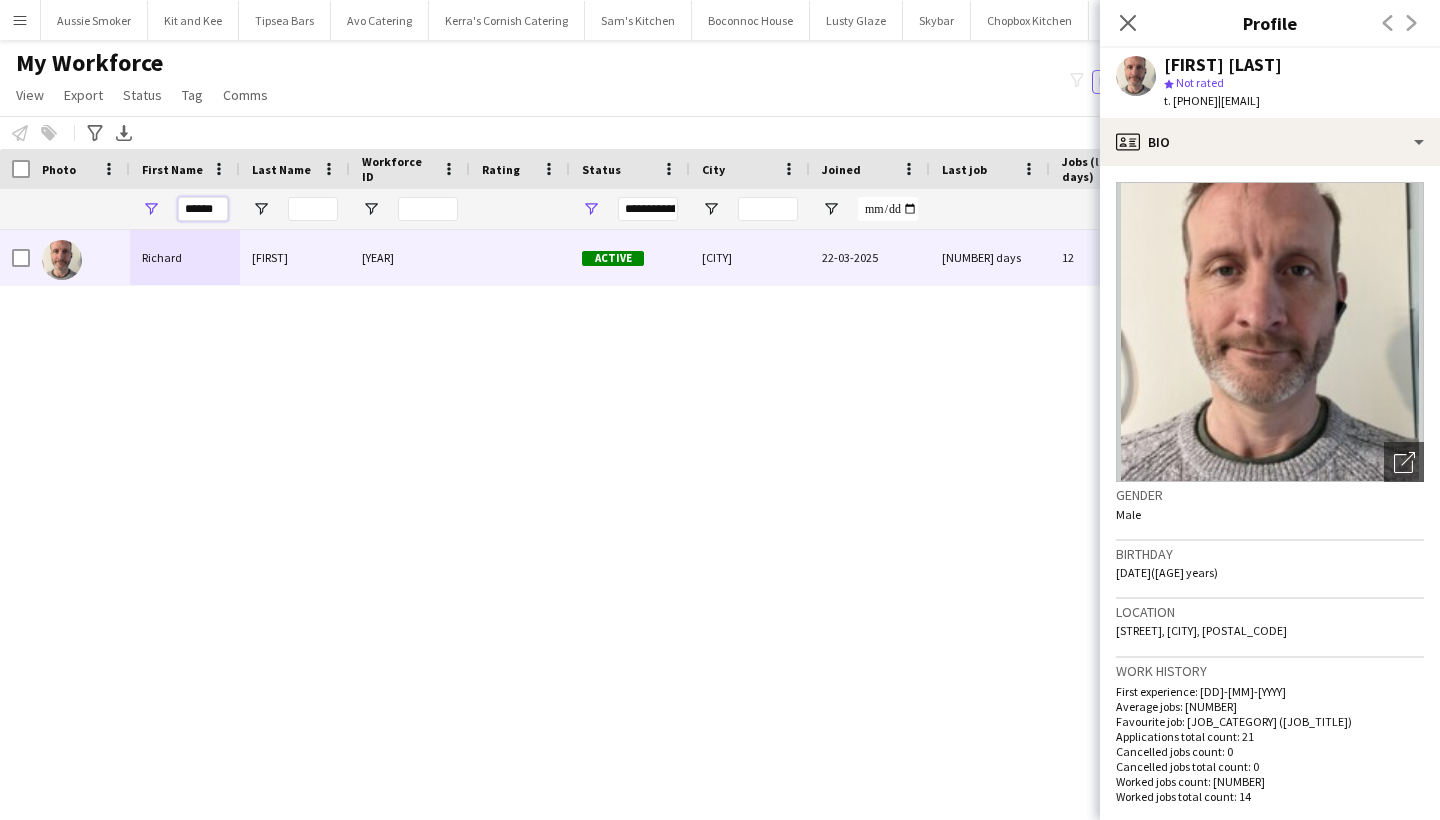 click on "******" at bounding box center [203, 209] 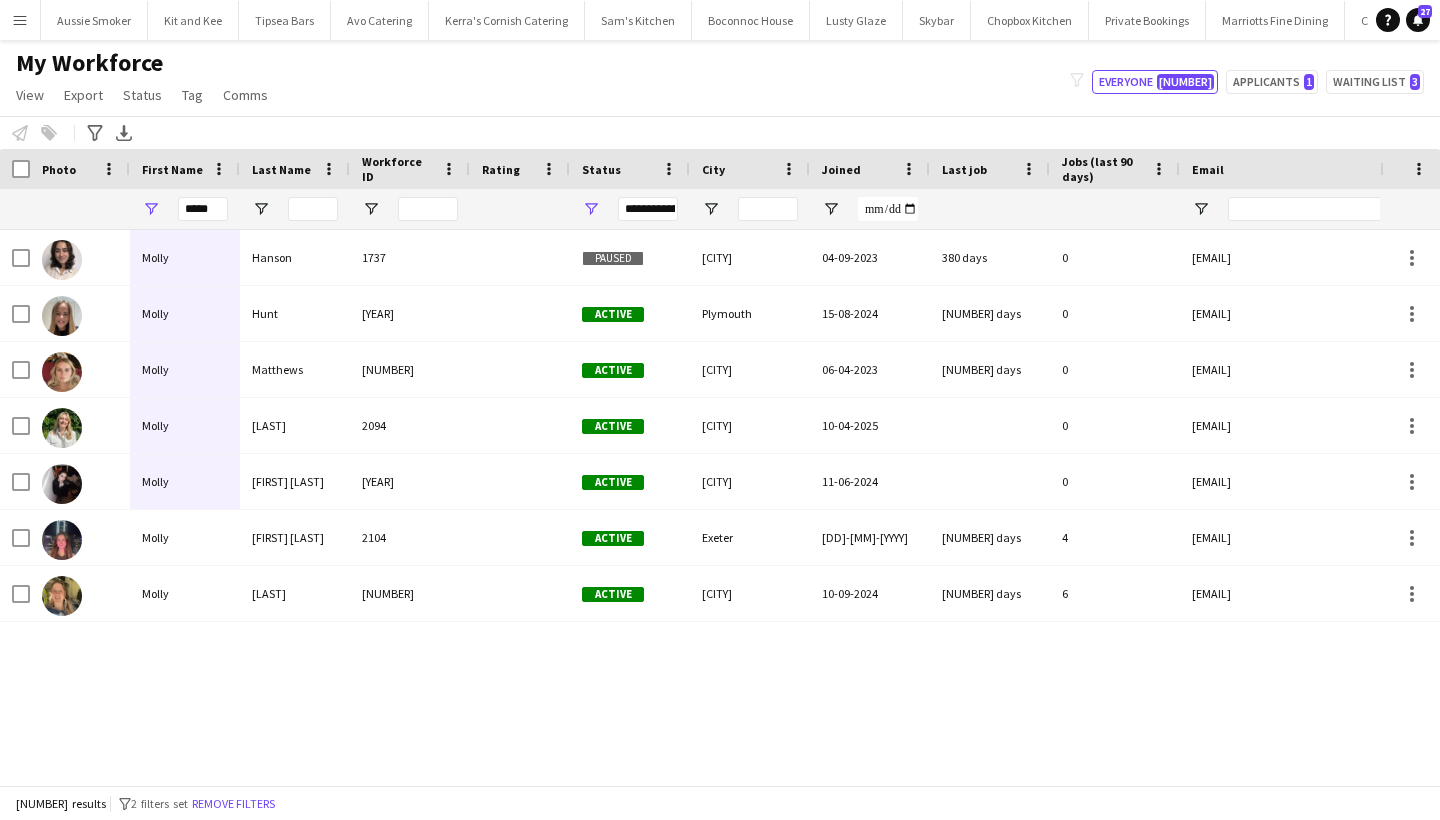 drag, startPoint x: 237, startPoint y: 242, endPoint x: 196, endPoint y: 551, distance: 311.7082 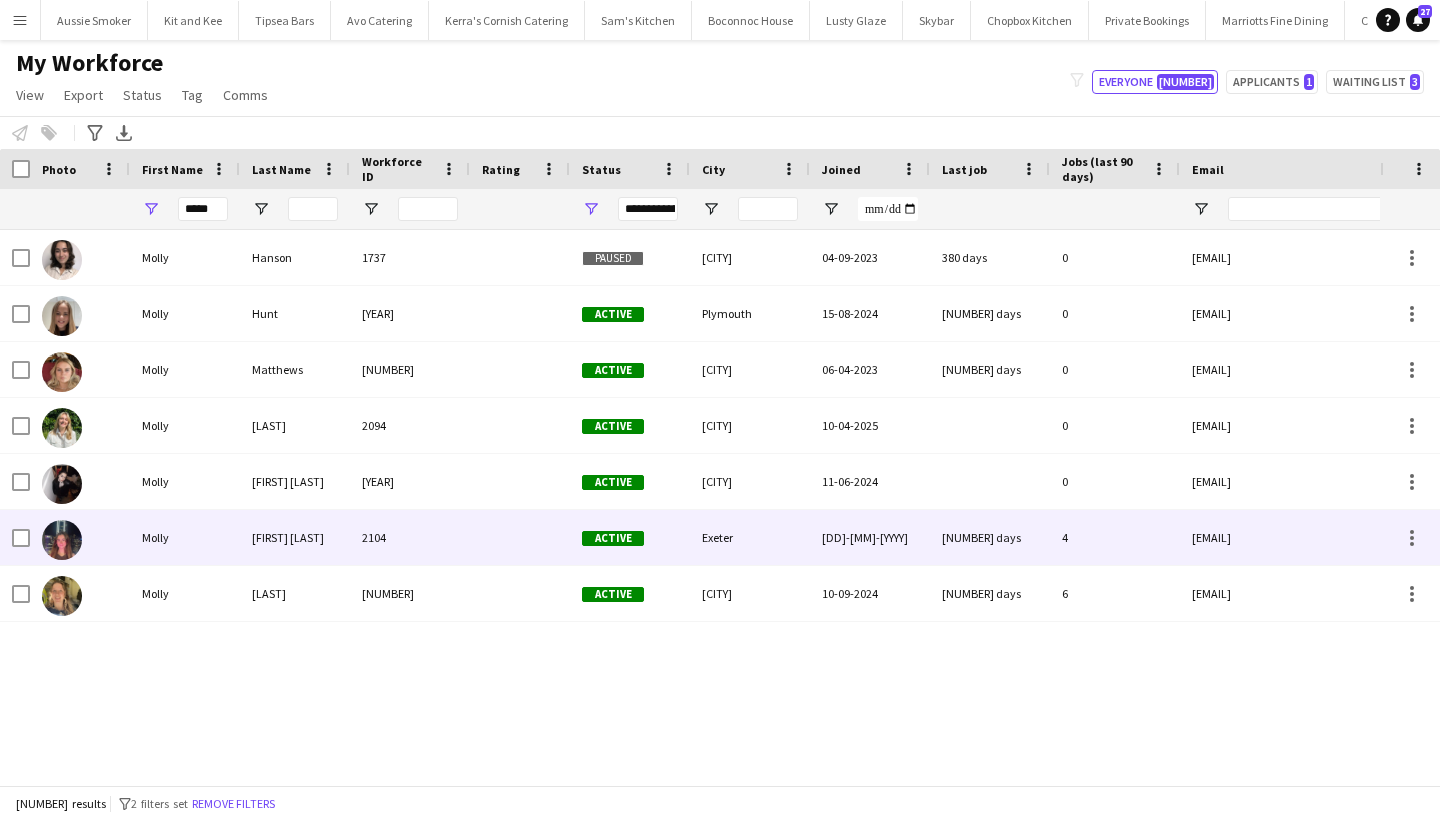 click on "Villanova Jones" at bounding box center (295, 537) 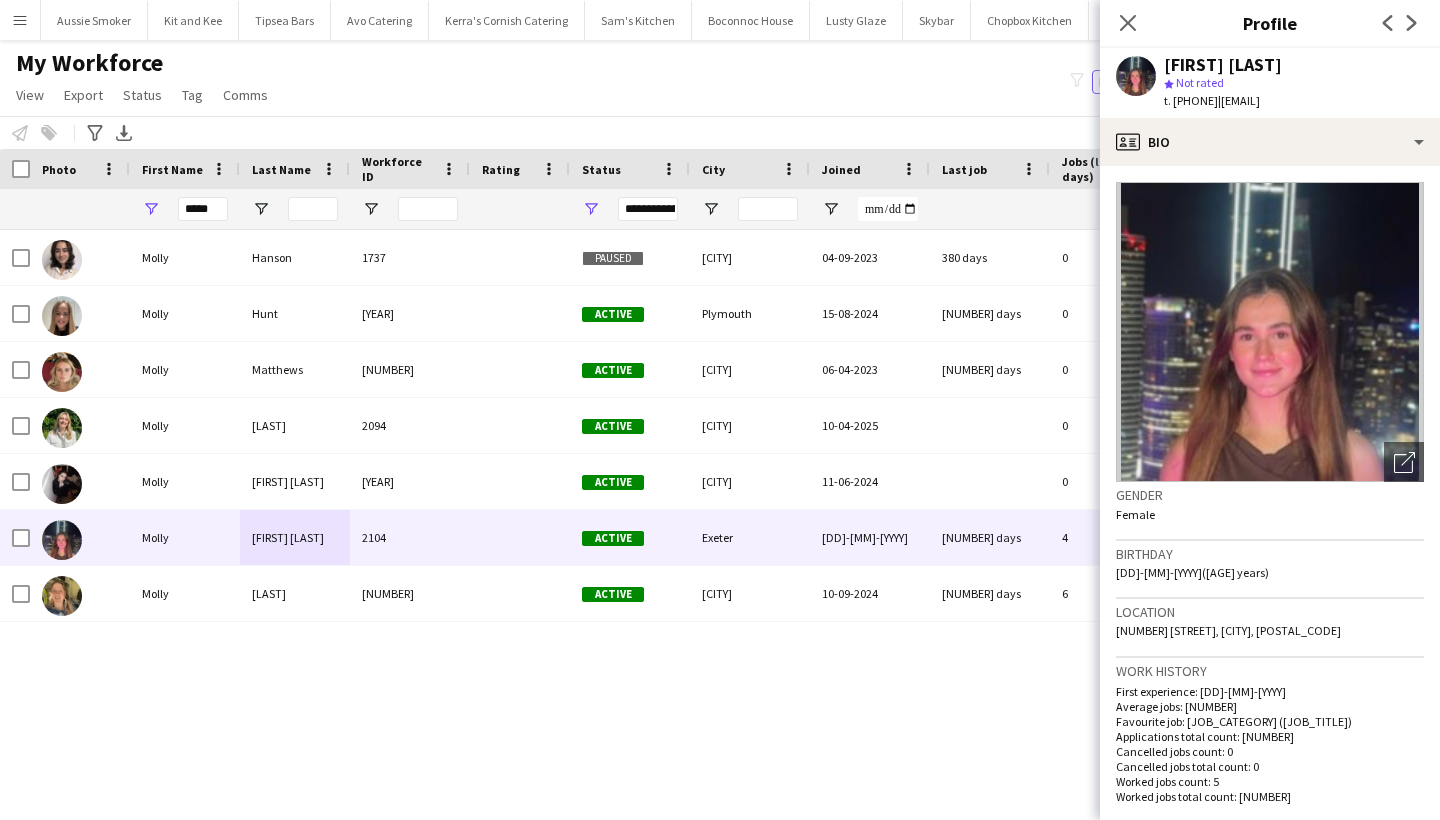 drag, startPoint x: 1355, startPoint y: 630, endPoint x: 1302, endPoint y: 630, distance: 53 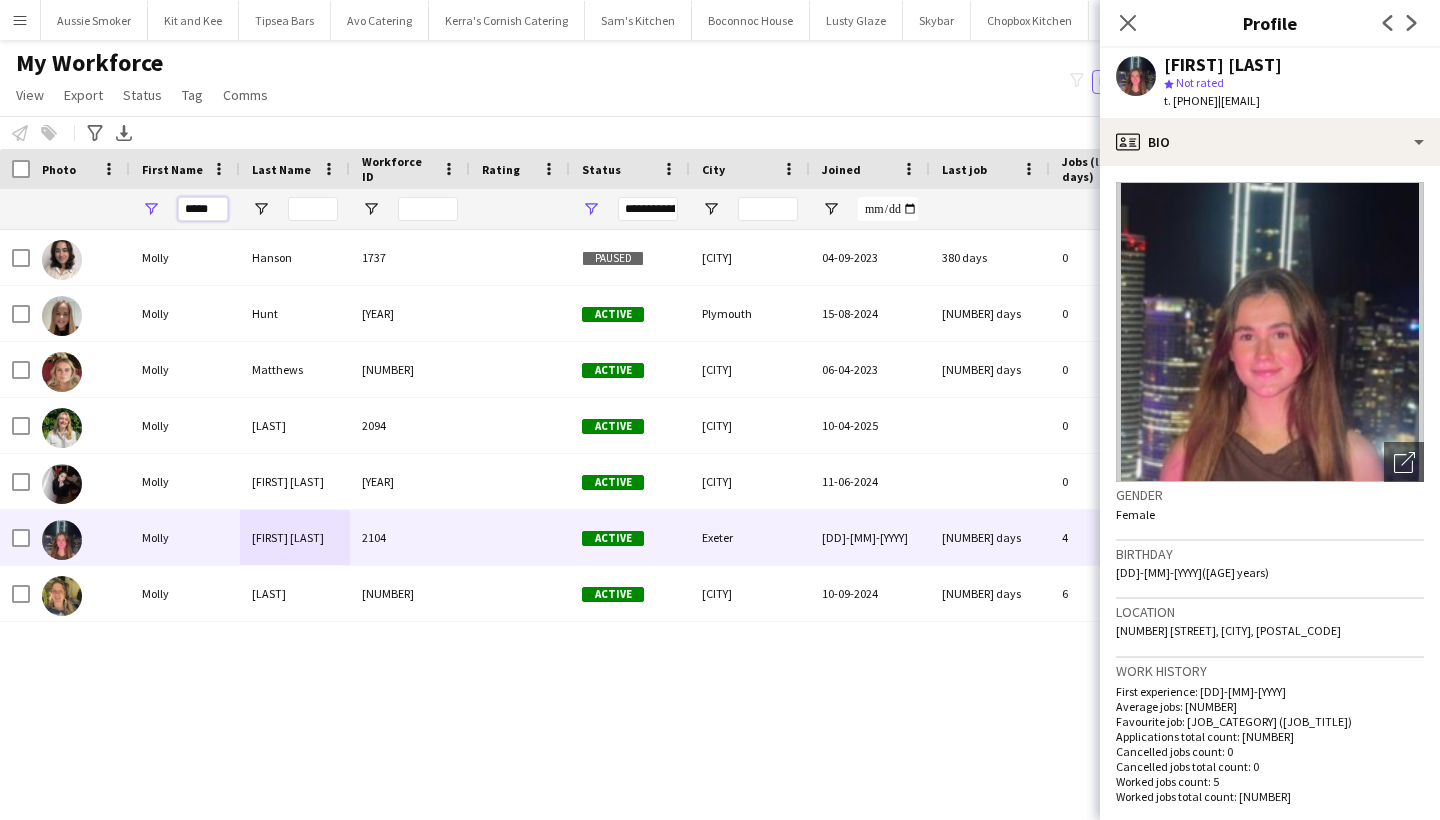 click on "*****" at bounding box center (203, 209) 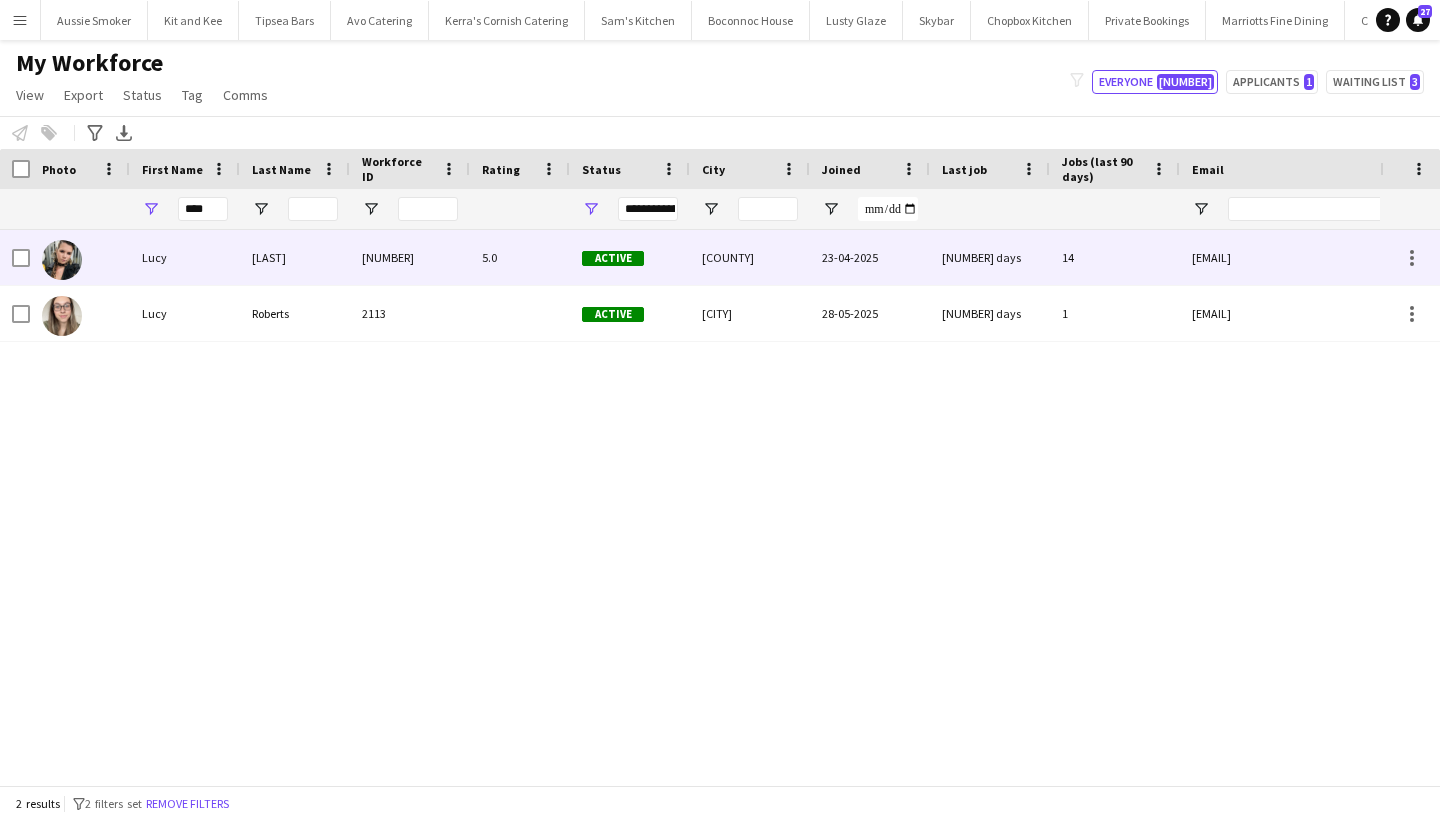 drag, startPoint x: 184, startPoint y: 243, endPoint x: 207, endPoint y: 259, distance: 28.01785 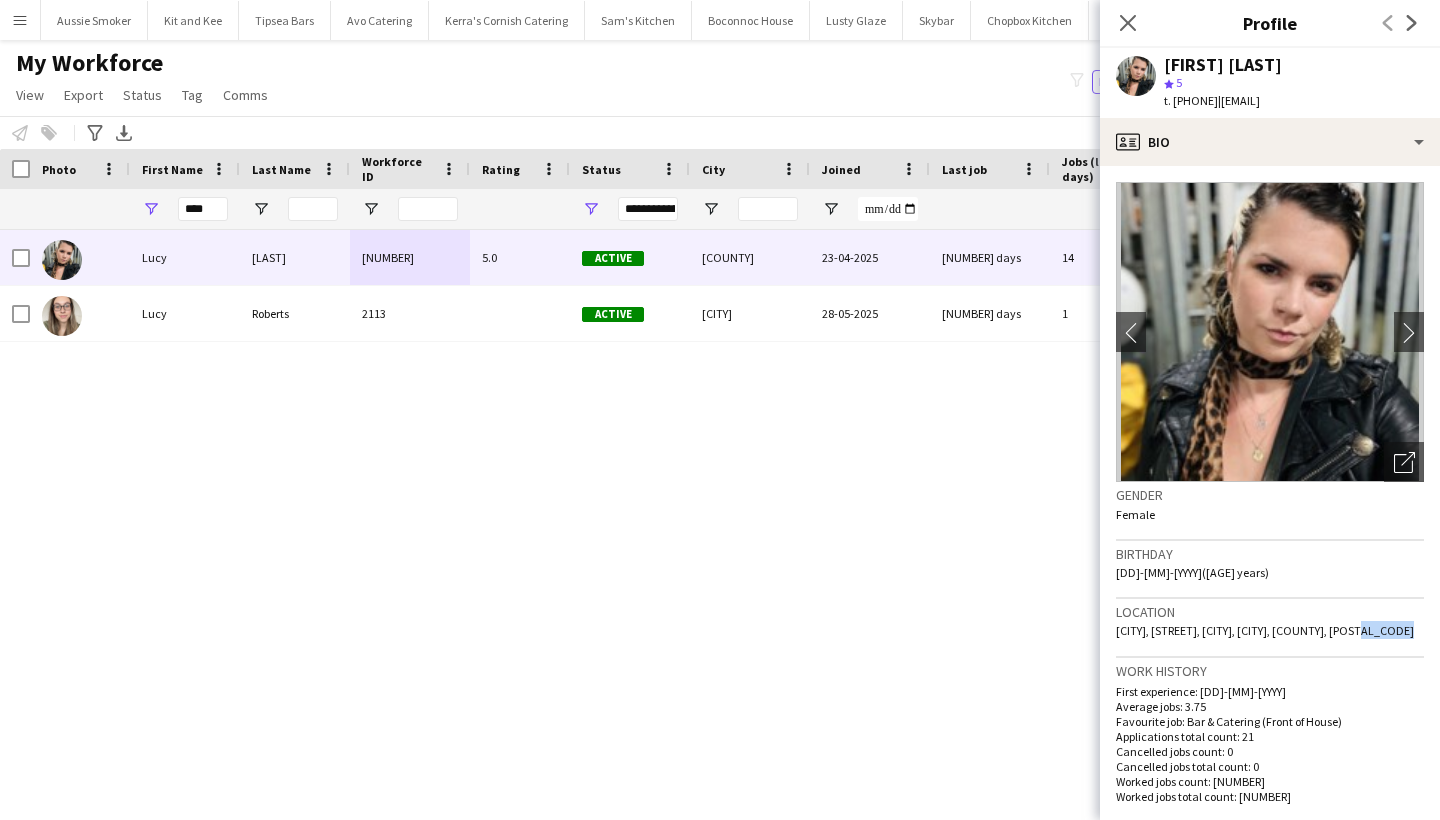 drag, startPoint x: 1408, startPoint y: 633, endPoint x: 1360, endPoint y: 631, distance: 48.04165 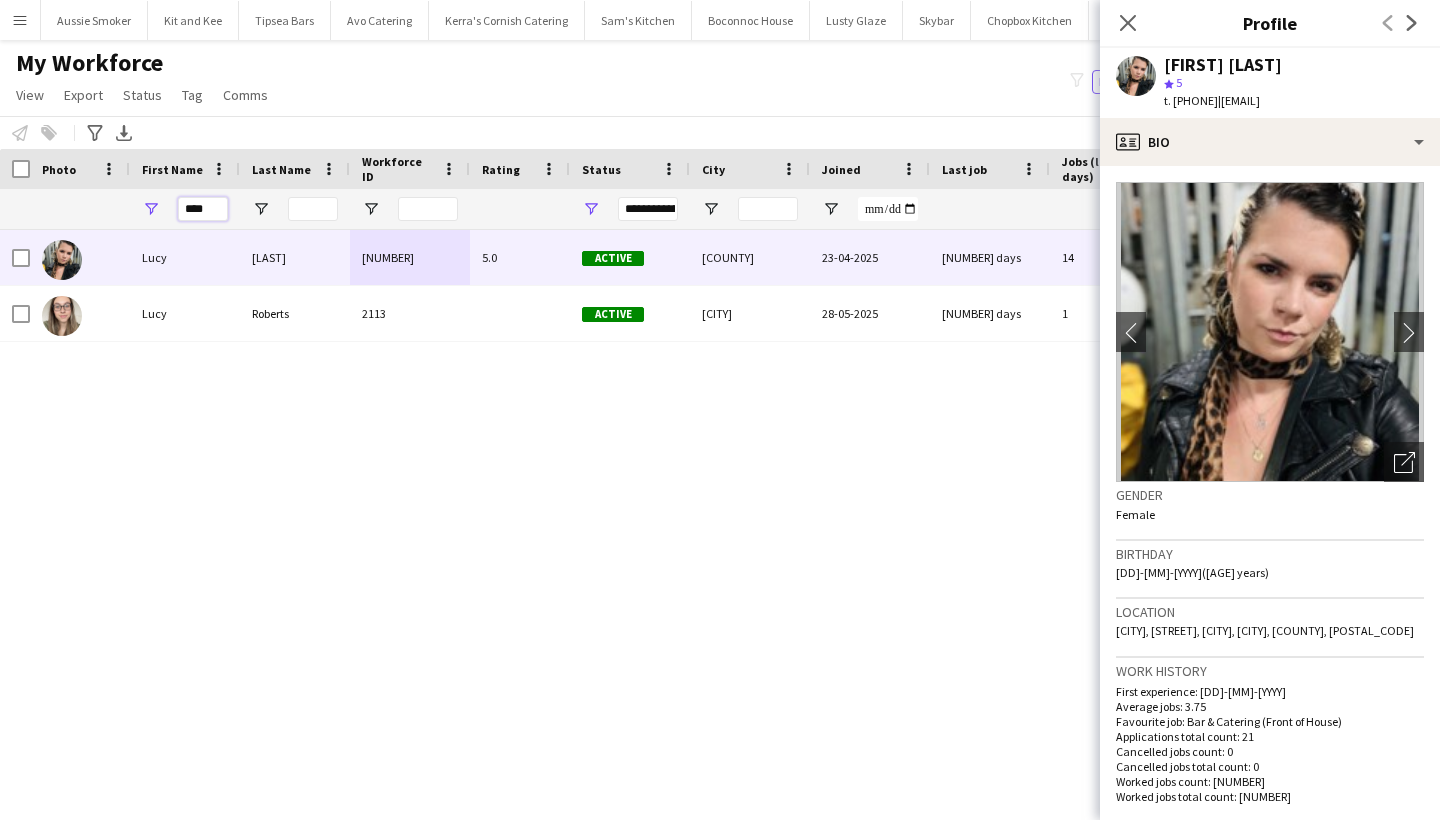 click on "****" at bounding box center (203, 209) 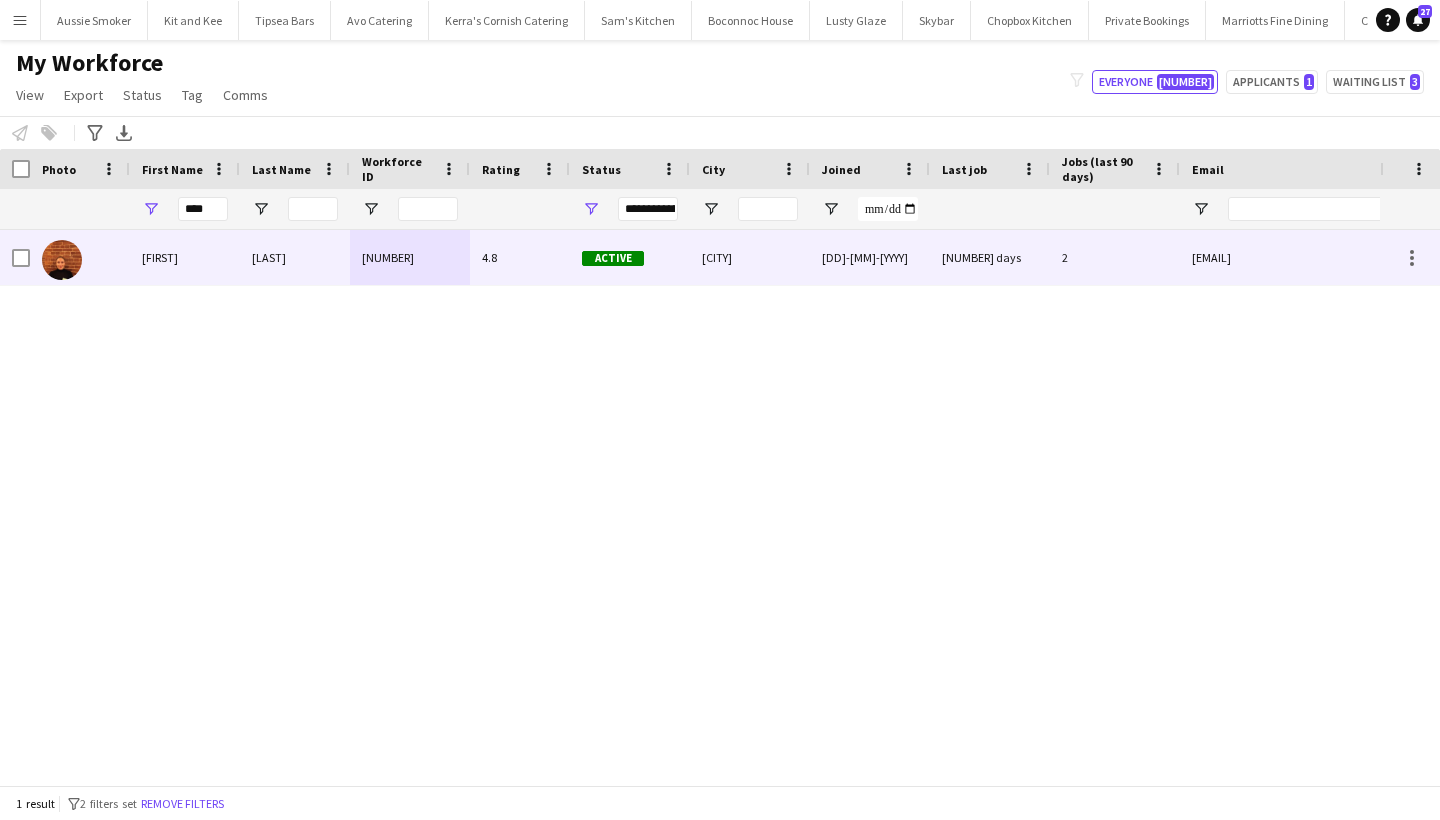drag, startPoint x: 177, startPoint y: 230, endPoint x: 152, endPoint y: 276, distance: 52.35456 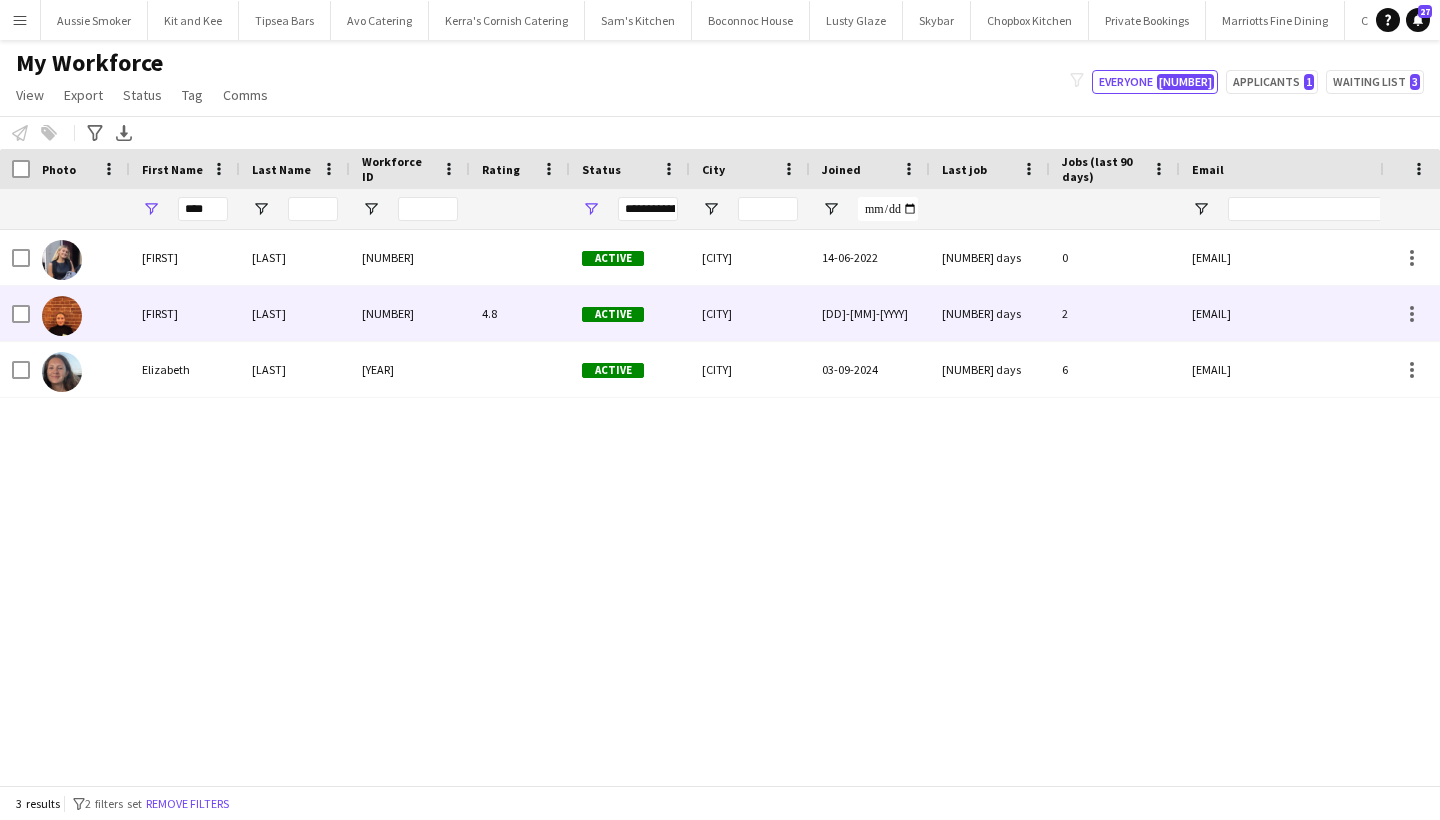 click on "Poulton" at bounding box center [295, 313] 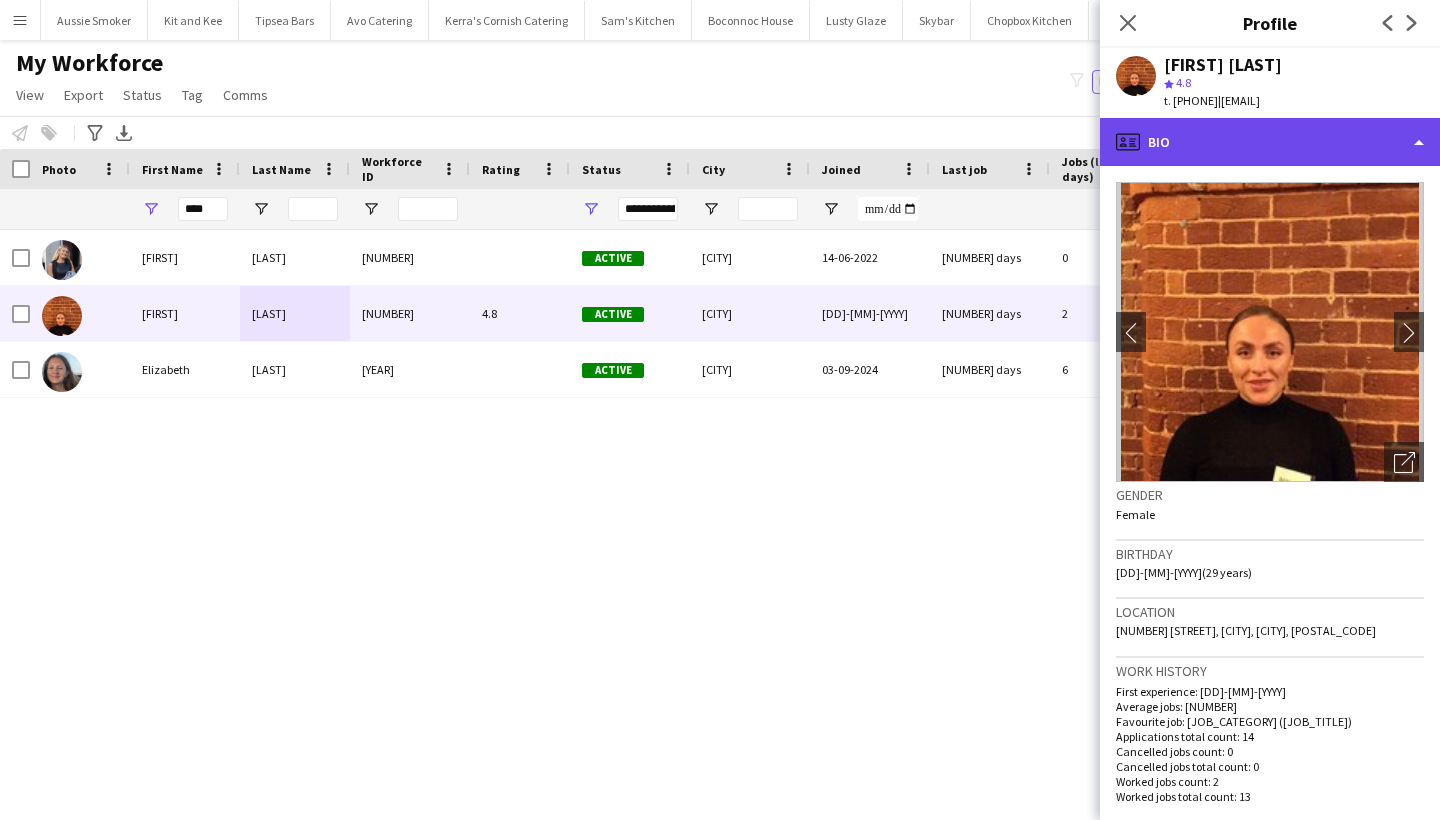 click on "profile
Bio" 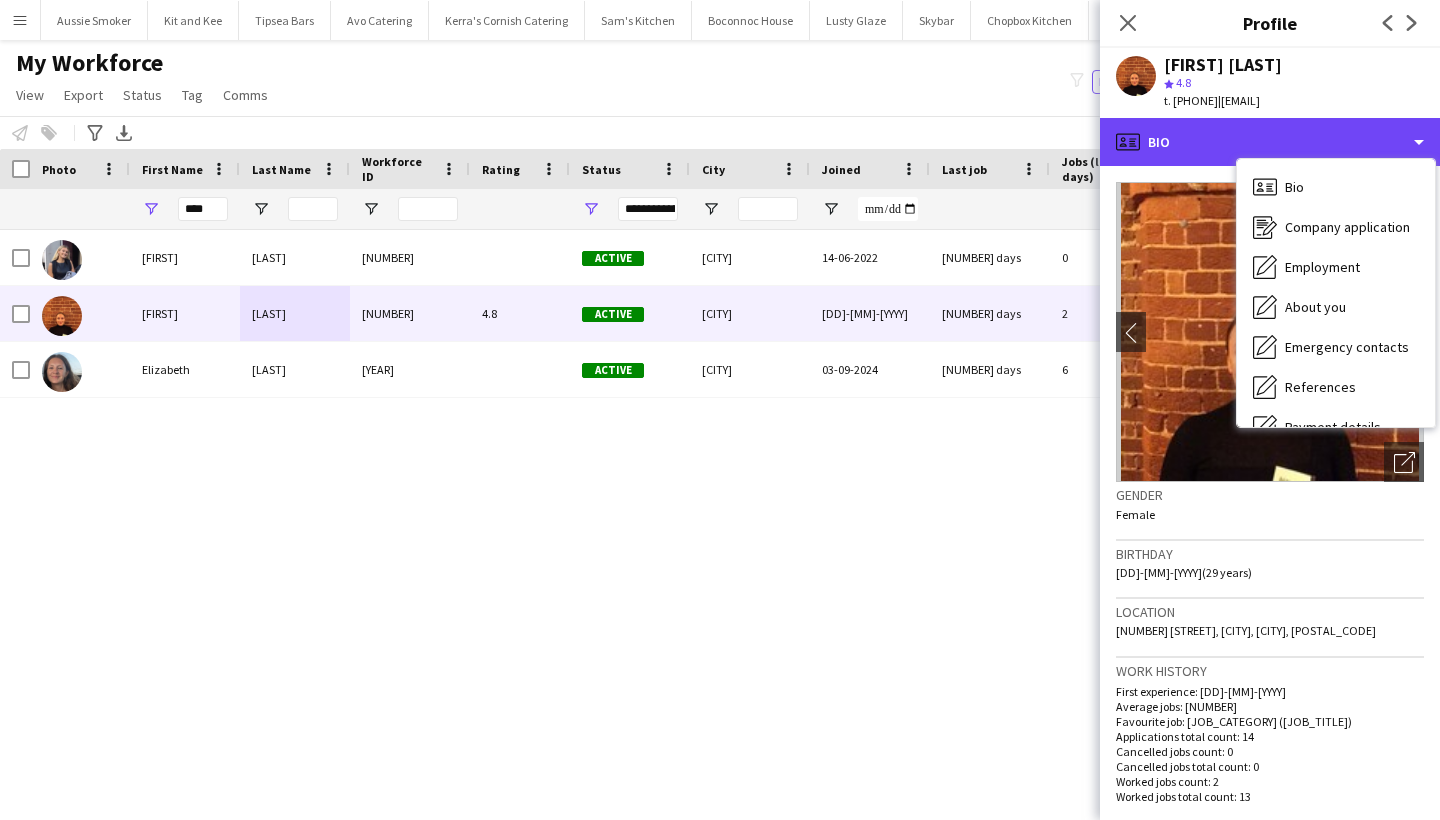 scroll, scrollTop: 0, scrollLeft: 0, axis: both 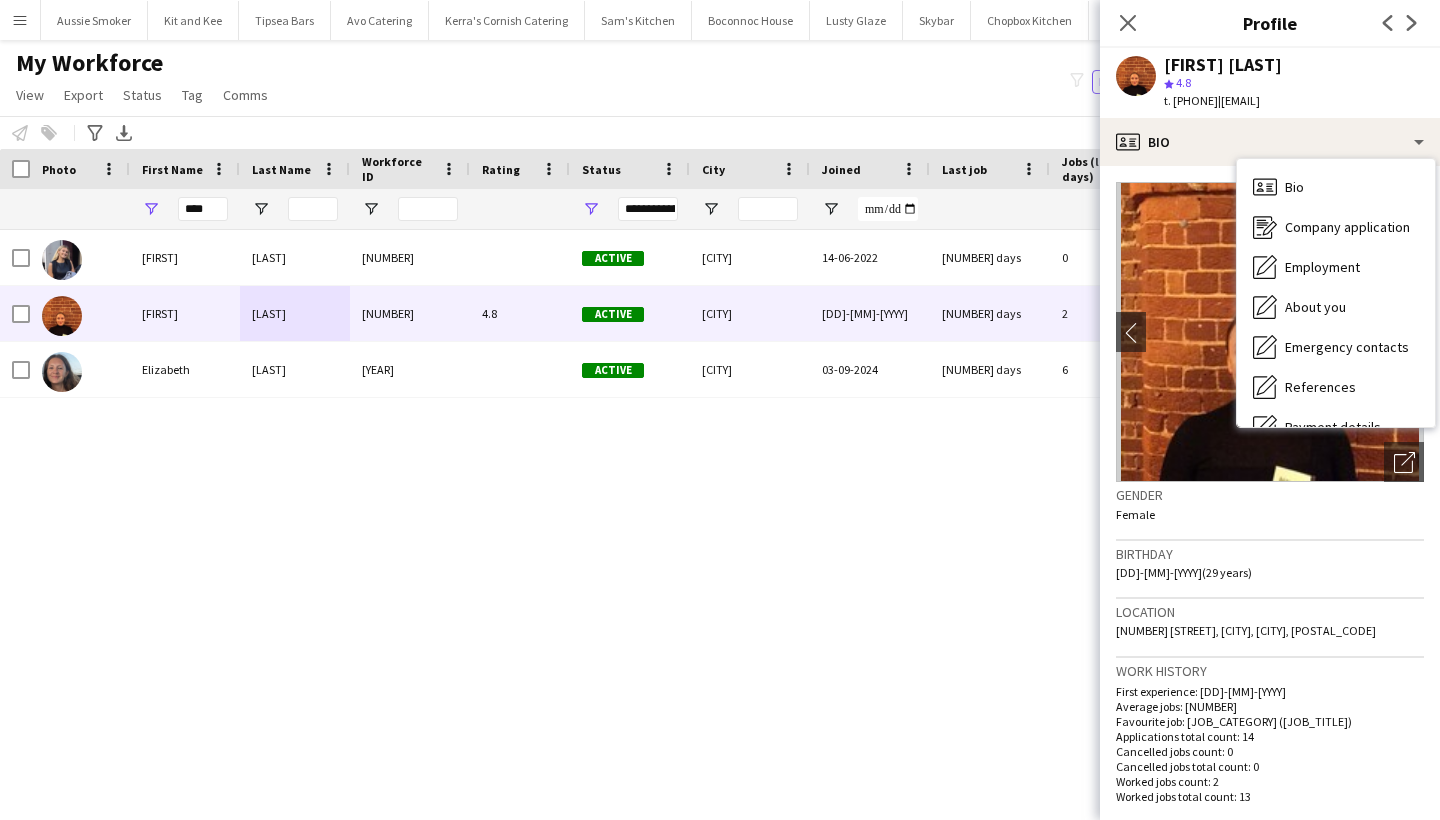 drag, startPoint x: 1377, startPoint y: 631, endPoint x: 1323, endPoint y: 634, distance: 54.08327 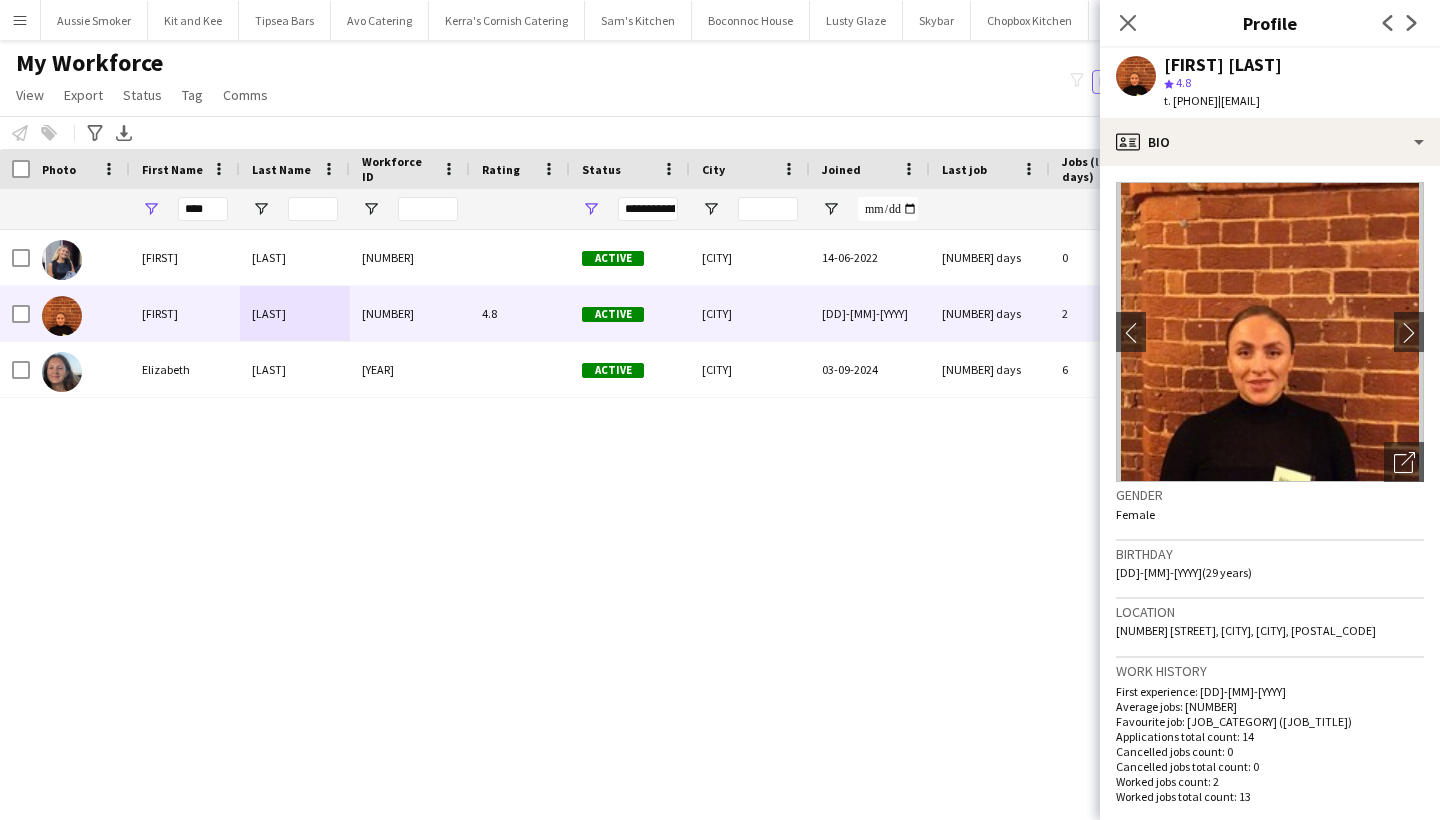 copy on "EX3 0AB" 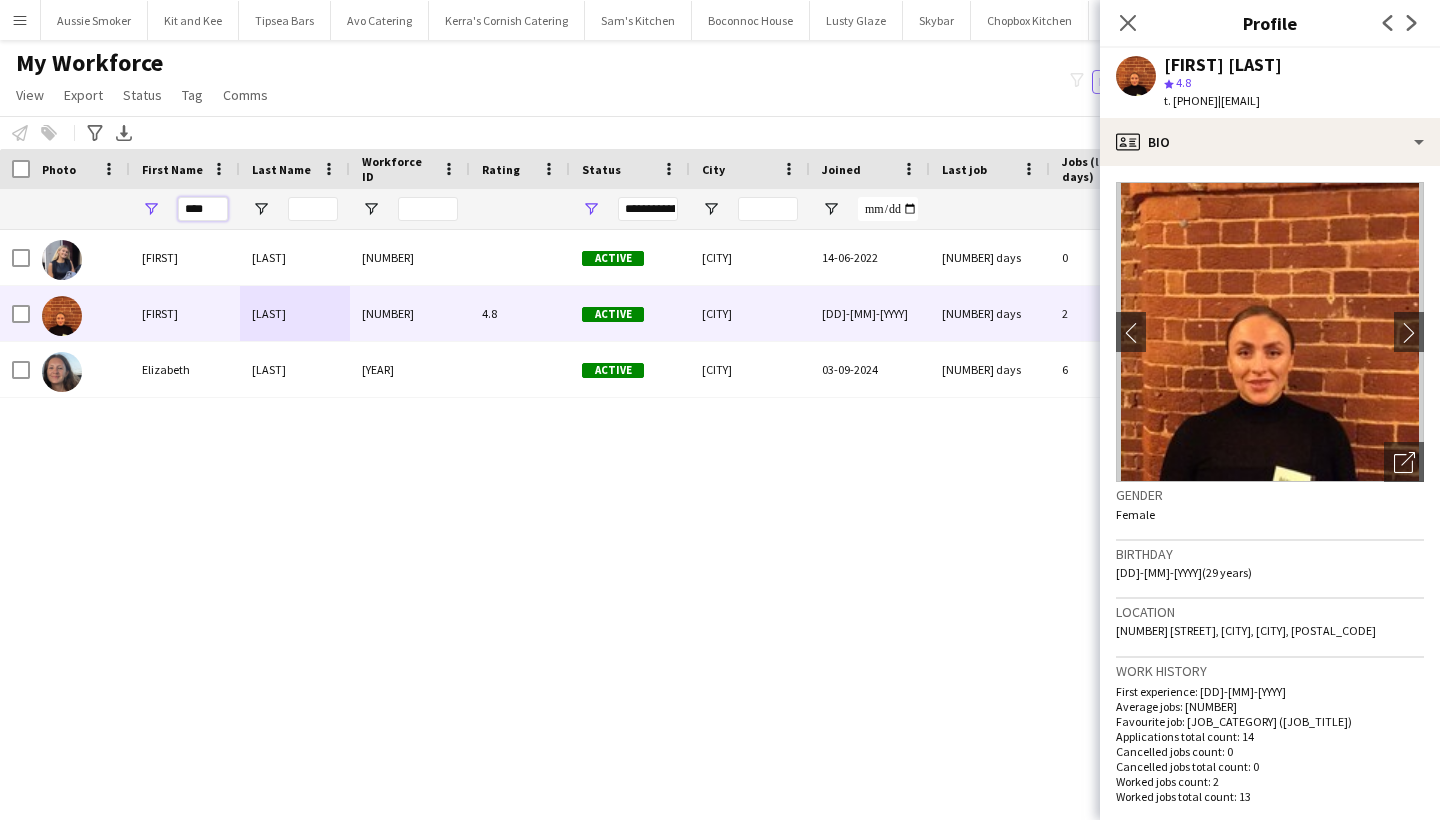 click on "****" at bounding box center (203, 209) 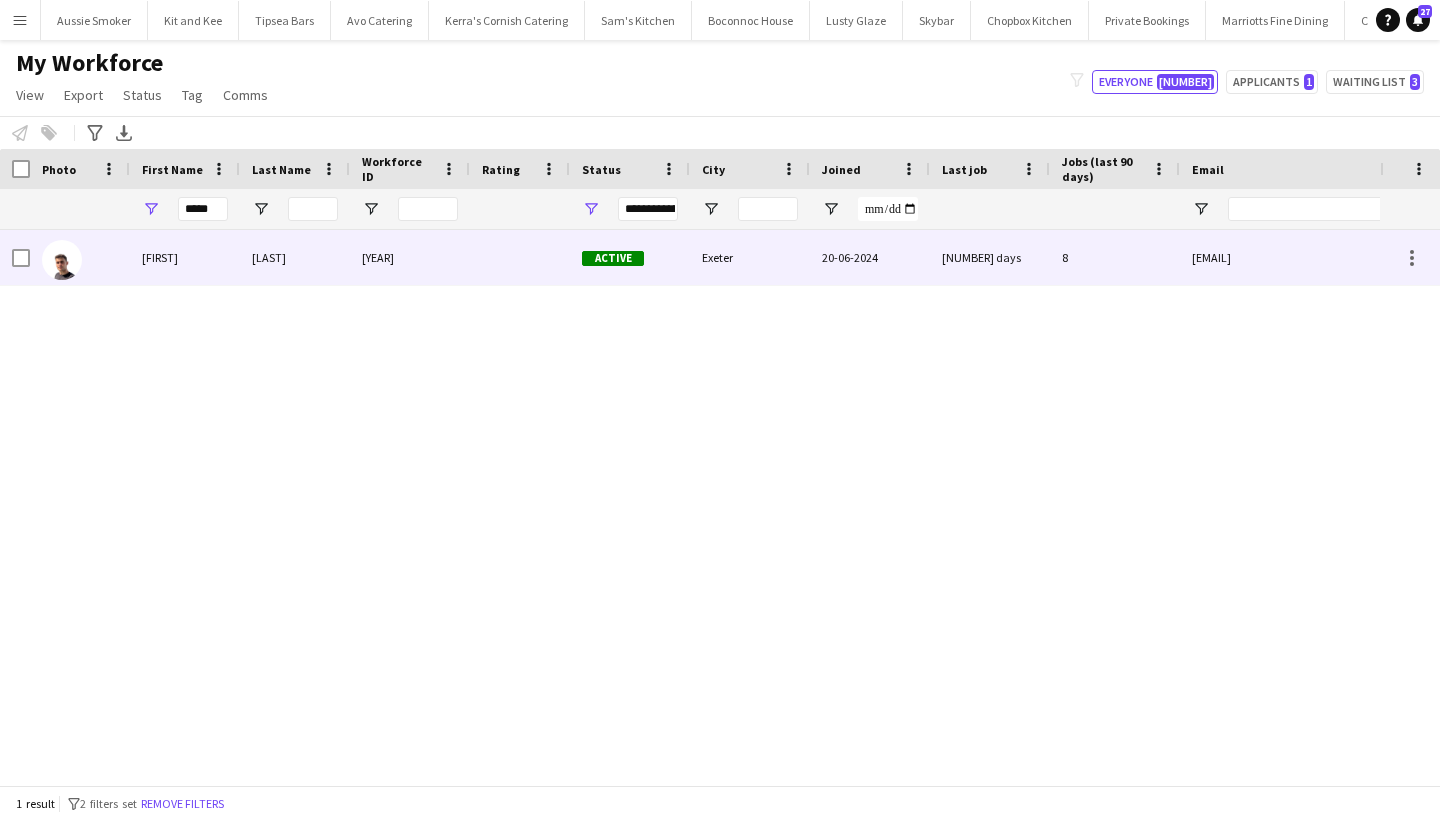 drag, startPoint x: 190, startPoint y: 244, endPoint x: 226, endPoint y: 271, distance: 45 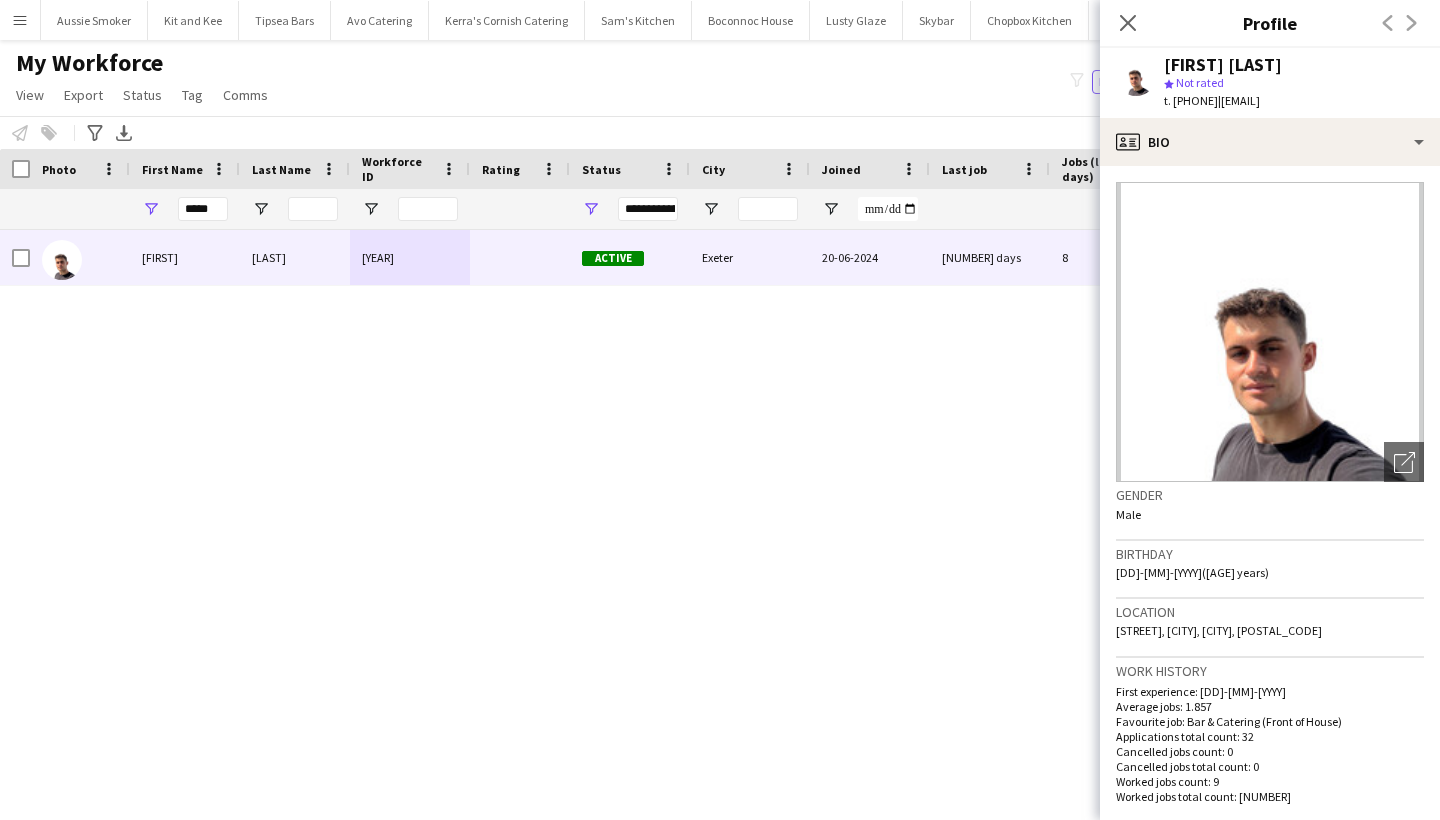 drag, startPoint x: 1344, startPoint y: 629, endPoint x: 1301, endPoint y: 629, distance: 43 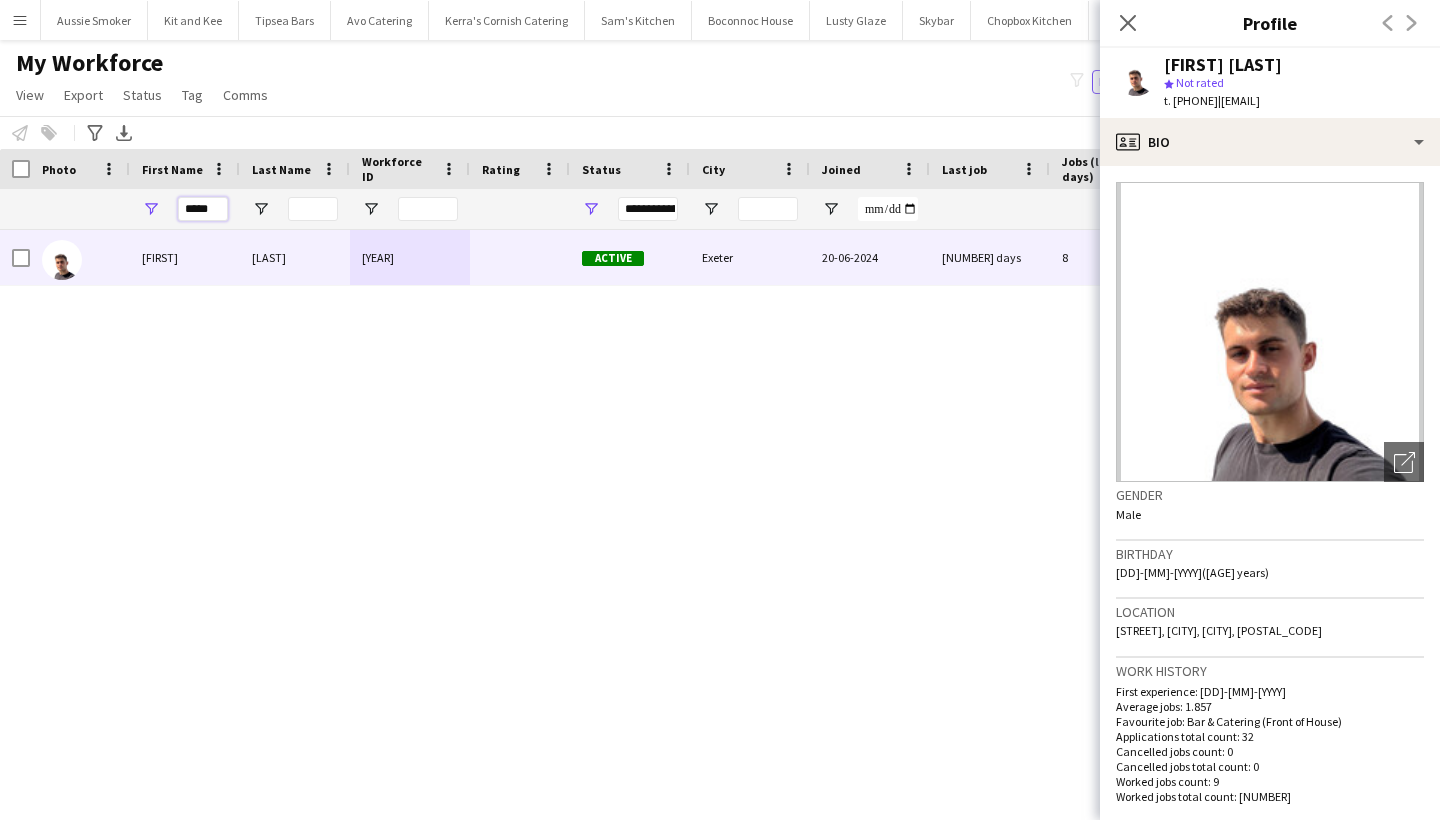 click on "*****" at bounding box center (203, 209) 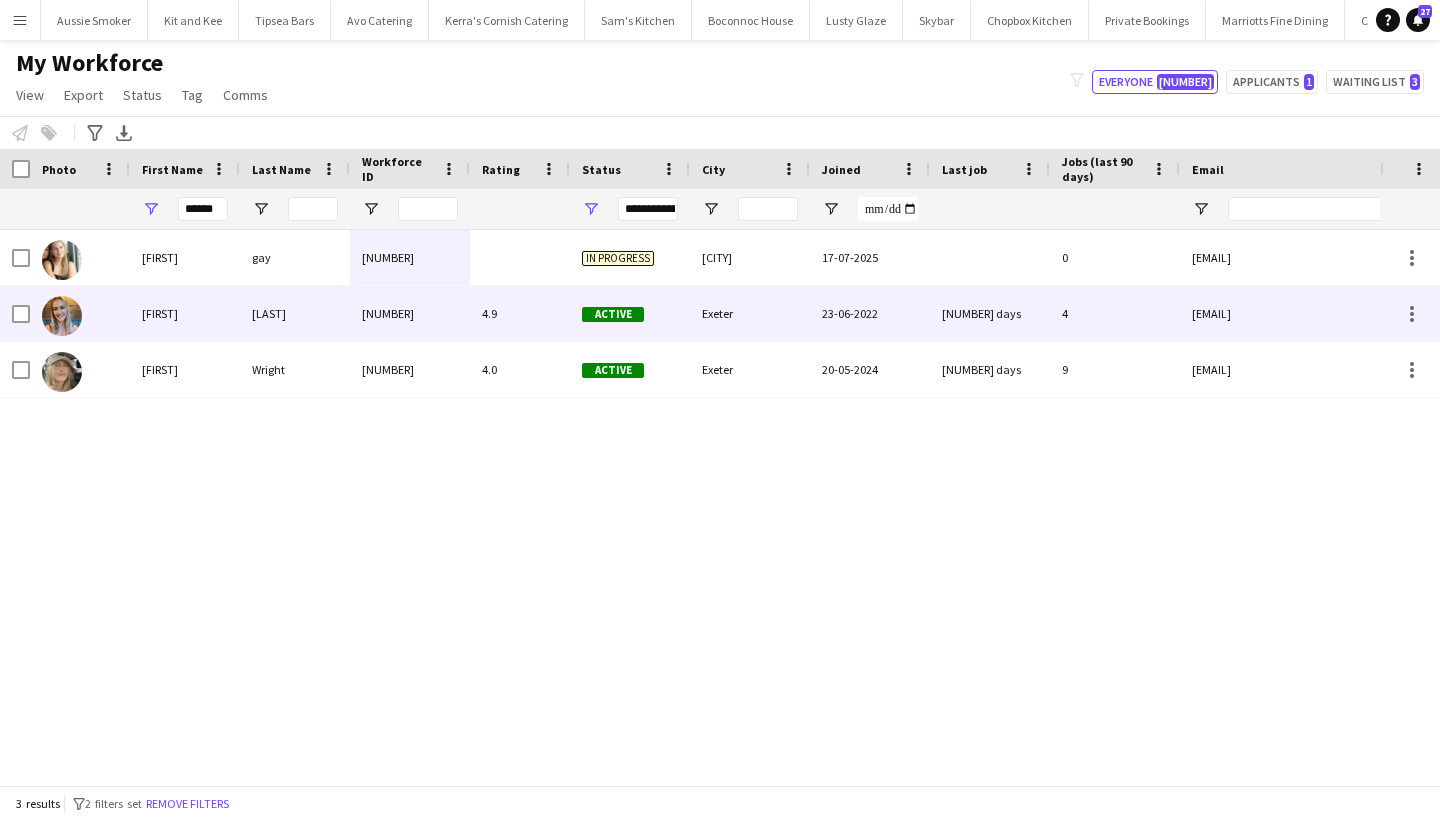 click on "Imogen" at bounding box center [185, 313] 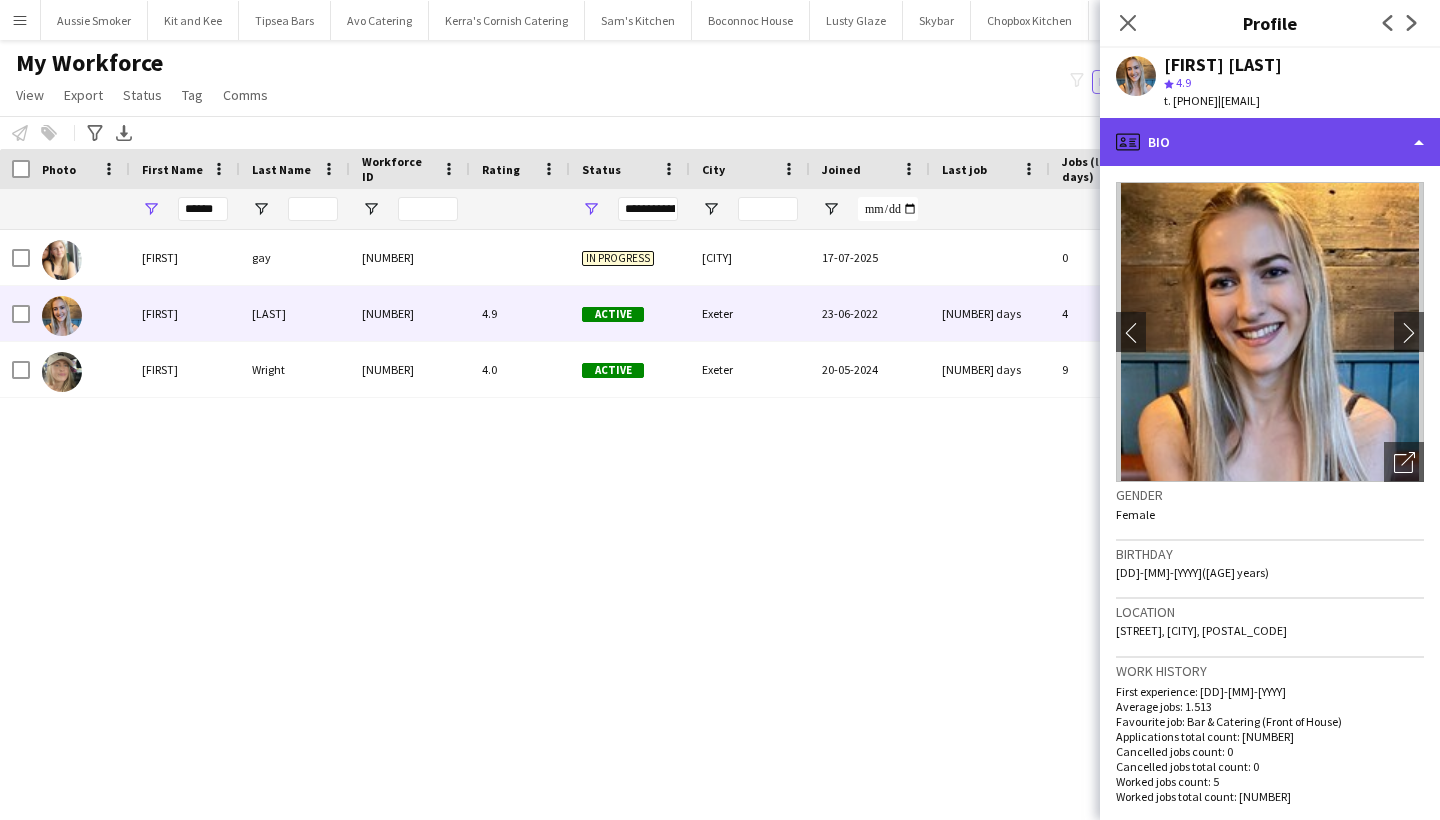 click on "profile
Bio" 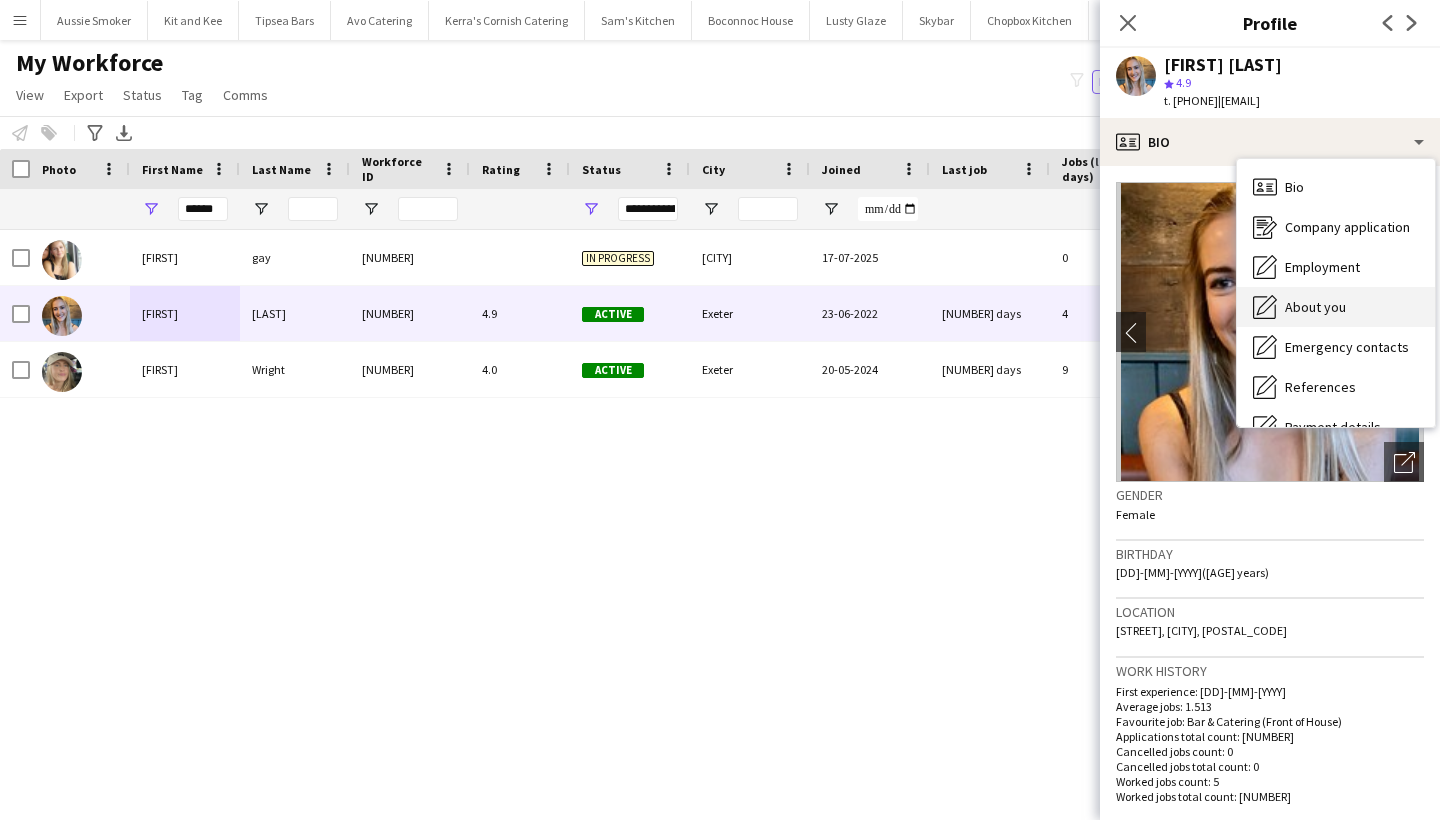 click on "About you" at bounding box center [1315, 307] 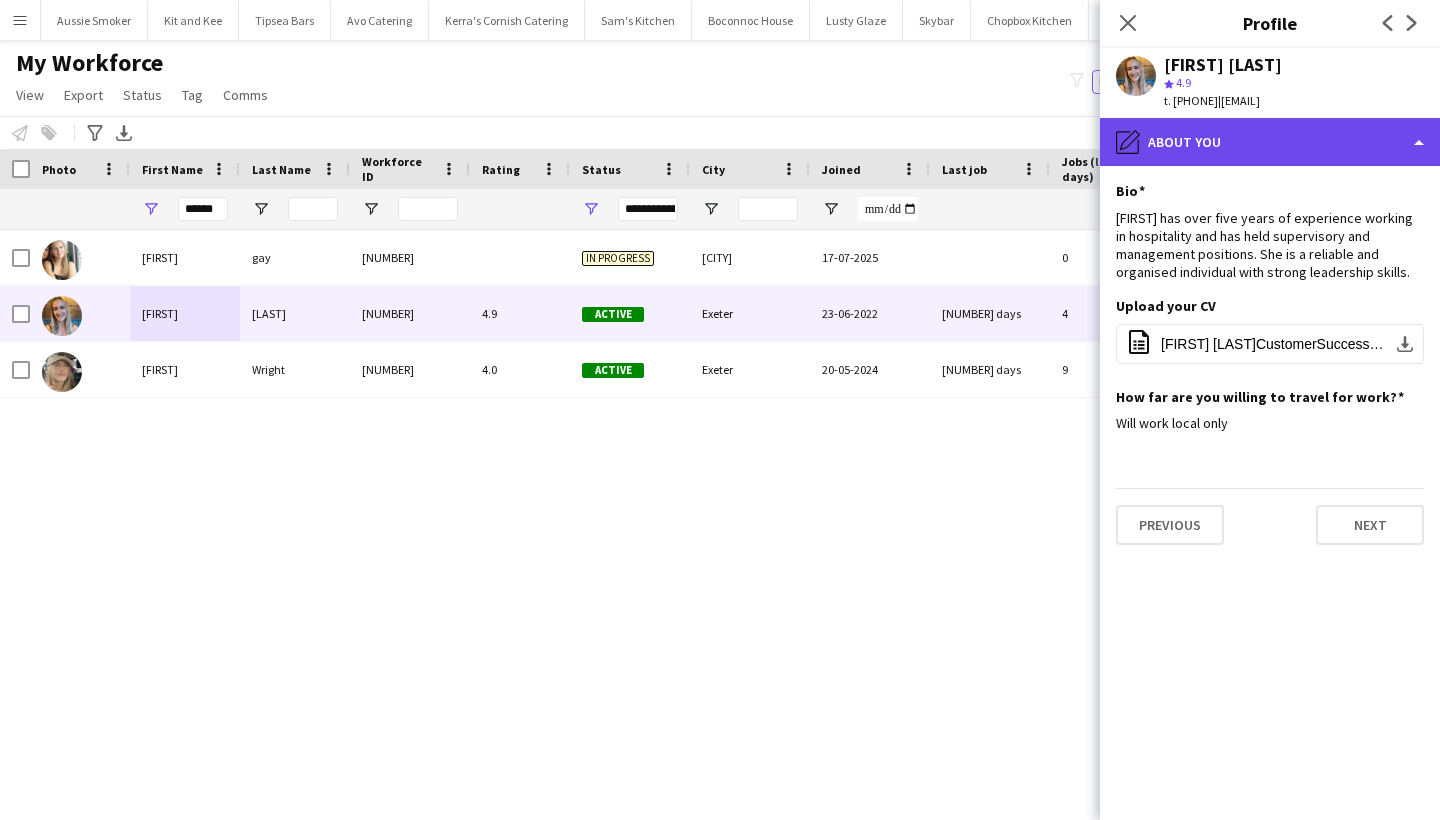 click on "pencil4
About you" 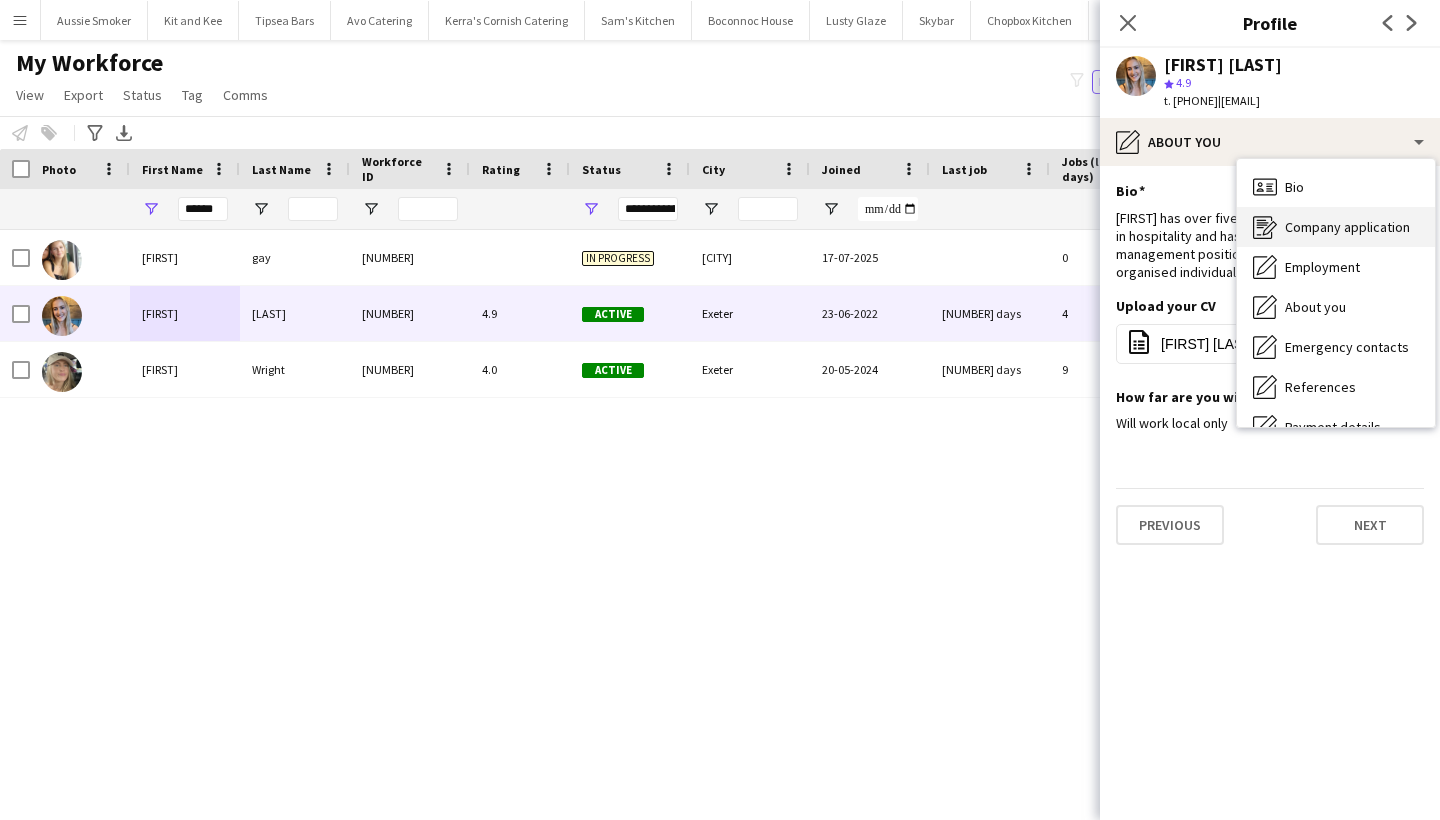 click on "Company application" at bounding box center [1347, 227] 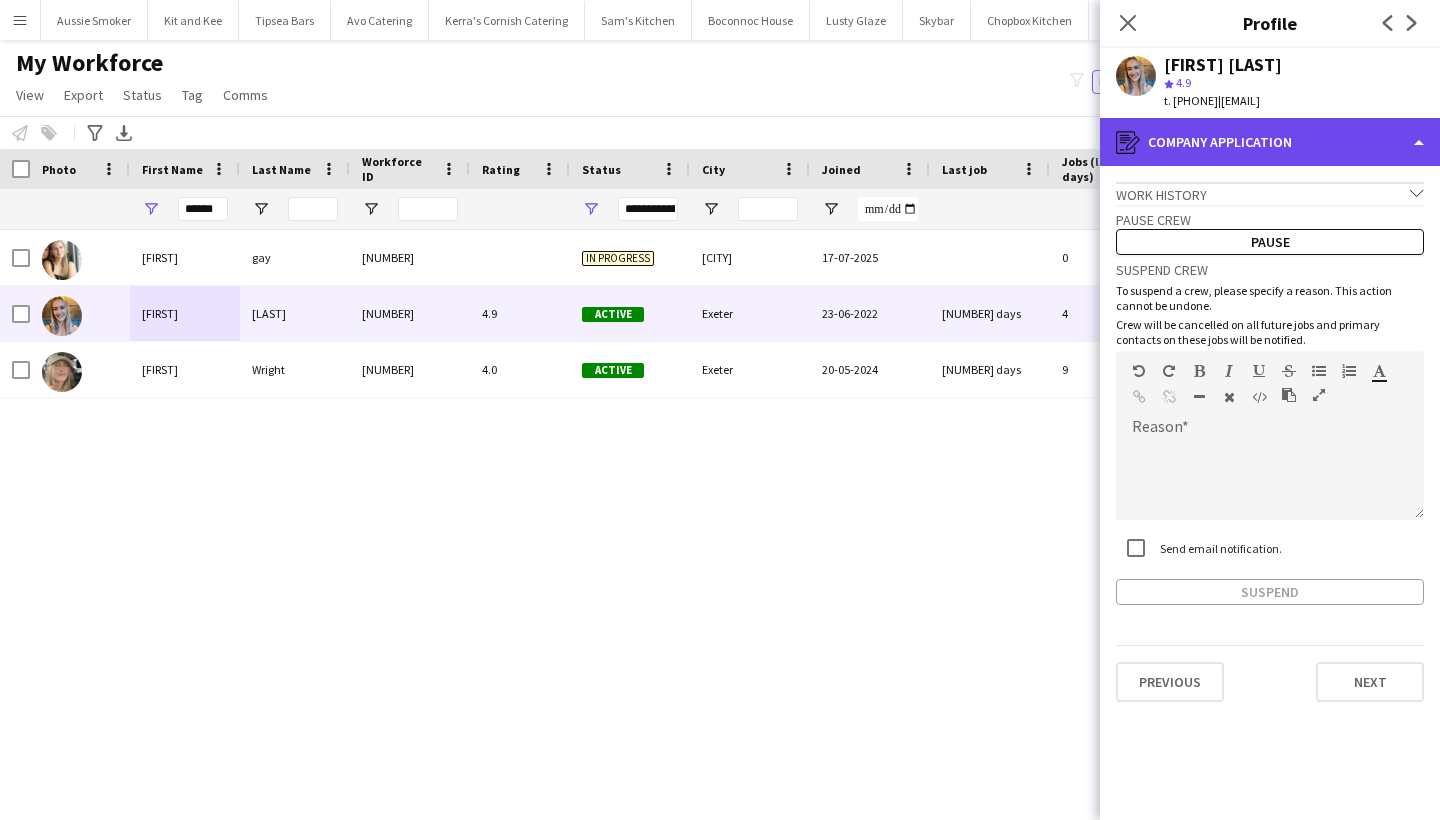 click on "register
Company application" 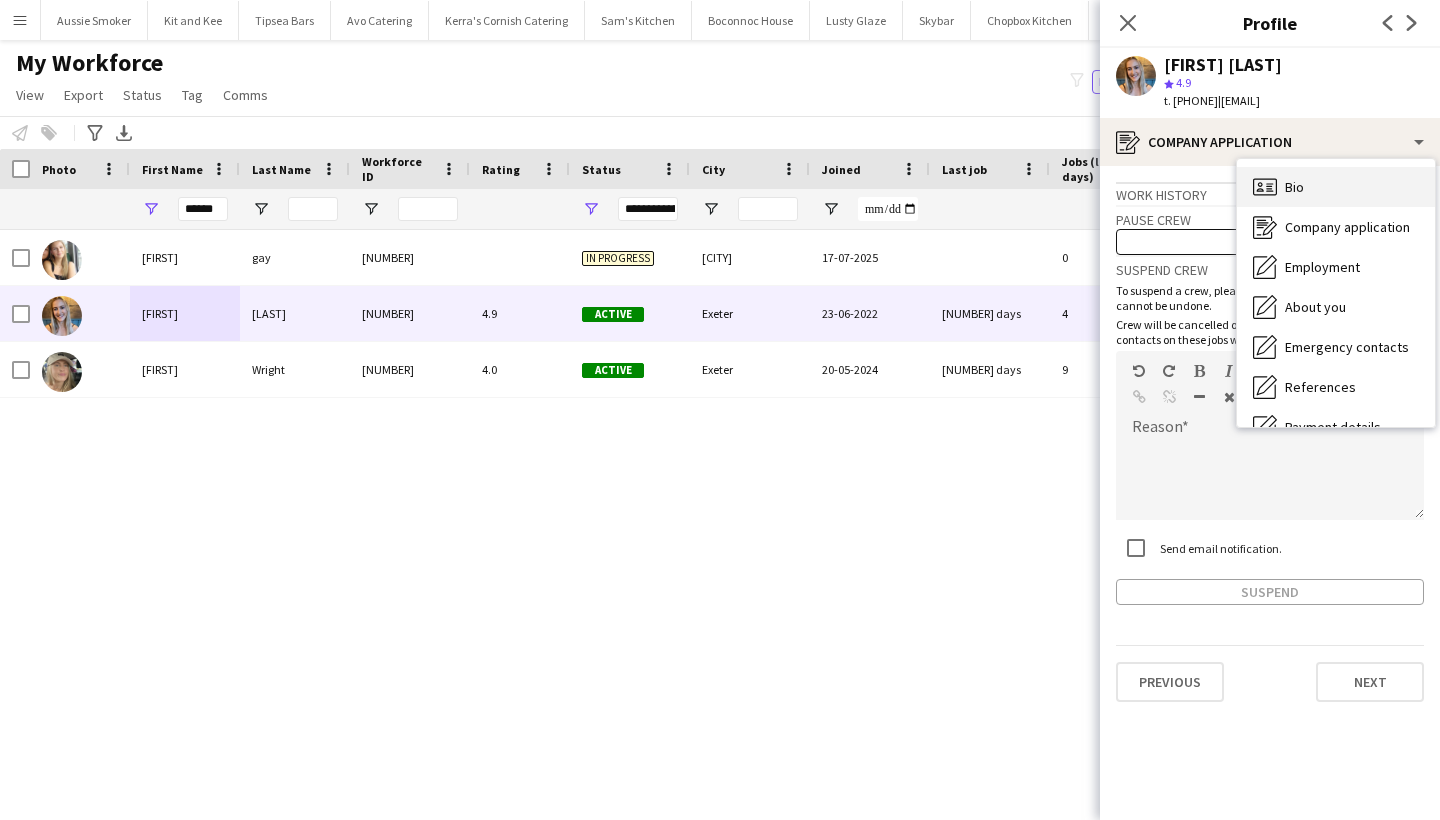 click on "Bio
Bio" at bounding box center [1336, 187] 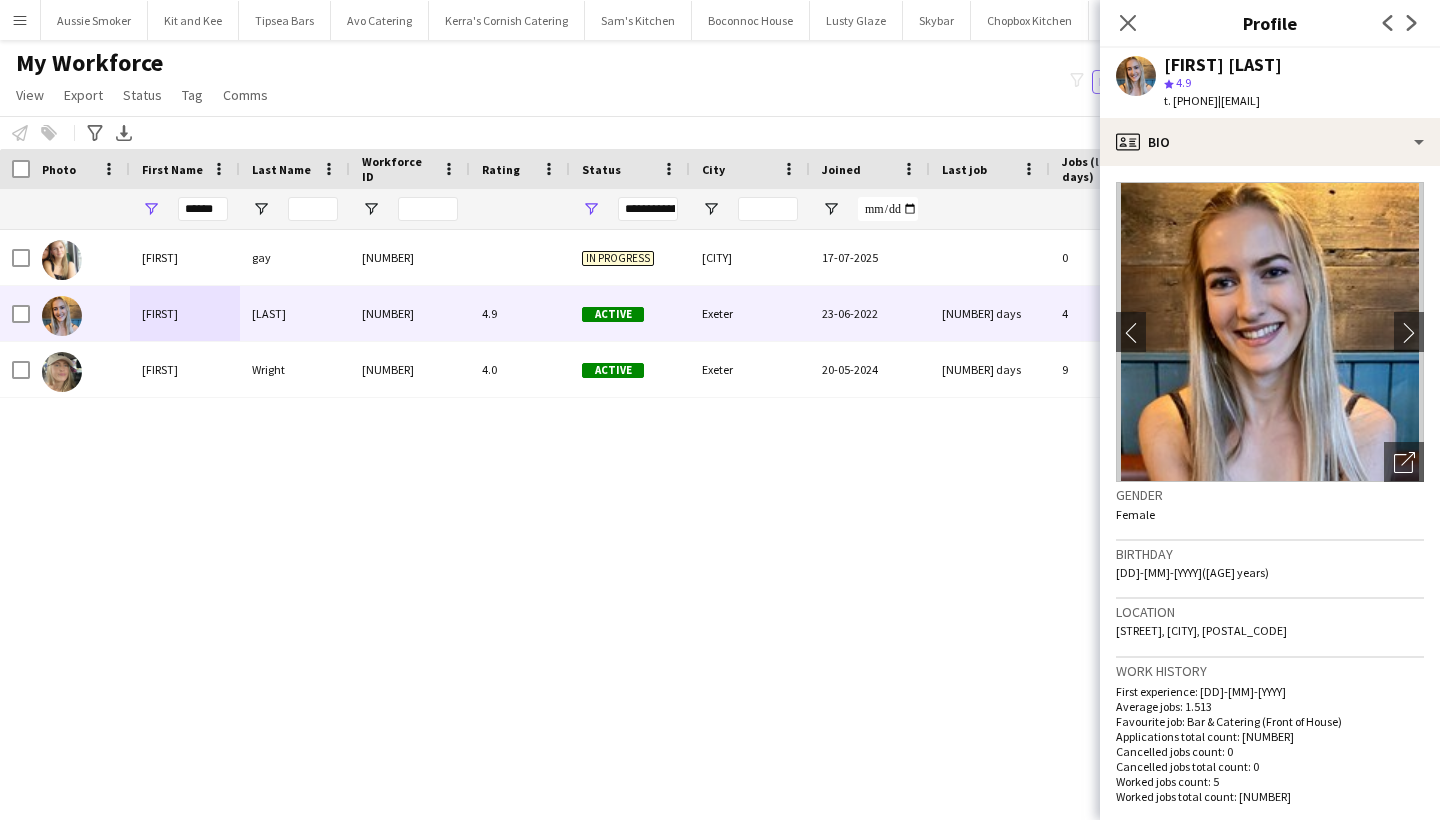drag, startPoint x: 1314, startPoint y: 625, endPoint x: 1262, endPoint y: 627, distance: 52.03845 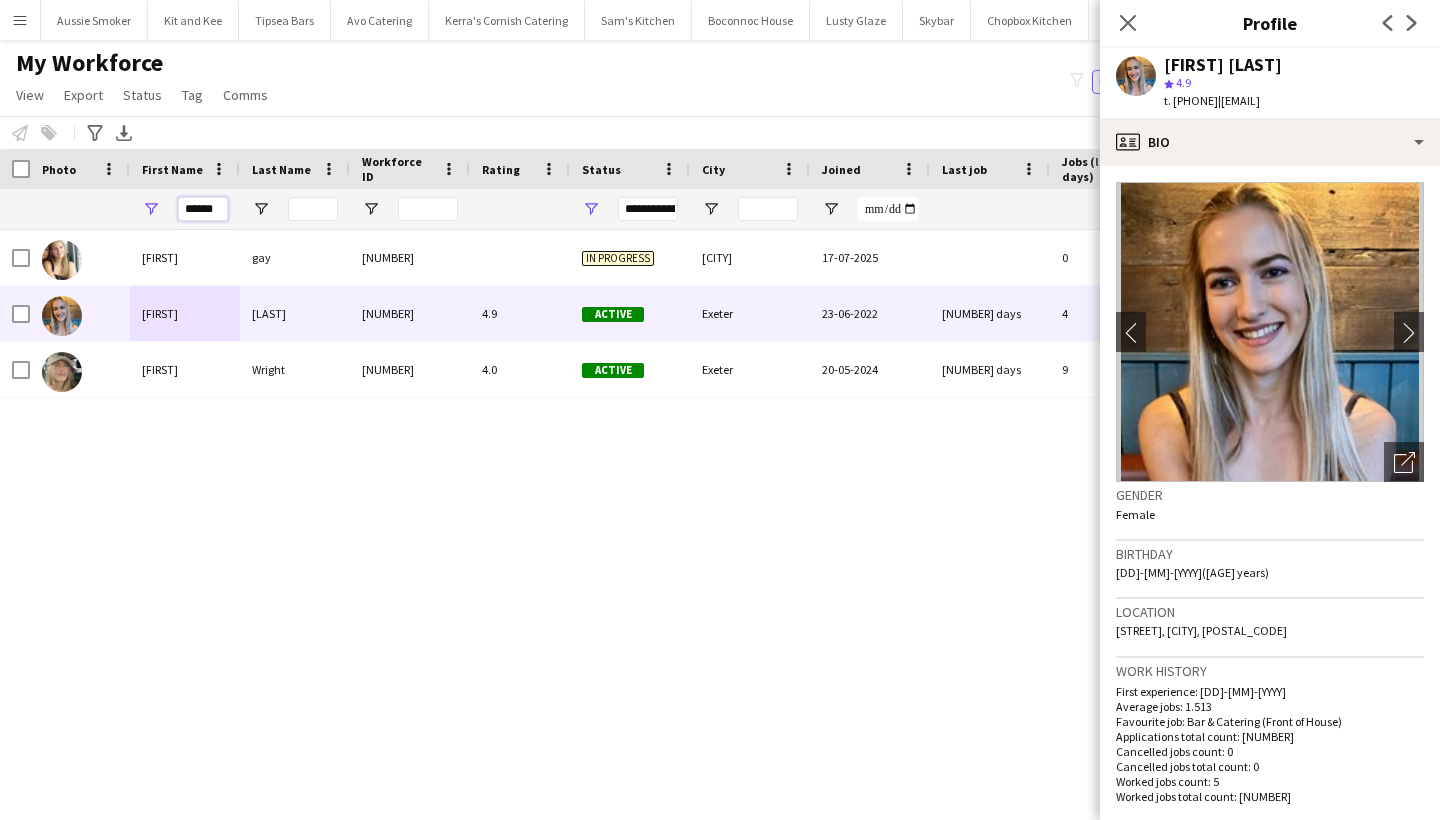 click on "******" at bounding box center [203, 209] 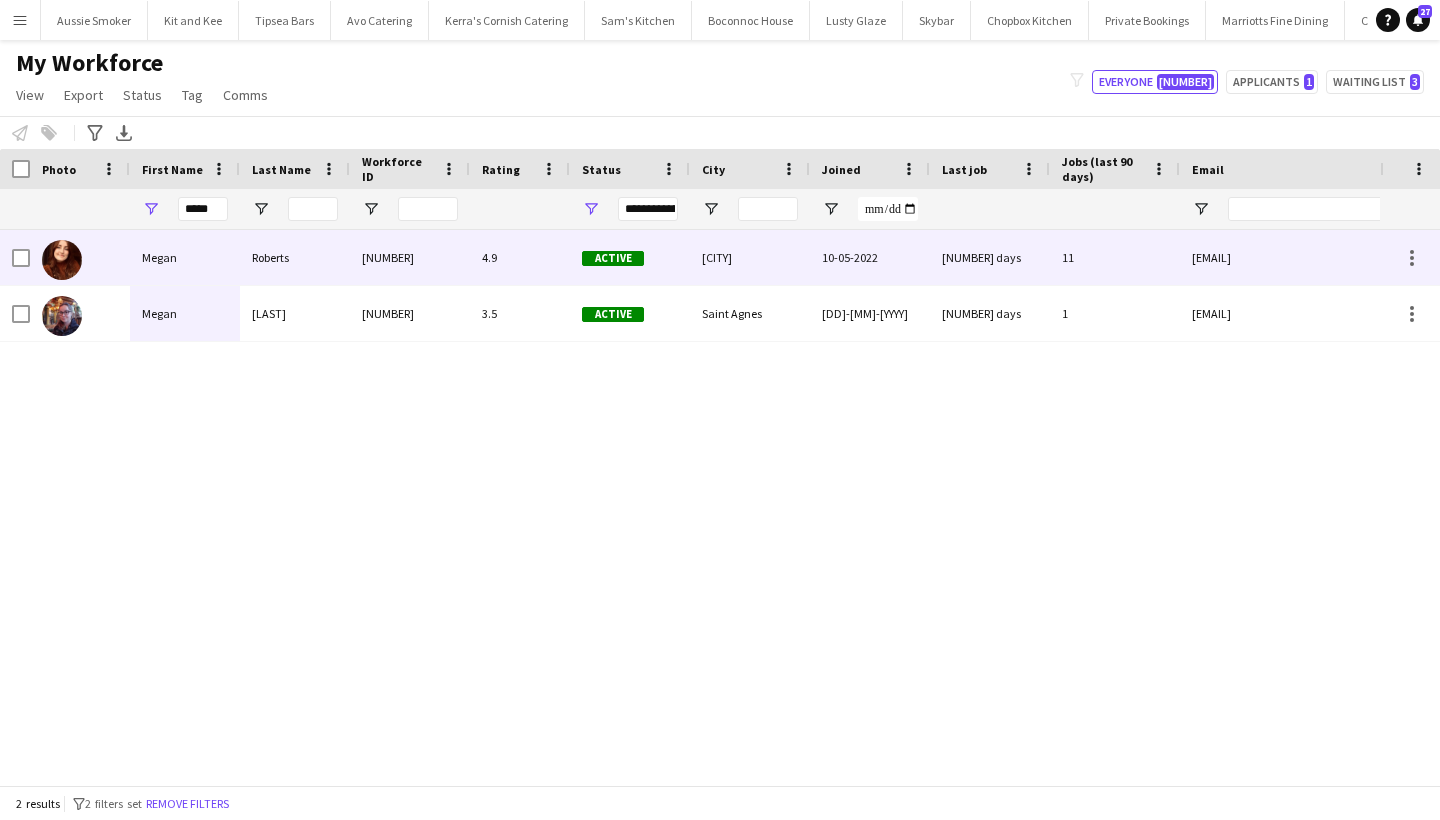 drag, startPoint x: 167, startPoint y: 241, endPoint x: 178, endPoint y: 281, distance: 41.484936 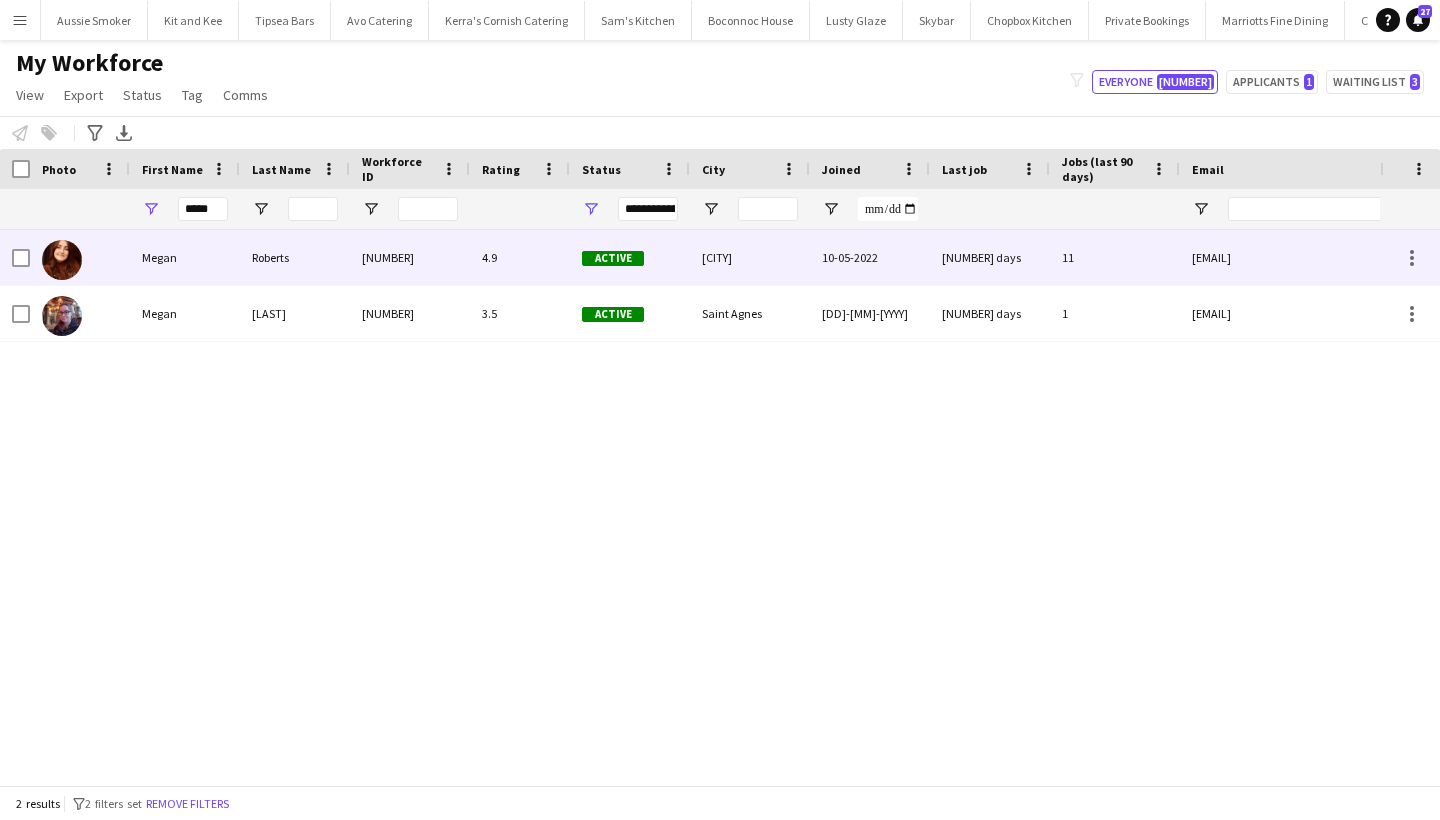 click on "Torpoint" at bounding box center [750, 257] 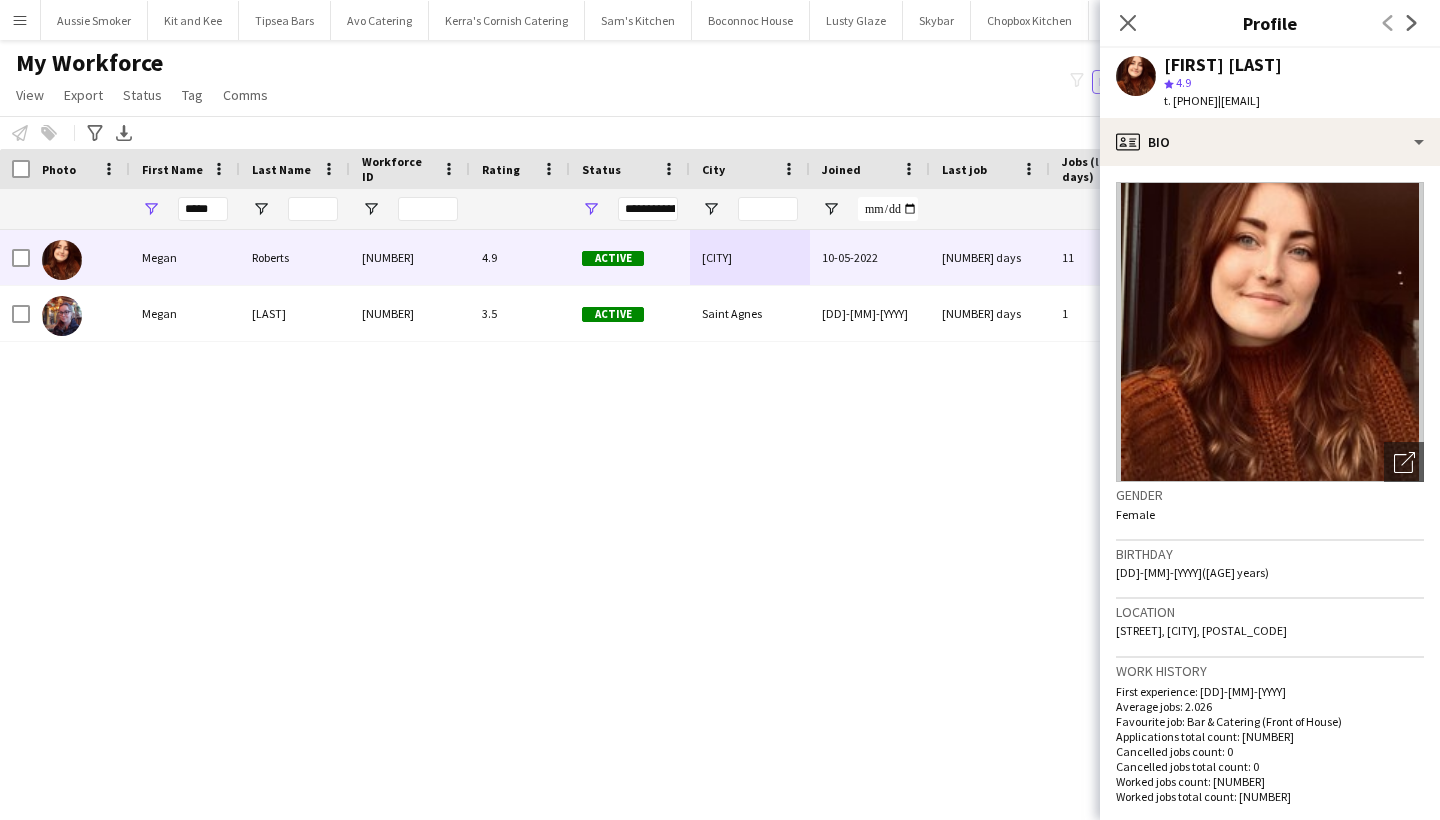 drag, startPoint x: 1301, startPoint y: 651, endPoint x: 1247, endPoint y: 650, distance: 54.00926 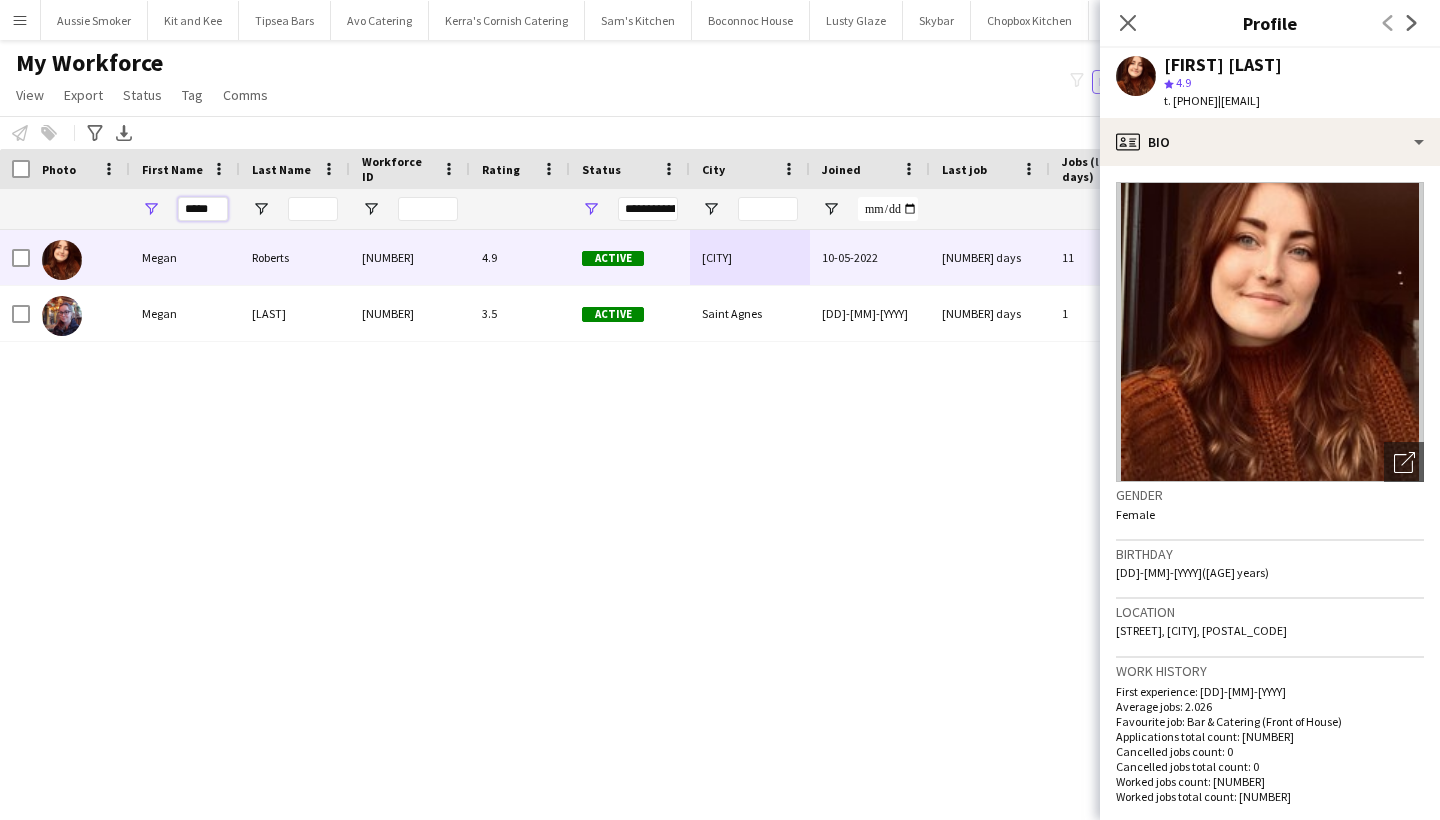 click on "*****" at bounding box center [203, 209] 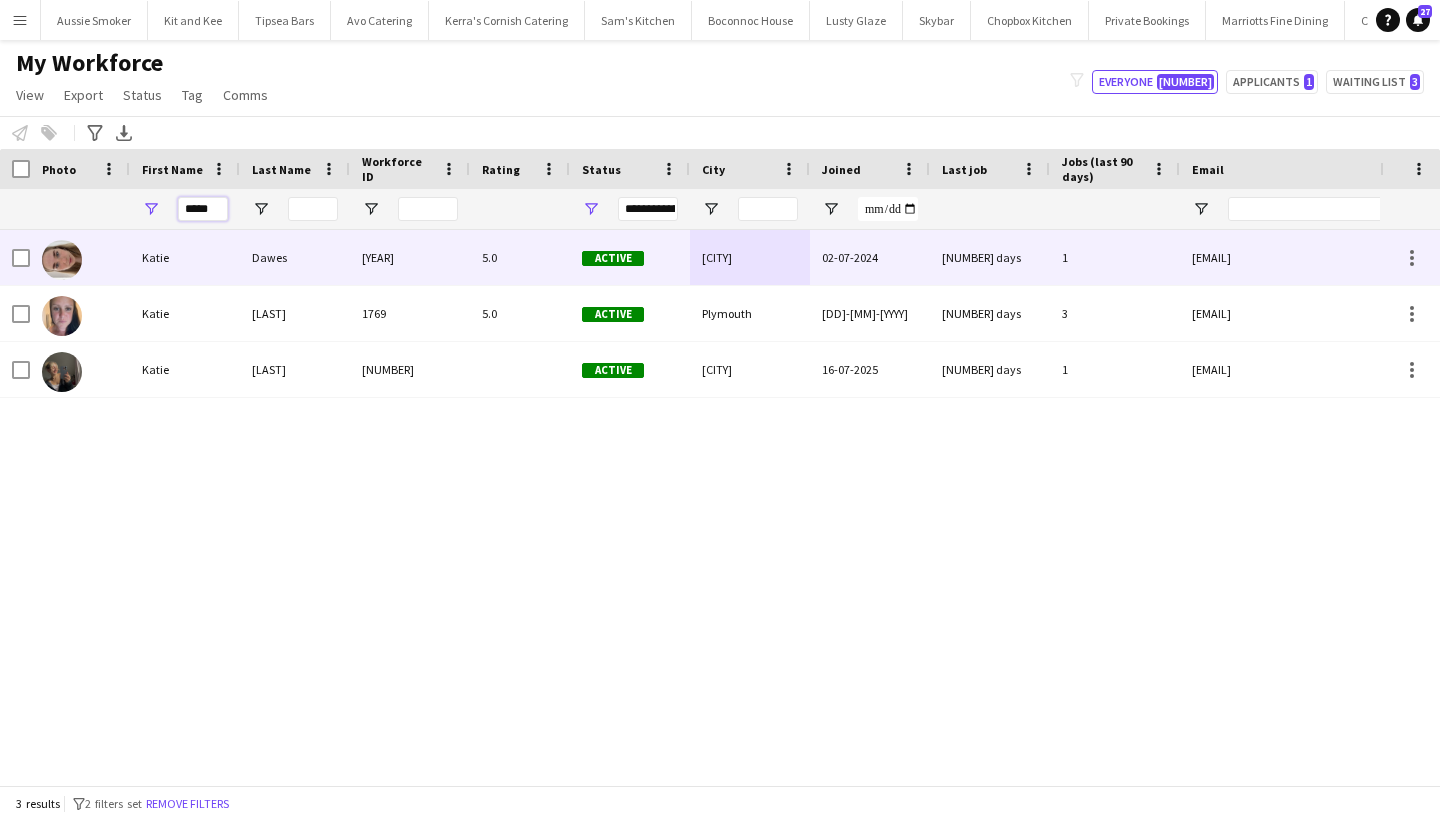 type on "*****" 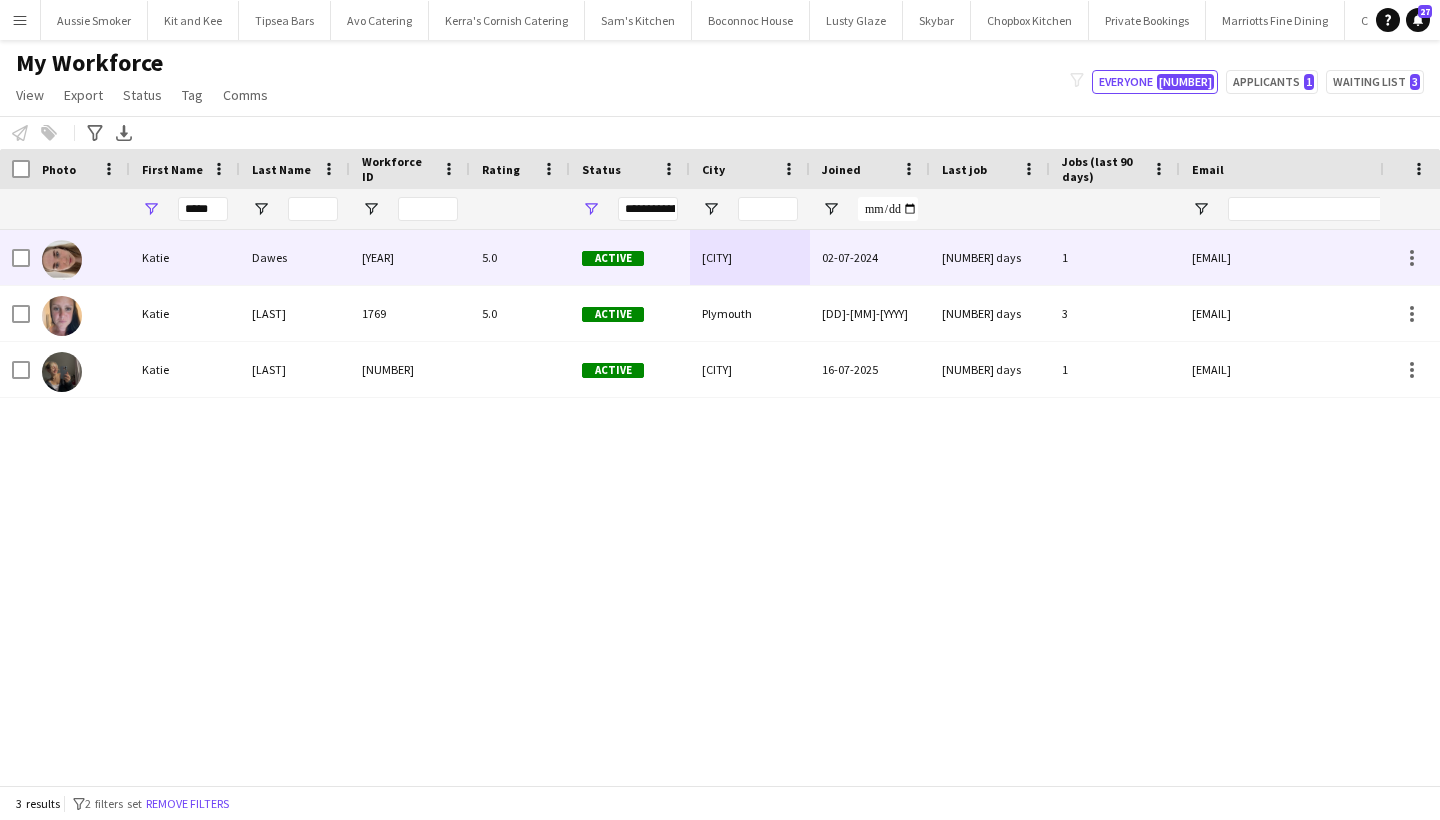 drag, startPoint x: 208, startPoint y: 247, endPoint x: 280, endPoint y: 310, distance: 95.67131 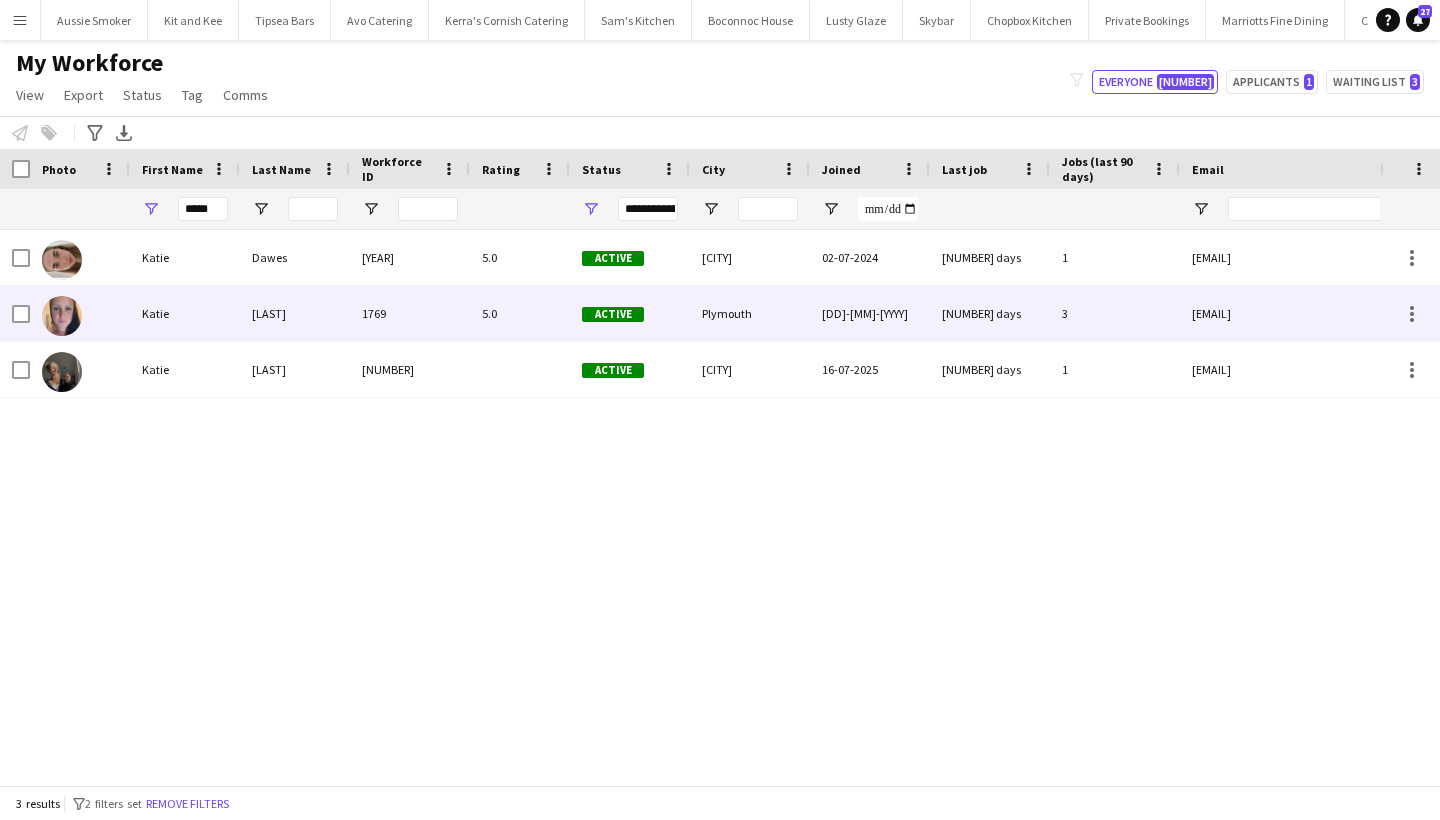 click on "Plymouth" at bounding box center (750, 313) 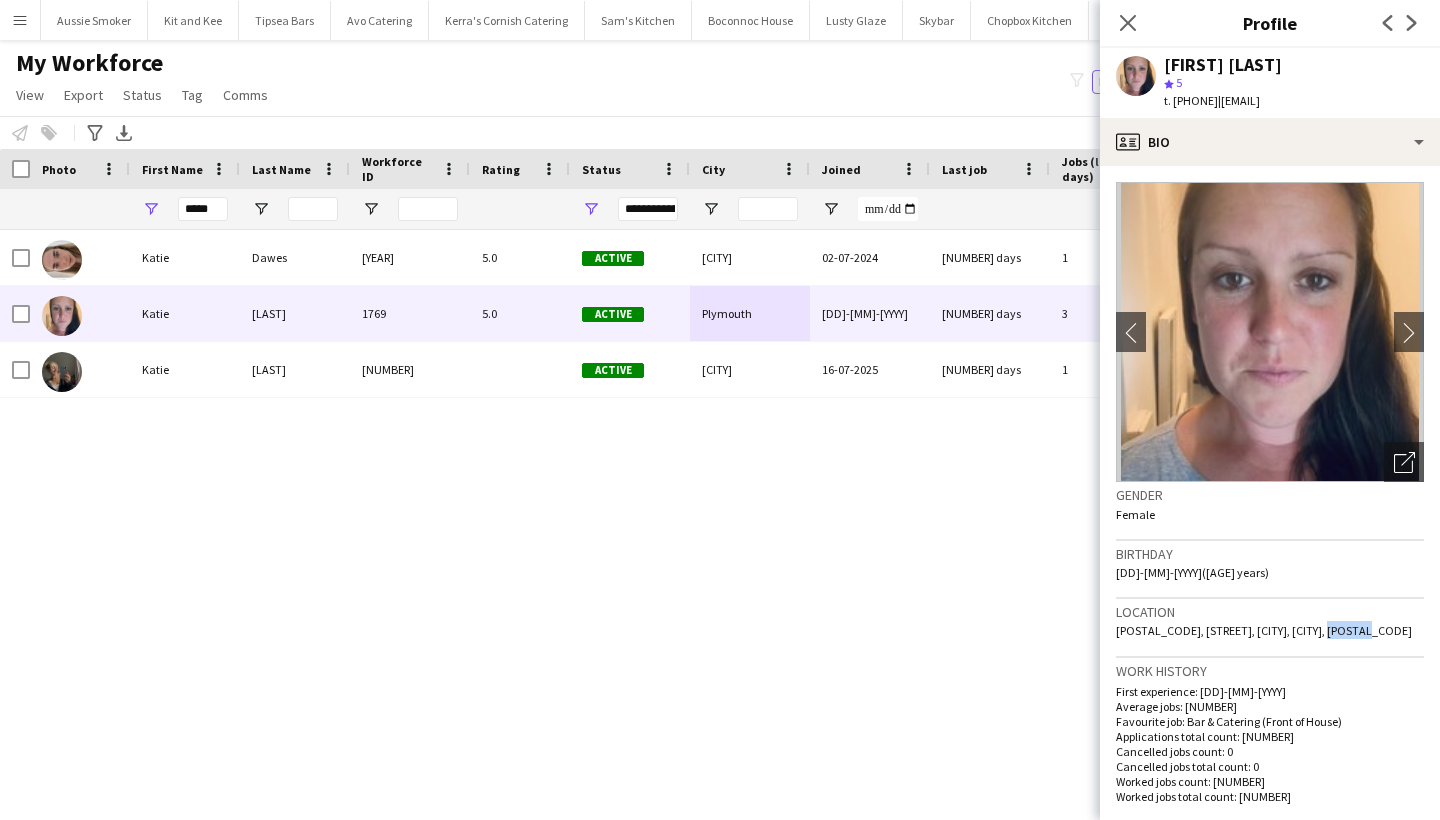 drag, startPoint x: 1381, startPoint y: 631, endPoint x: 1334, endPoint y: 630, distance: 47.010635 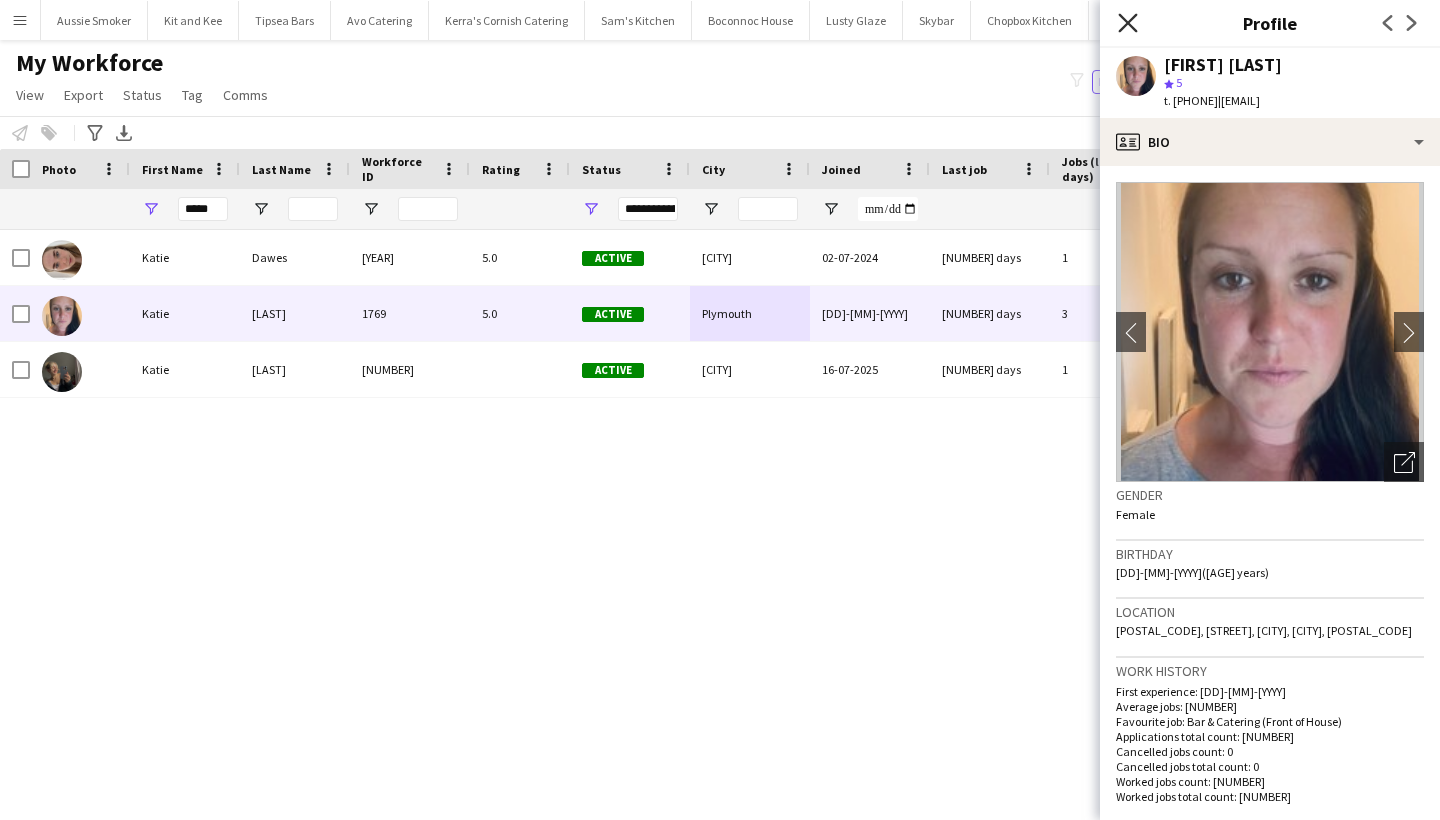 click on "Close pop-in" 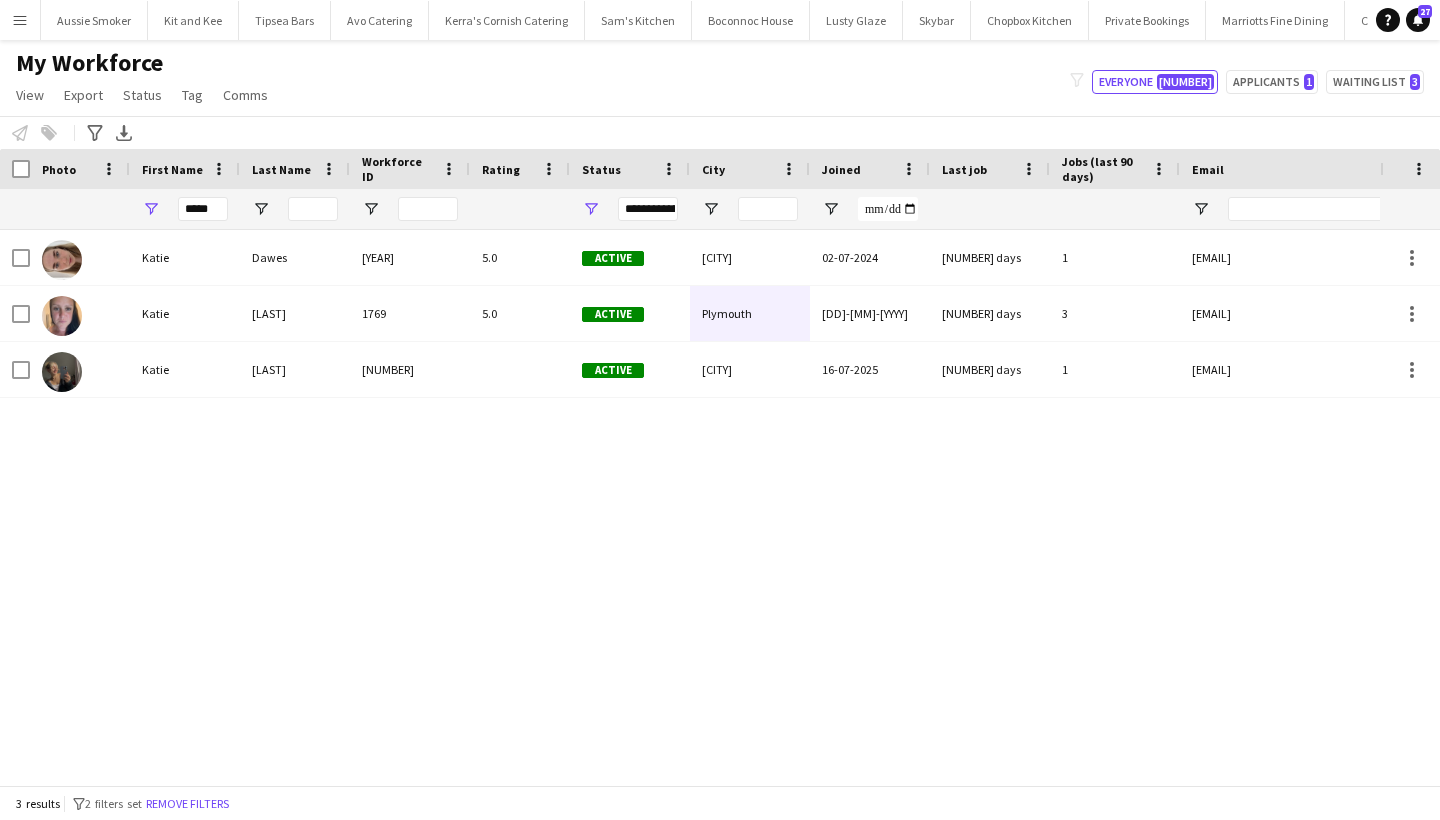 click on "Menu" at bounding box center (20, 20) 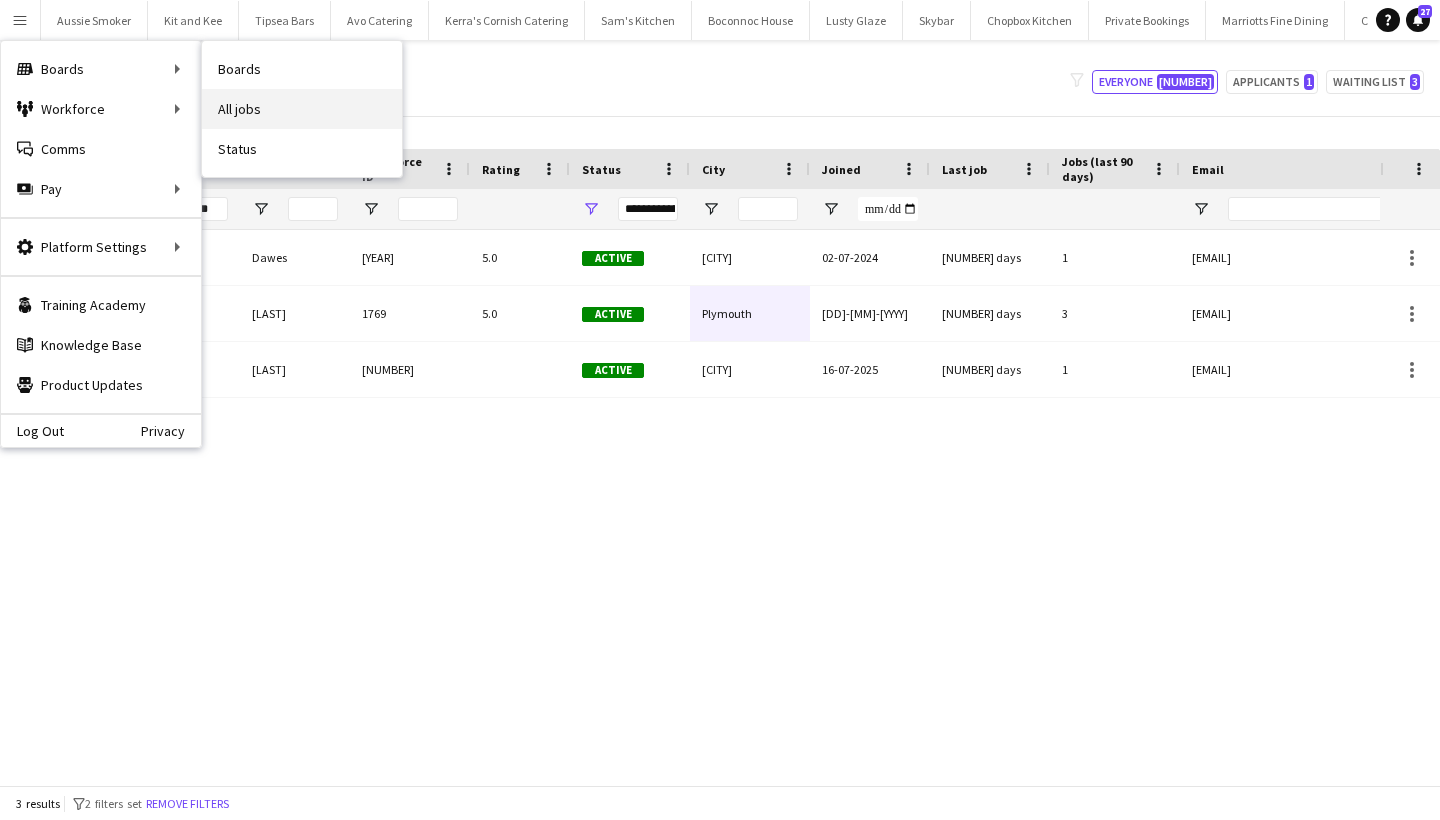 click on "All jobs" at bounding box center [302, 109] 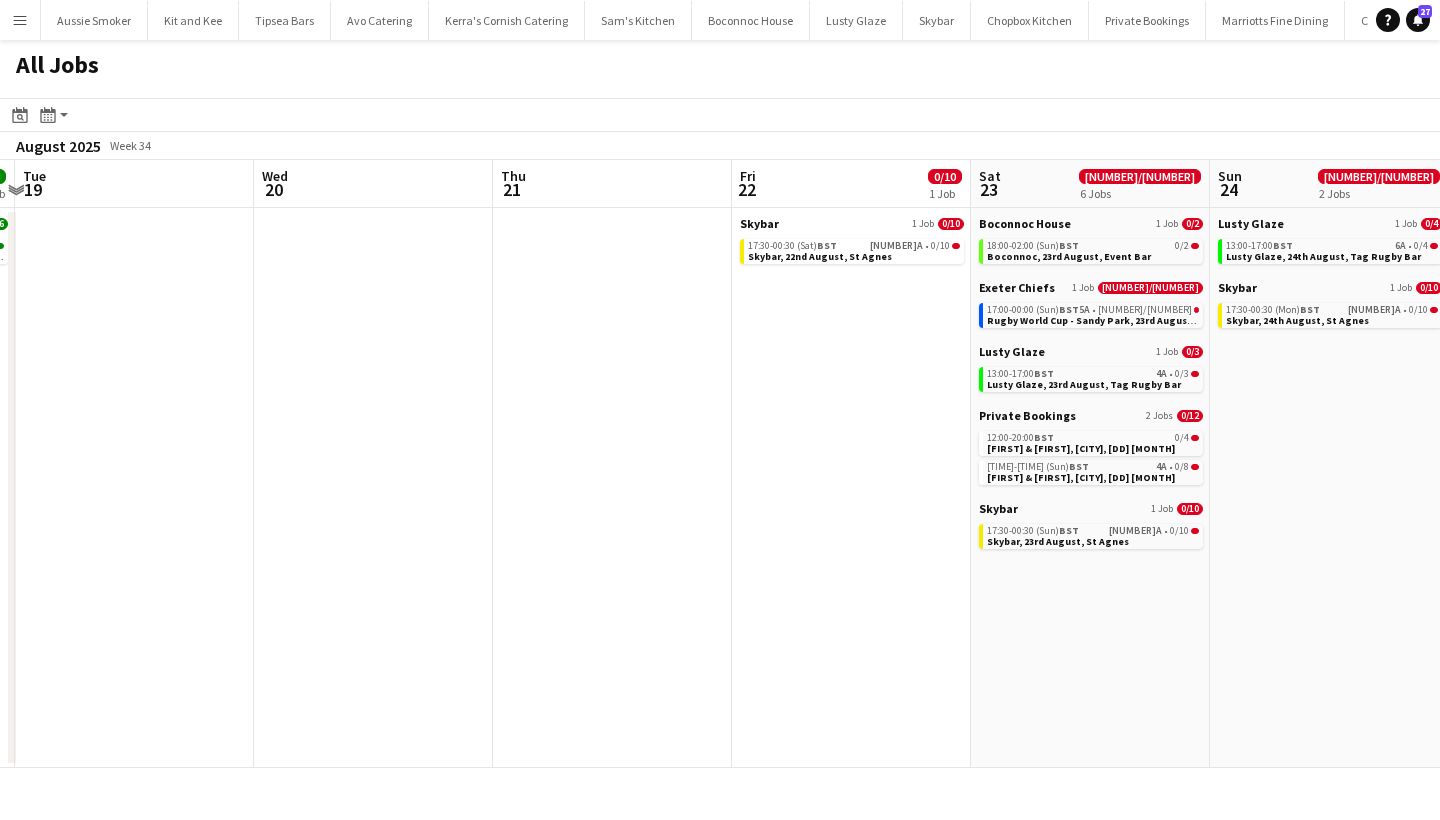 scroll, scrollTop: 0, scrollLeft: 942, axis: horizontal 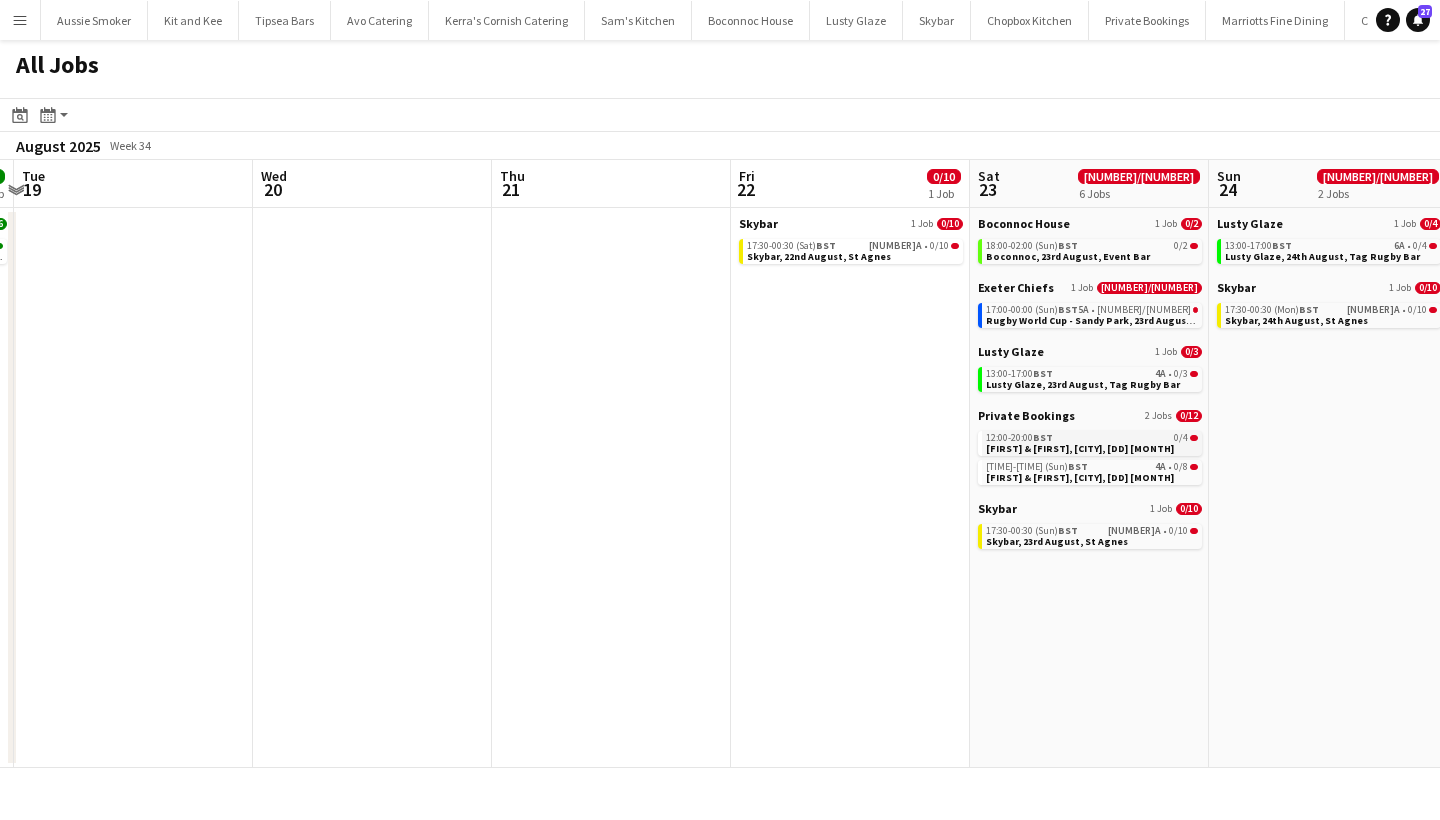 click on "12:00-20:00    BST   0/4" at bounding box center [1092, 438] 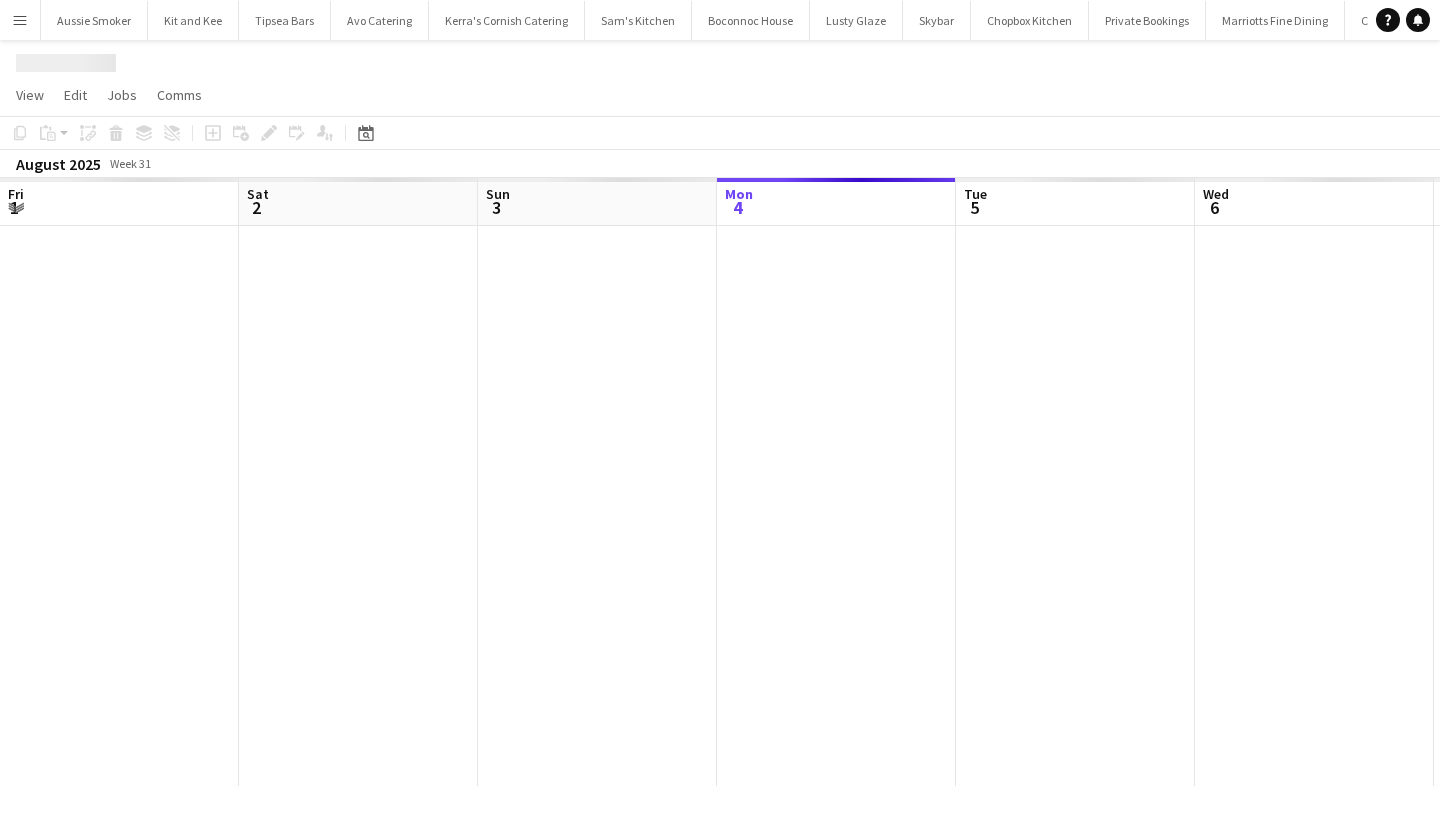 scroll, scrollTop: 0, scrollLeft: 0, axis: both 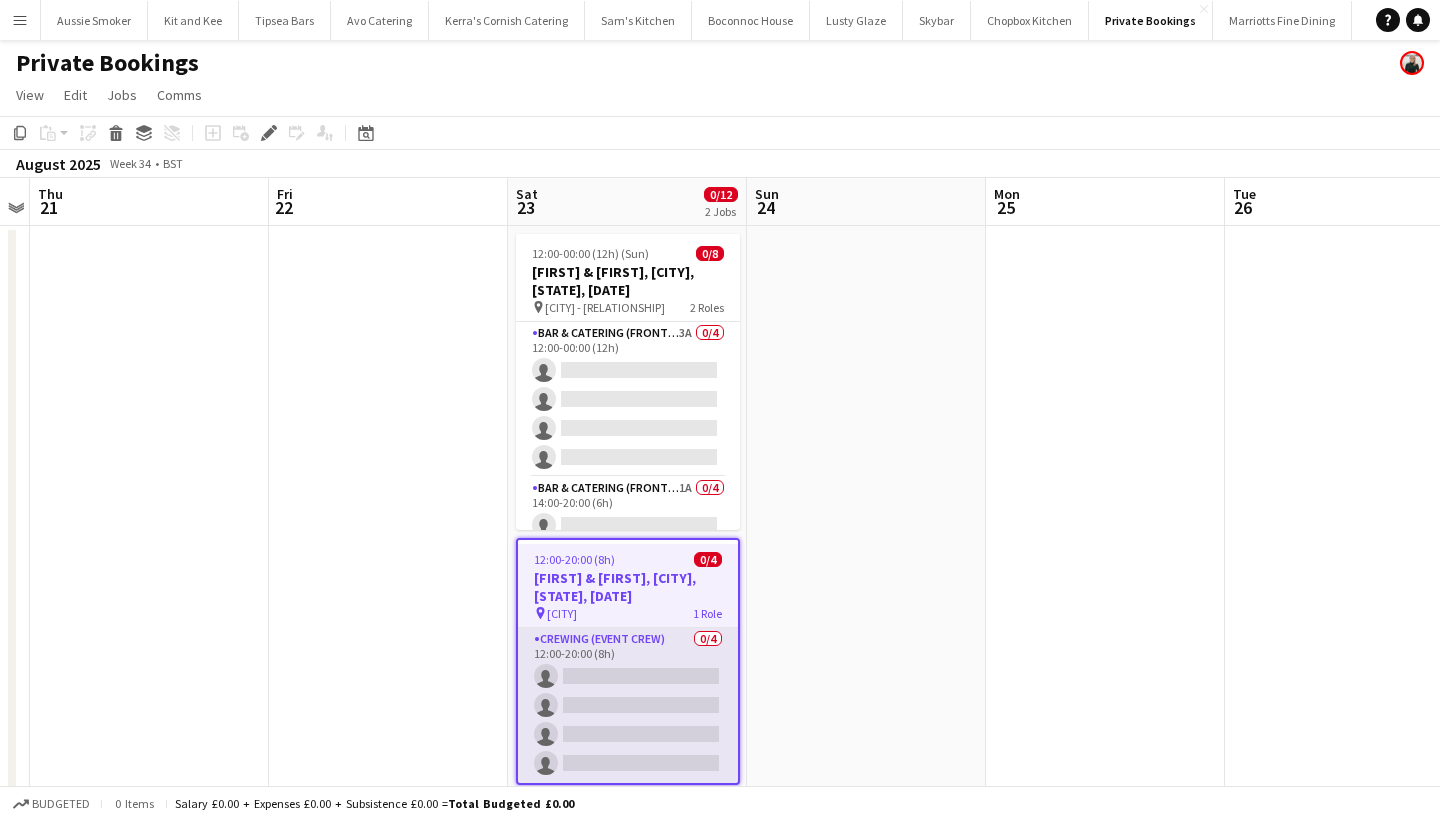 click on "Crewing (Event Crew)   0/4   12:00-20:00 (8h)
single-neutral-actions
single-neutral-actions
single-neutral-actions
single-neutral-actions" at bounding box center (628, 705) 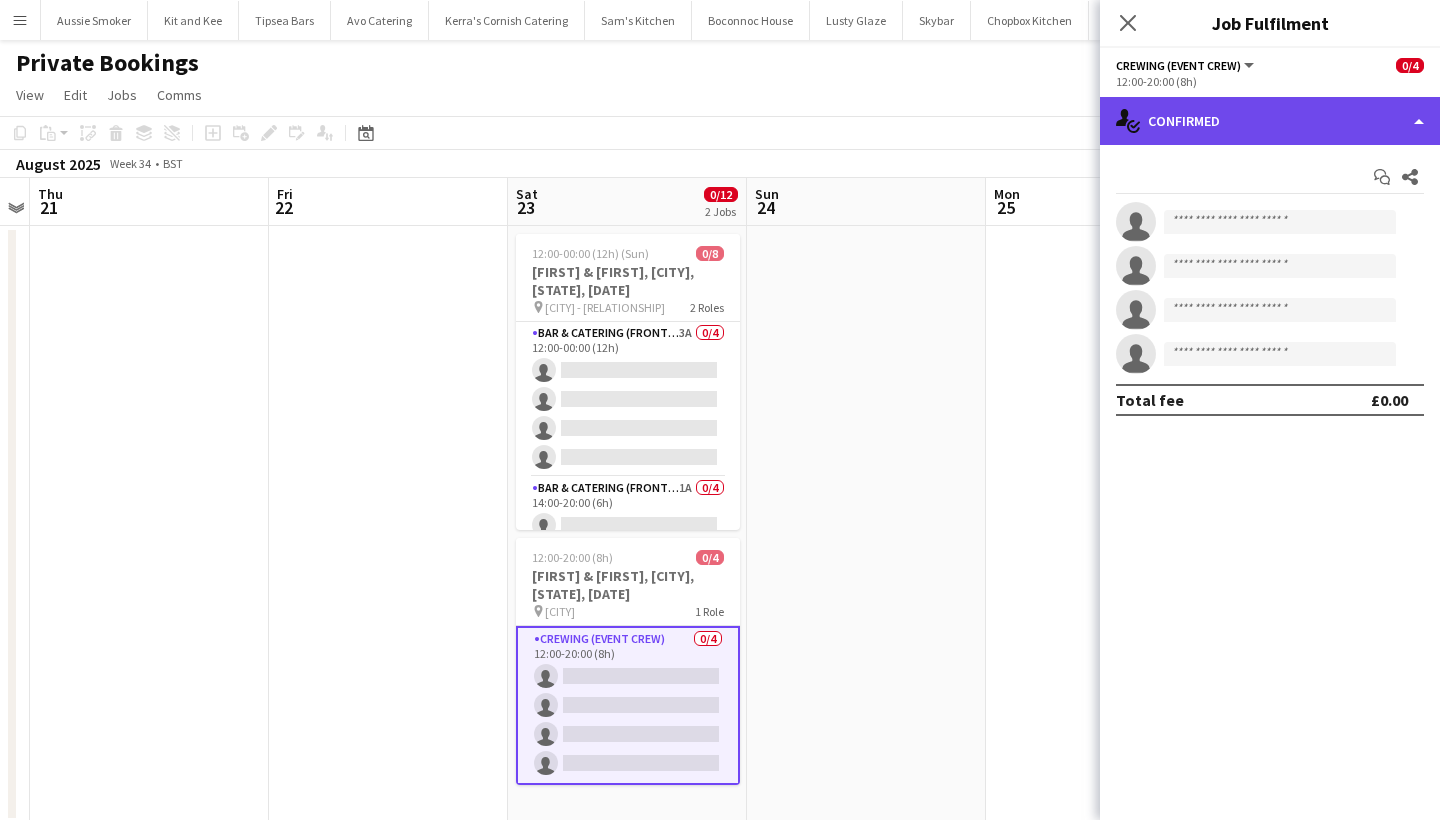 click on "single-neutral-actions-check-2
Confirmed" 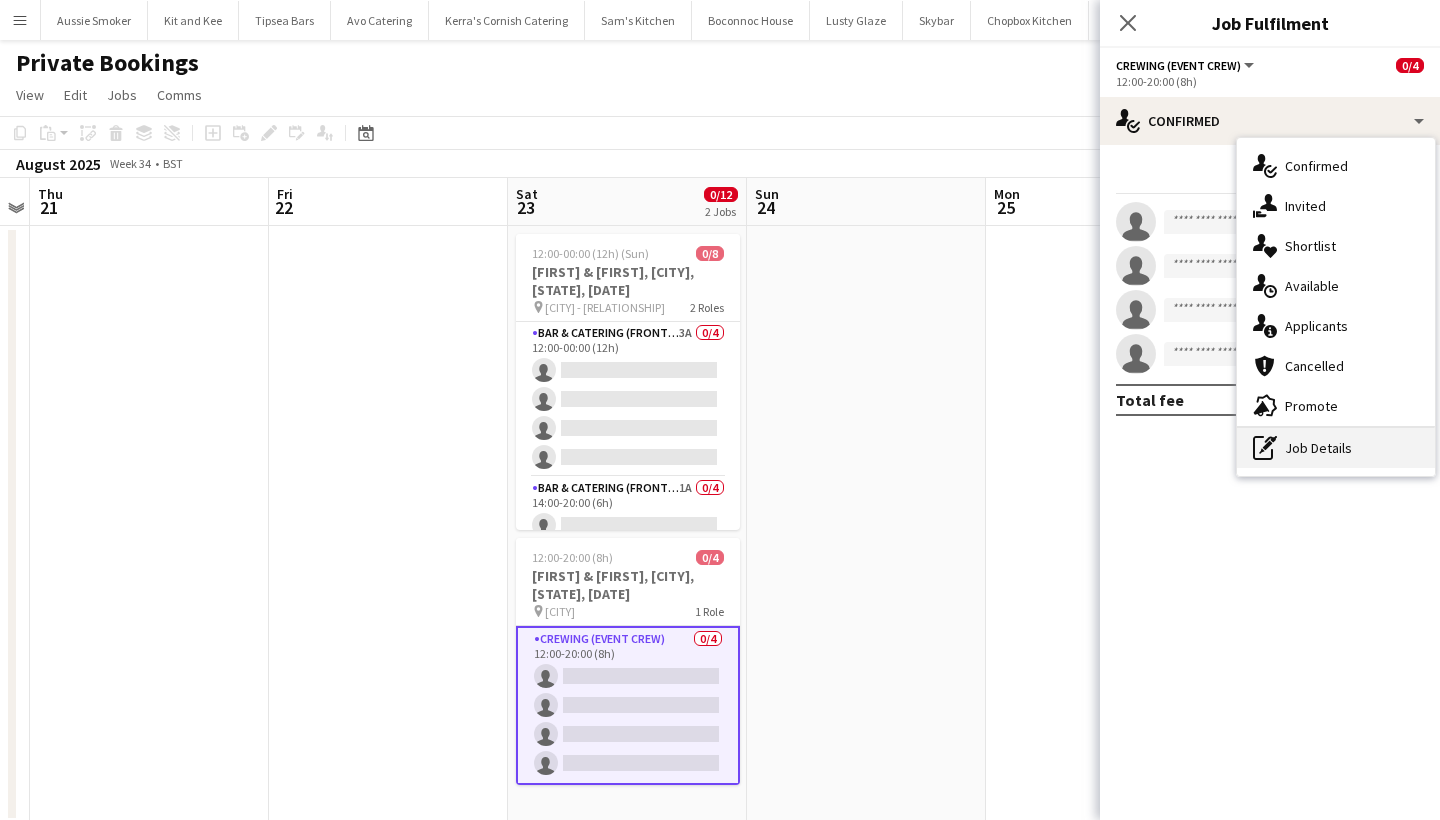 click on "pen-write
Job Details" at bounding box center (1336, 448) 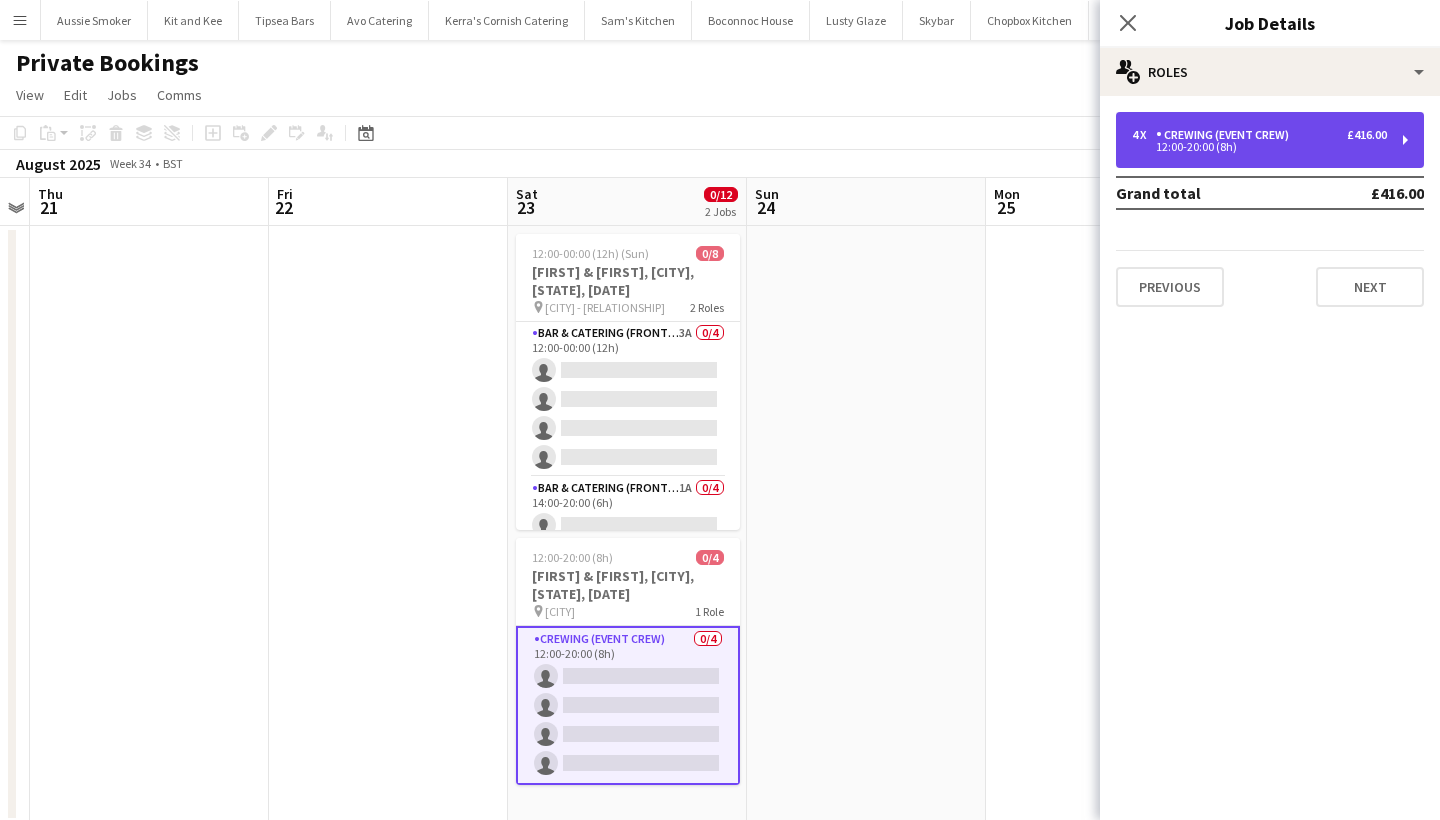 click on "Crewing (Event Crew)" at bounding box center [1226, 135] 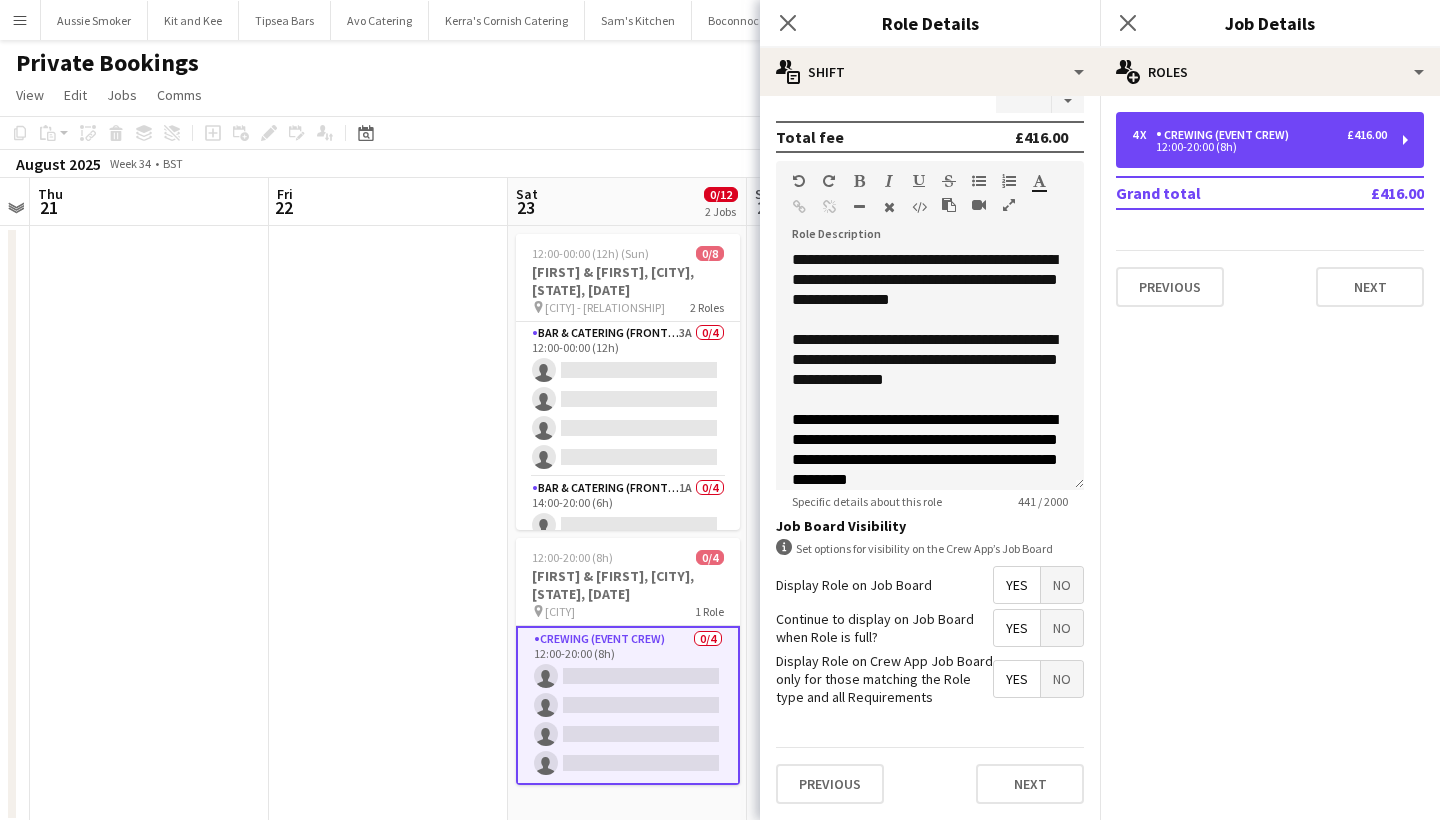 scroll, scrollTop: 534, scrollLeft: 0, axis: vertical 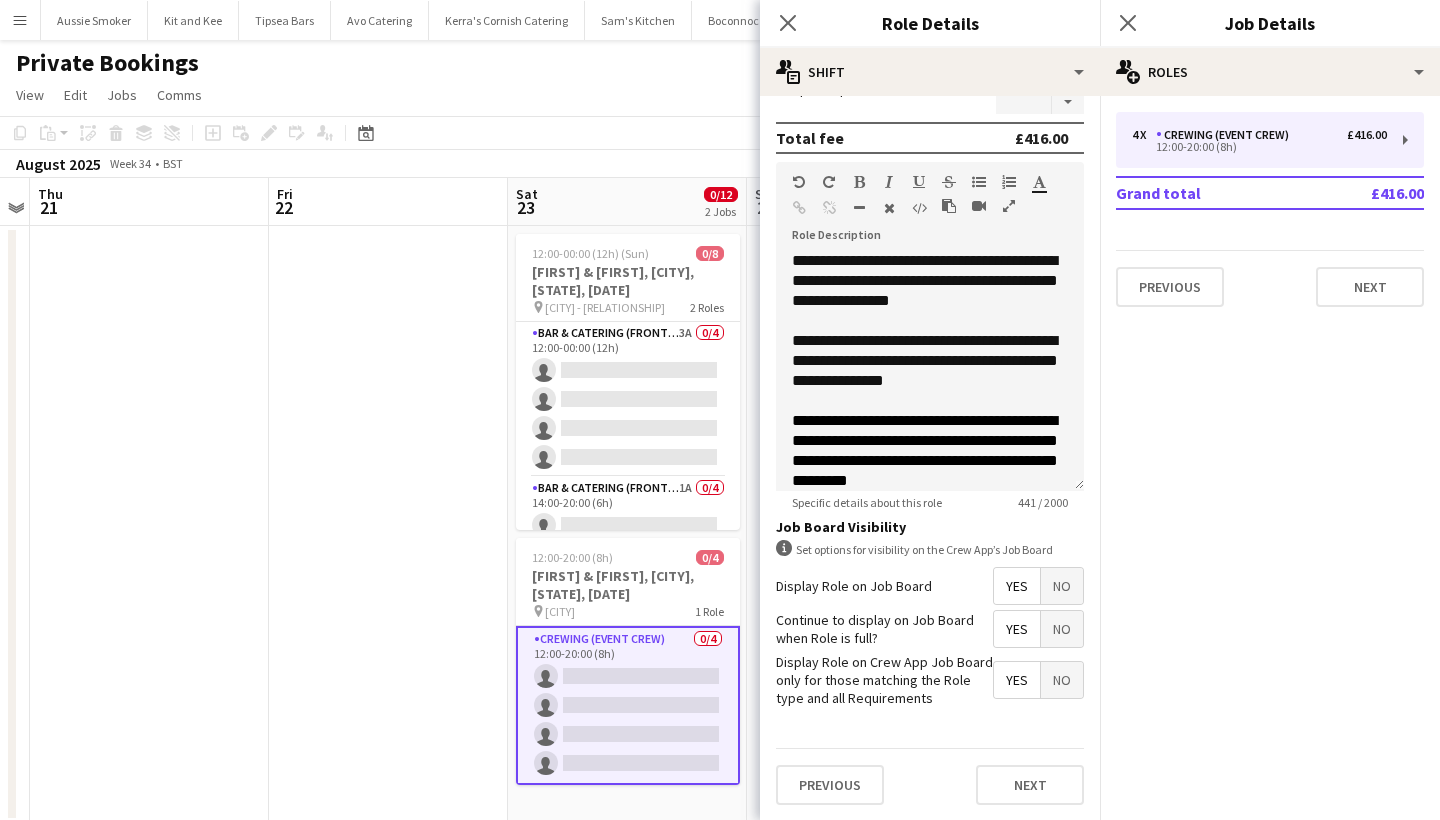click on "No" at bounding box center [1062, 680] 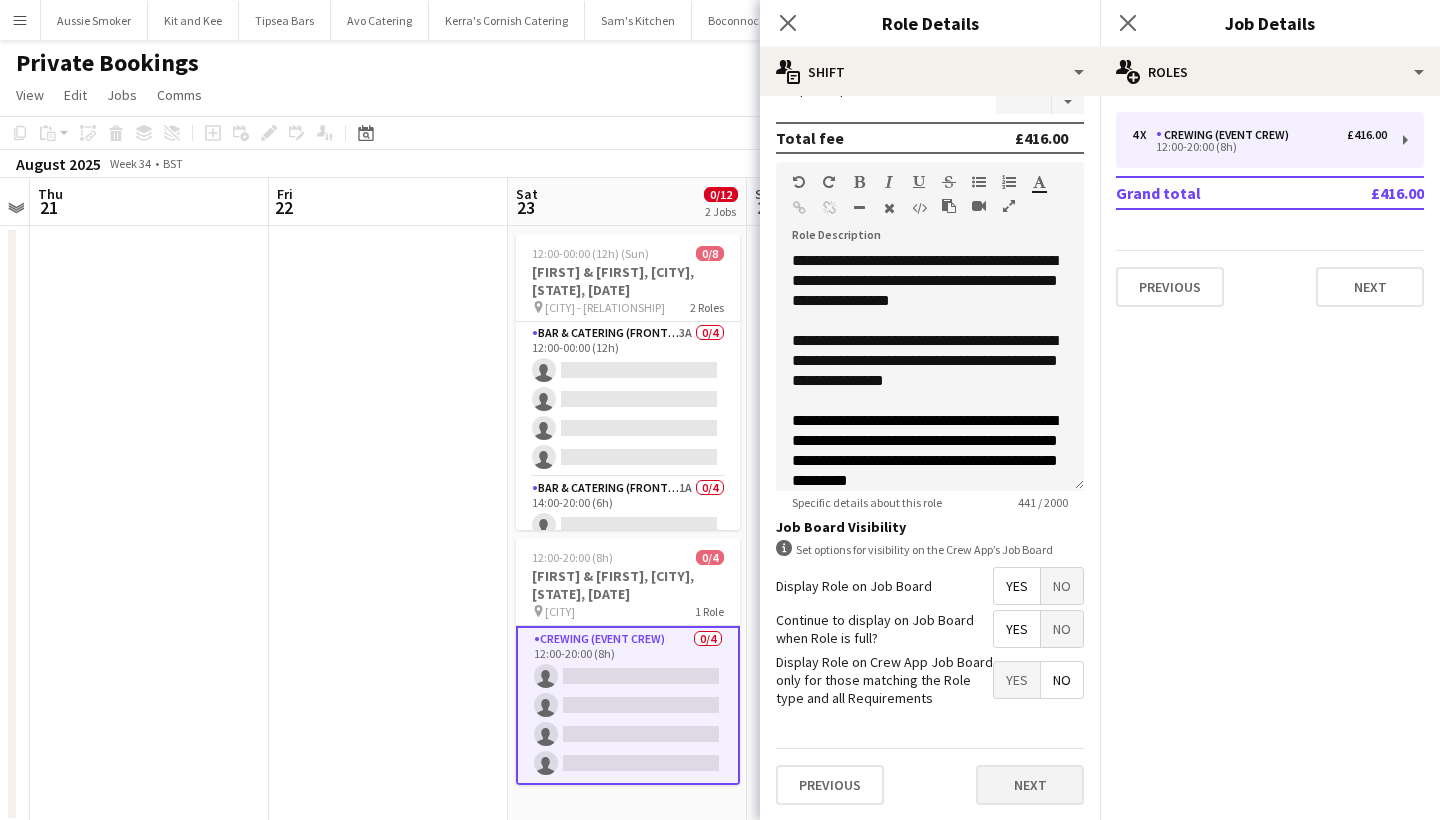 click on "Next" at bounding box center (1030, 785) 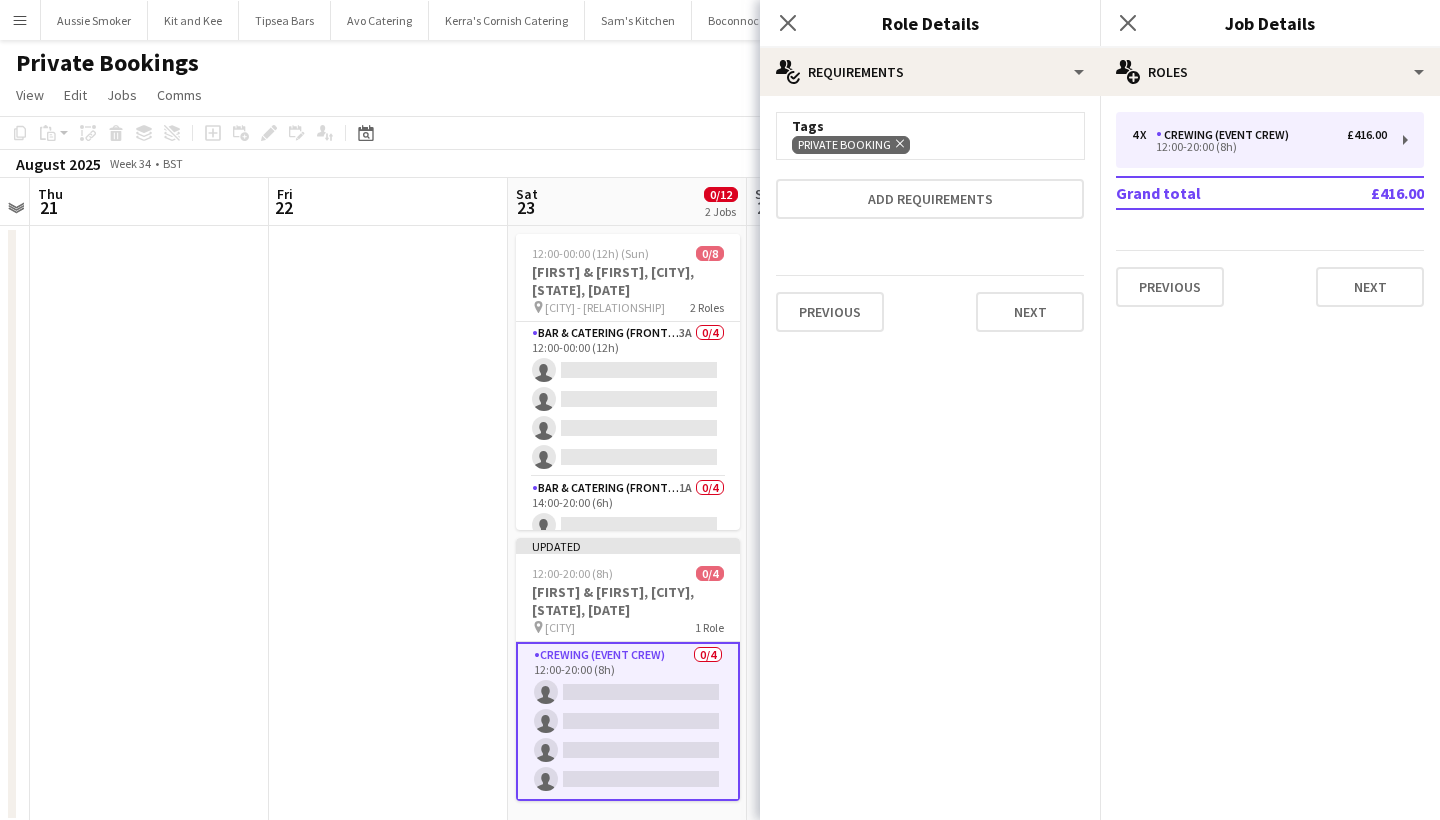 scroll, scrollTop: 0, scrollLeft: 0, axis: both 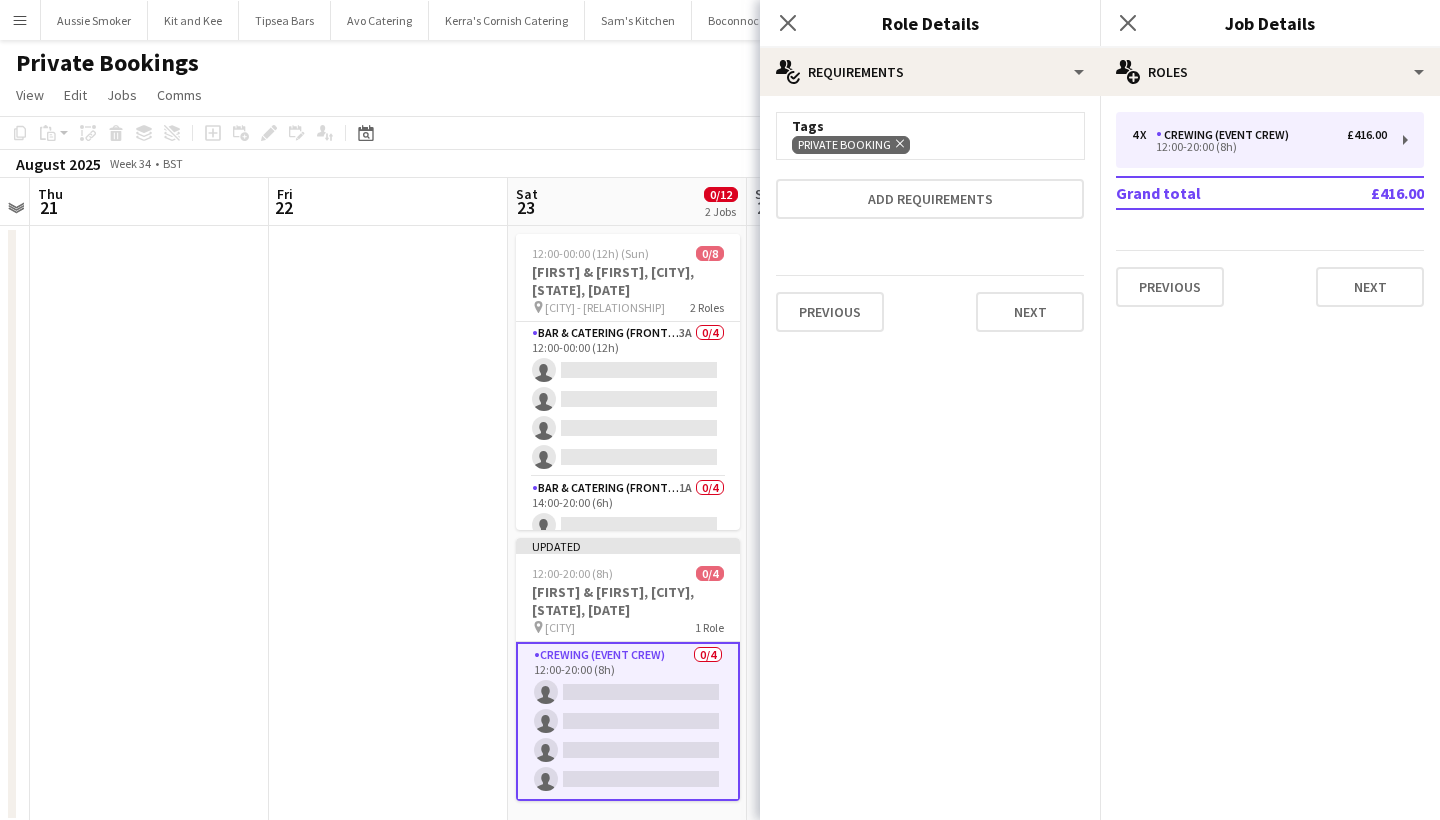 click on "Close pop-in" 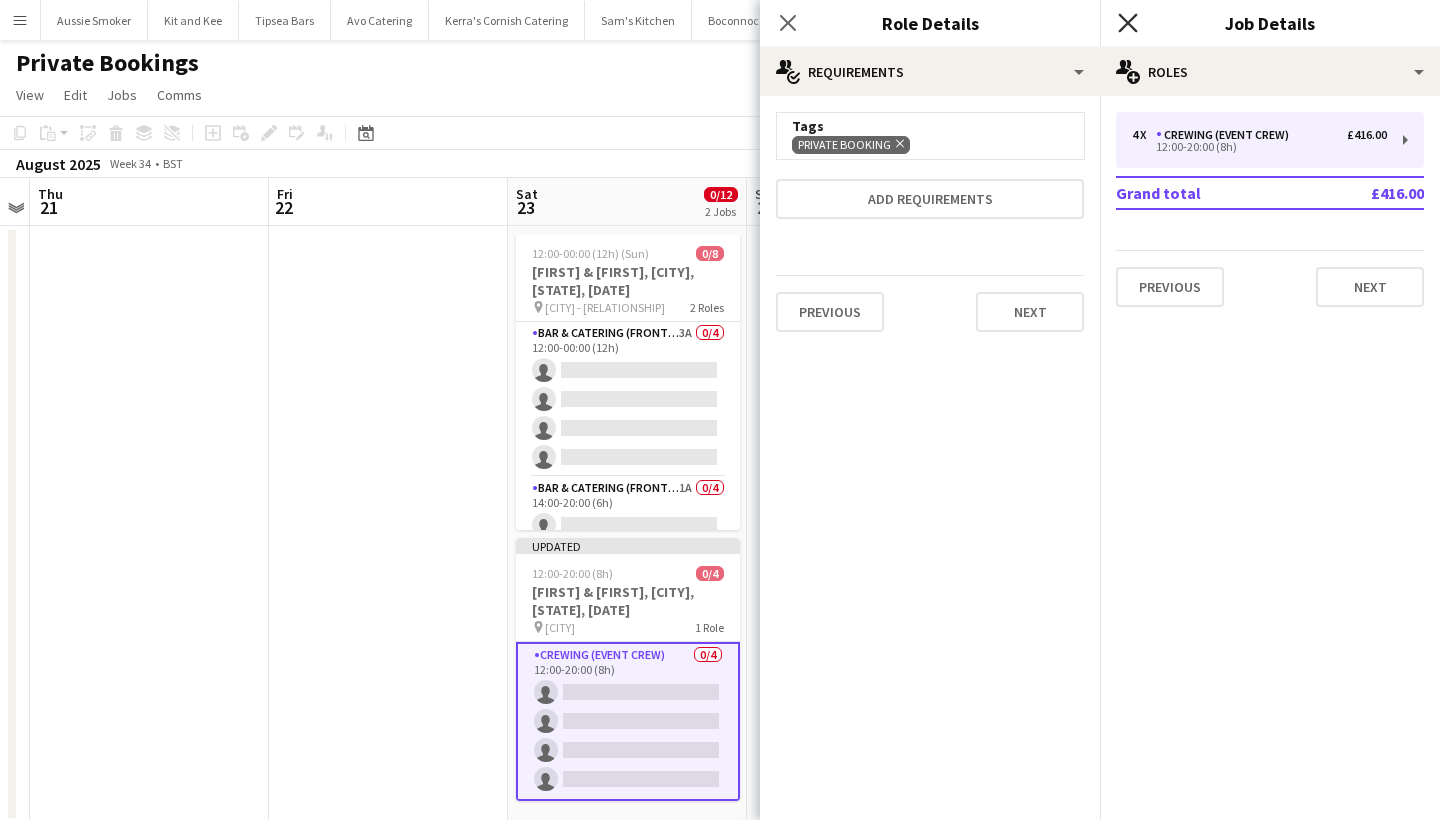 click on "Close pop-in" 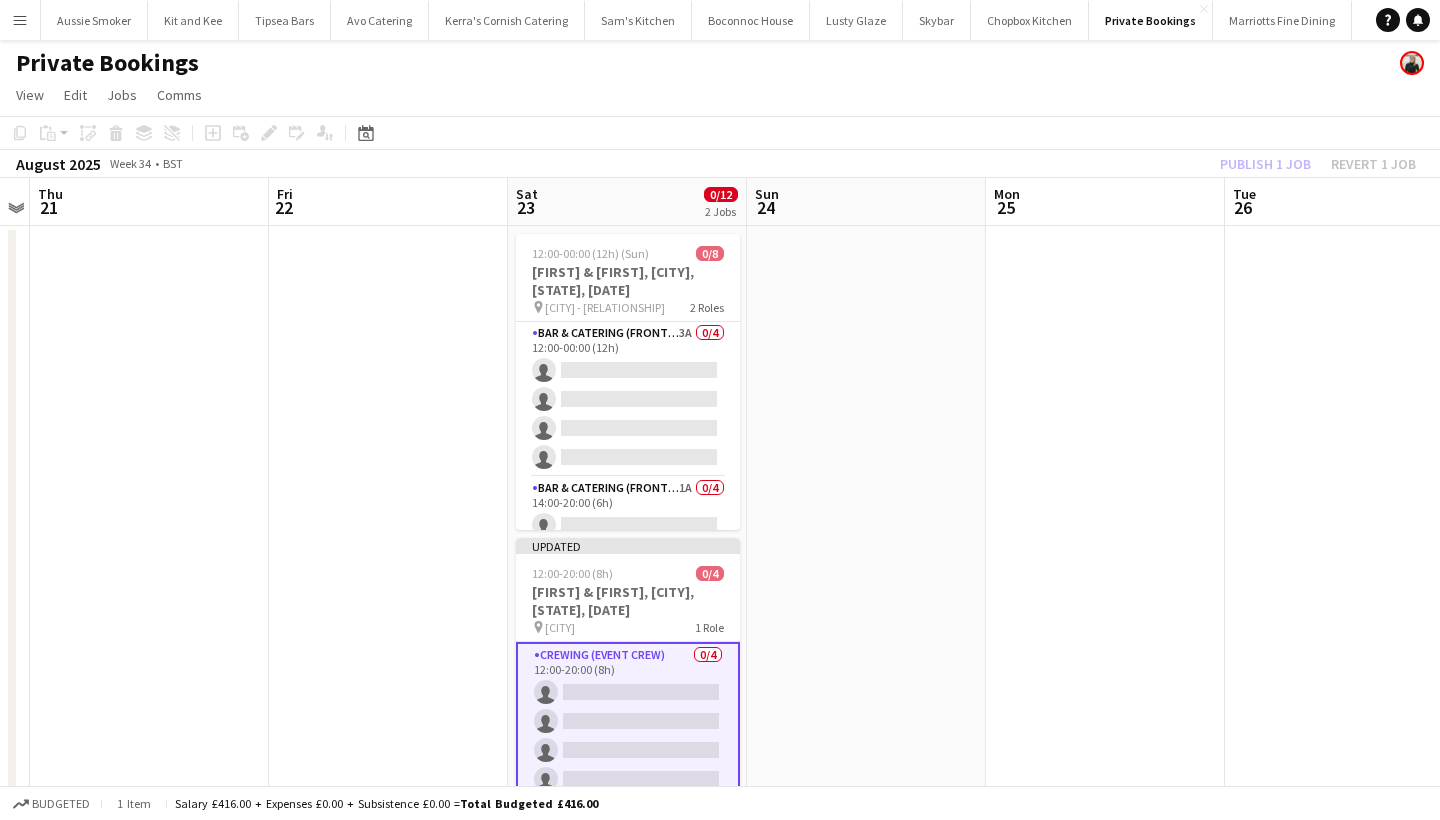 click on "Publish 1 job   Revert 1 job" 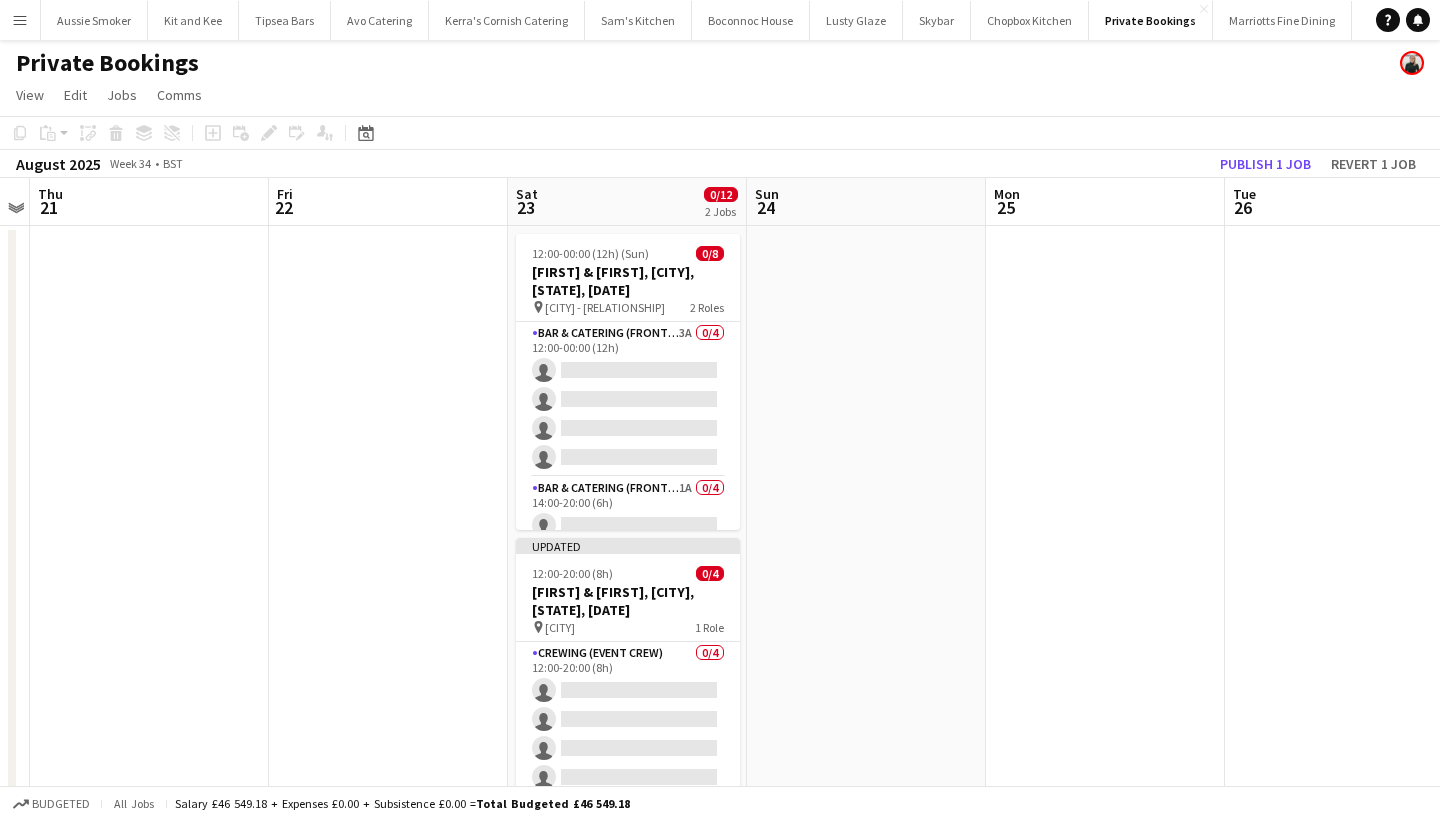 click on "Publish 1 job" 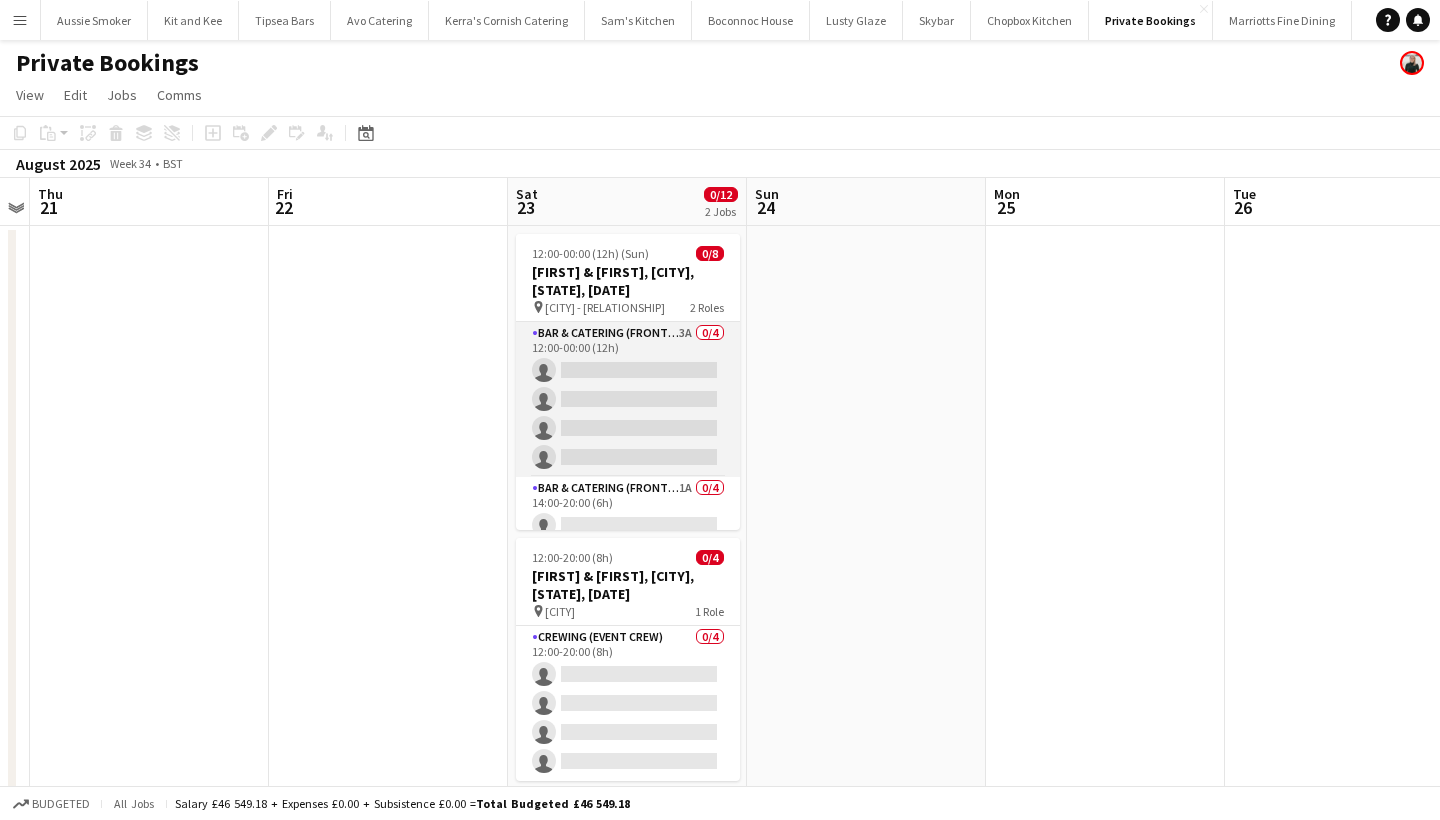 scroll, scrollTop: -1, scrollLeft: 0, axis: vertical 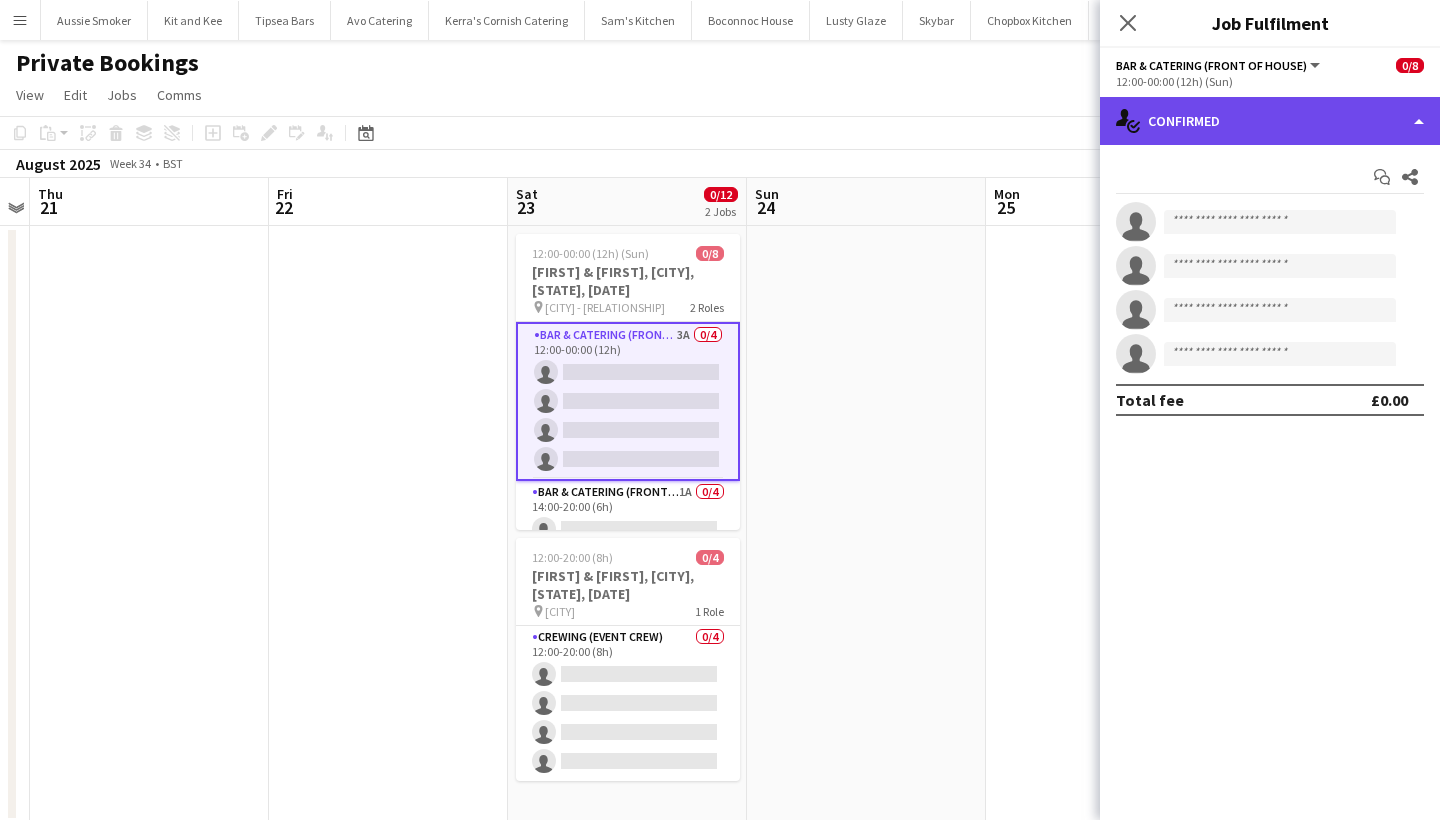 click on "single-neutral-actions-check-2
Confirmed" 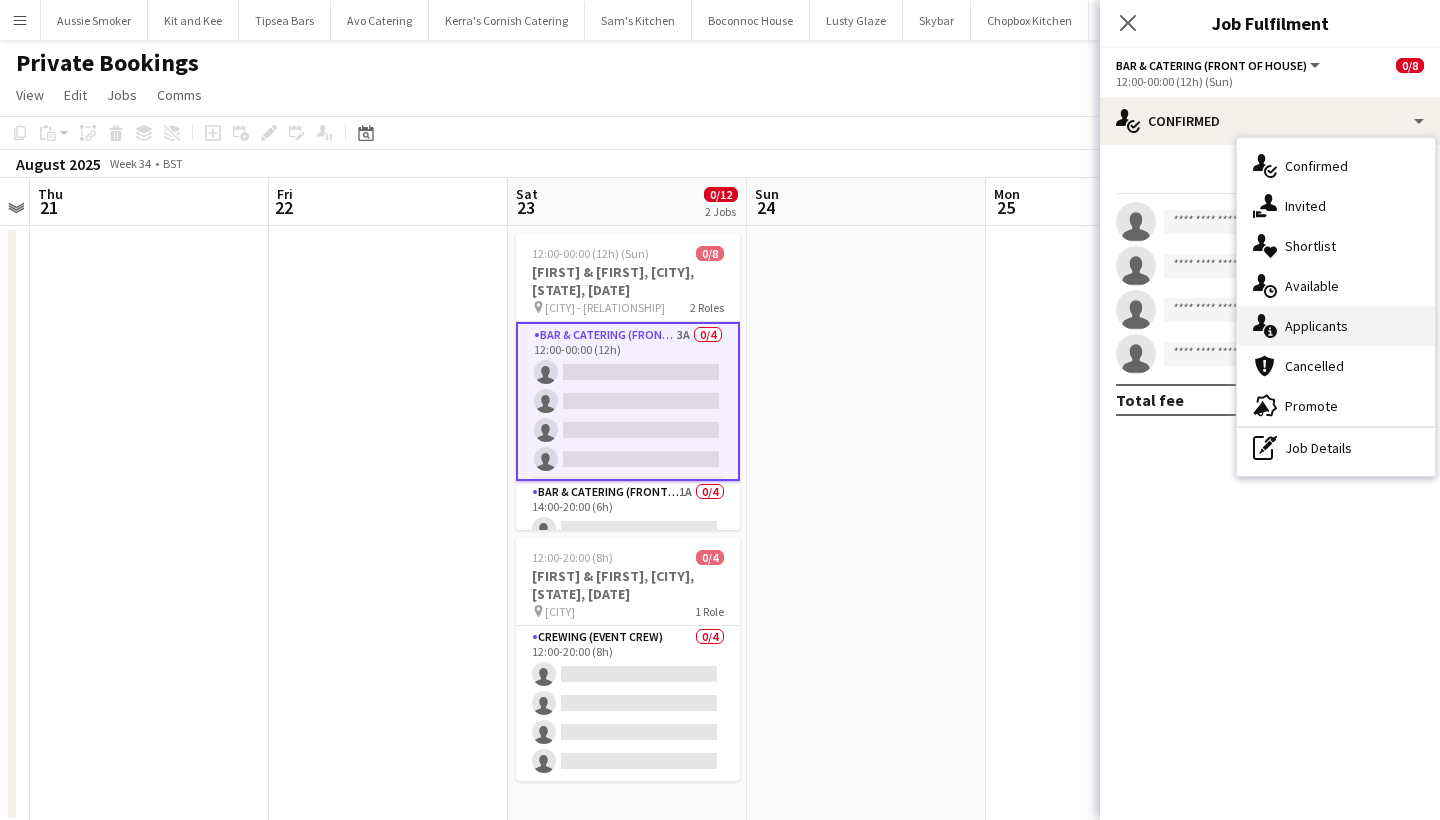 click on "single-neutral-actions-information
Applicants" at bounding box center [1336, 326] 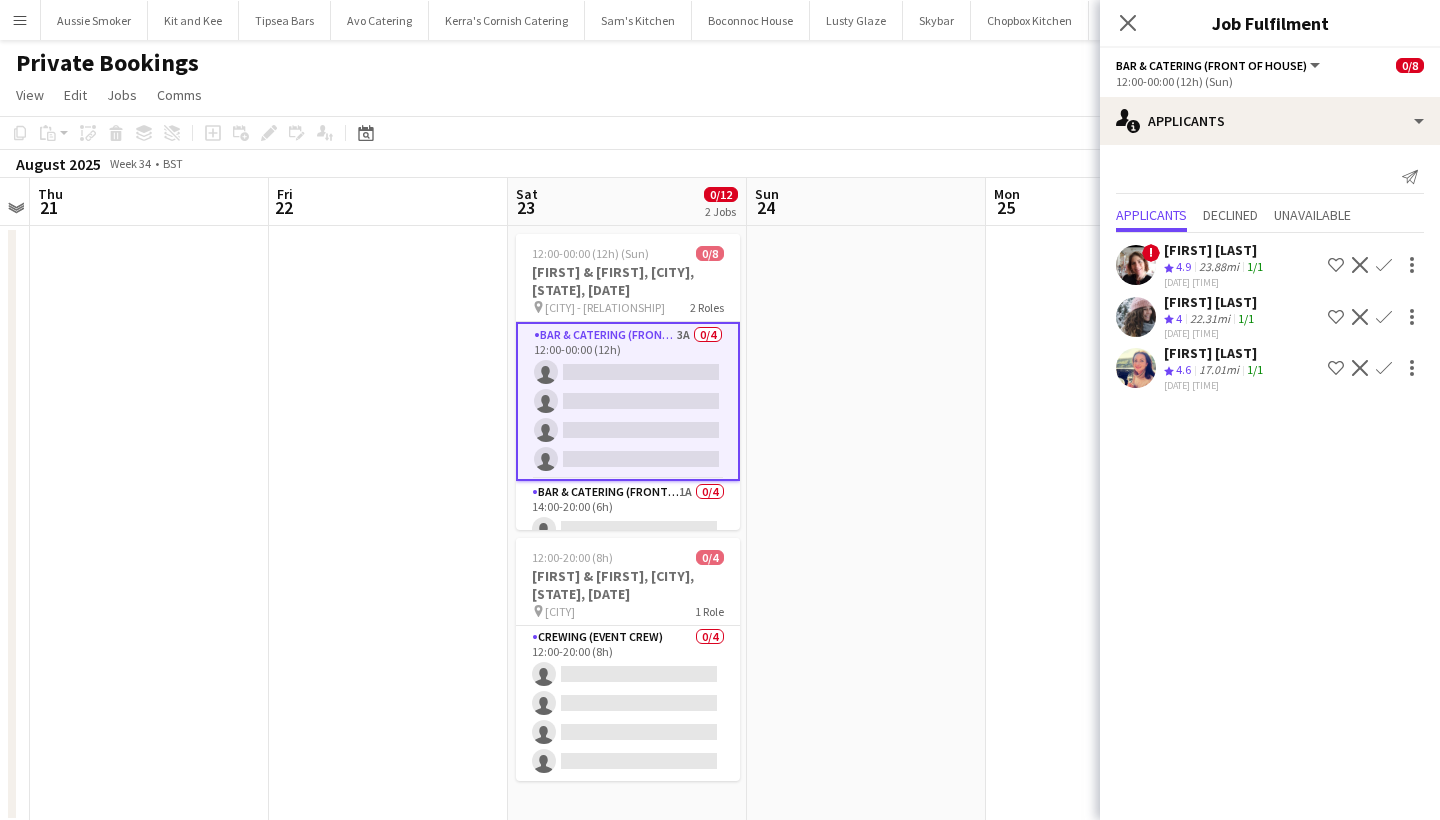 click on "Confirm" at bounding box center (1384, 317) 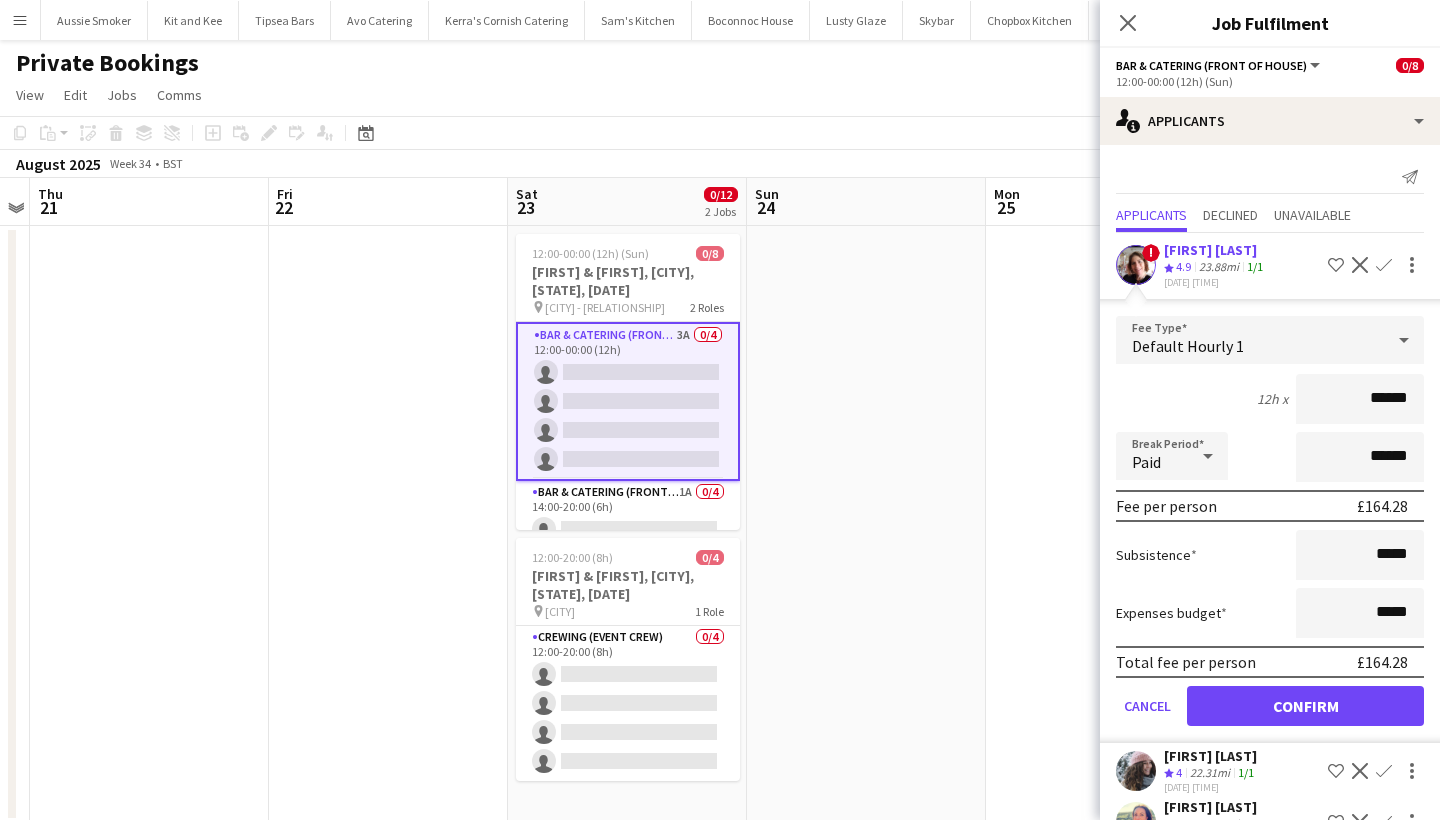type on "******" 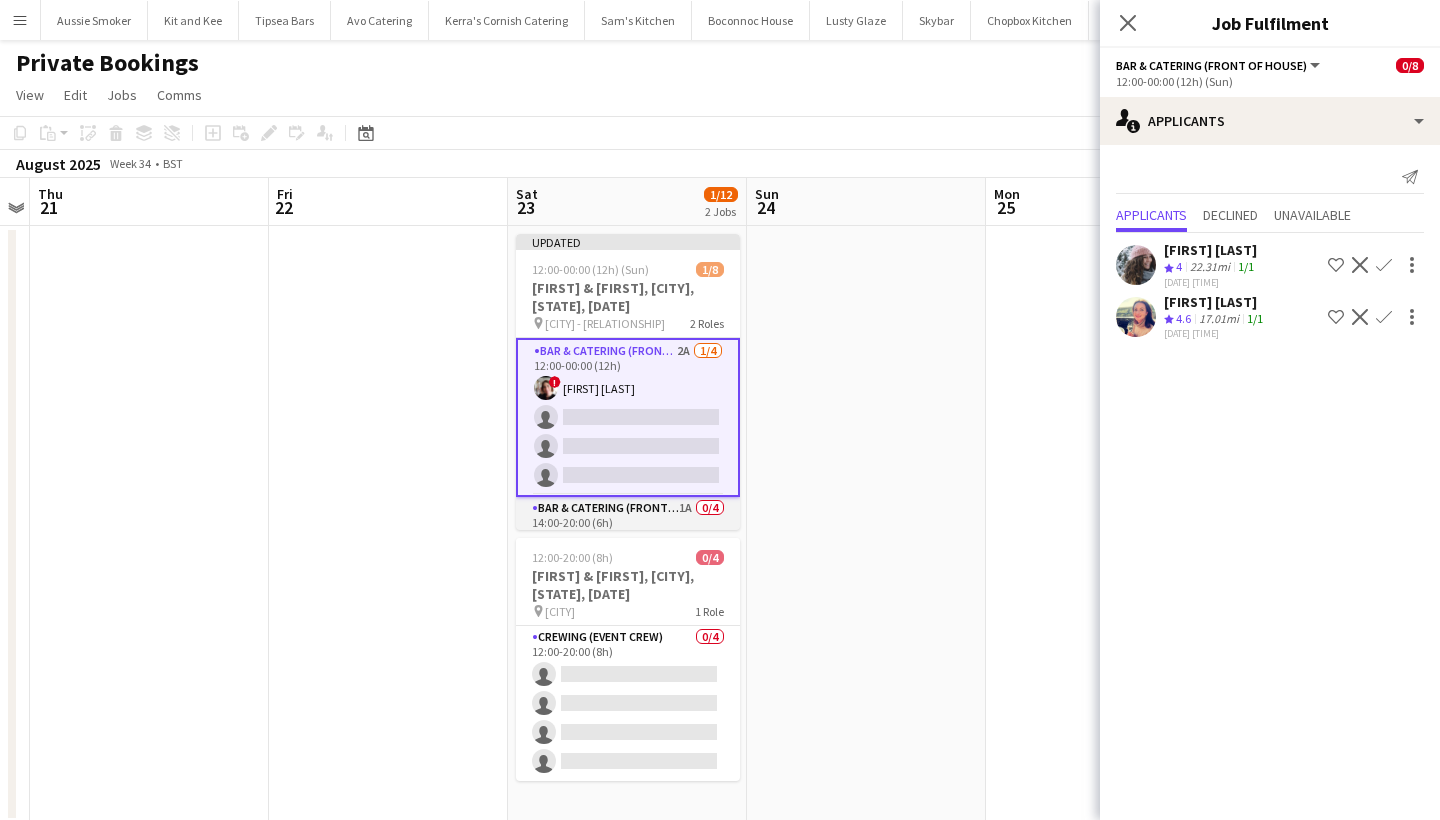 click on "Bar & Catering (Front of House)   1A   0/4   14:00-20:00 (6h)
single-neutral-actions
single-neutral-actions
single-neutral-actions
single-neutral-actions" at bounding box center (628, 574) 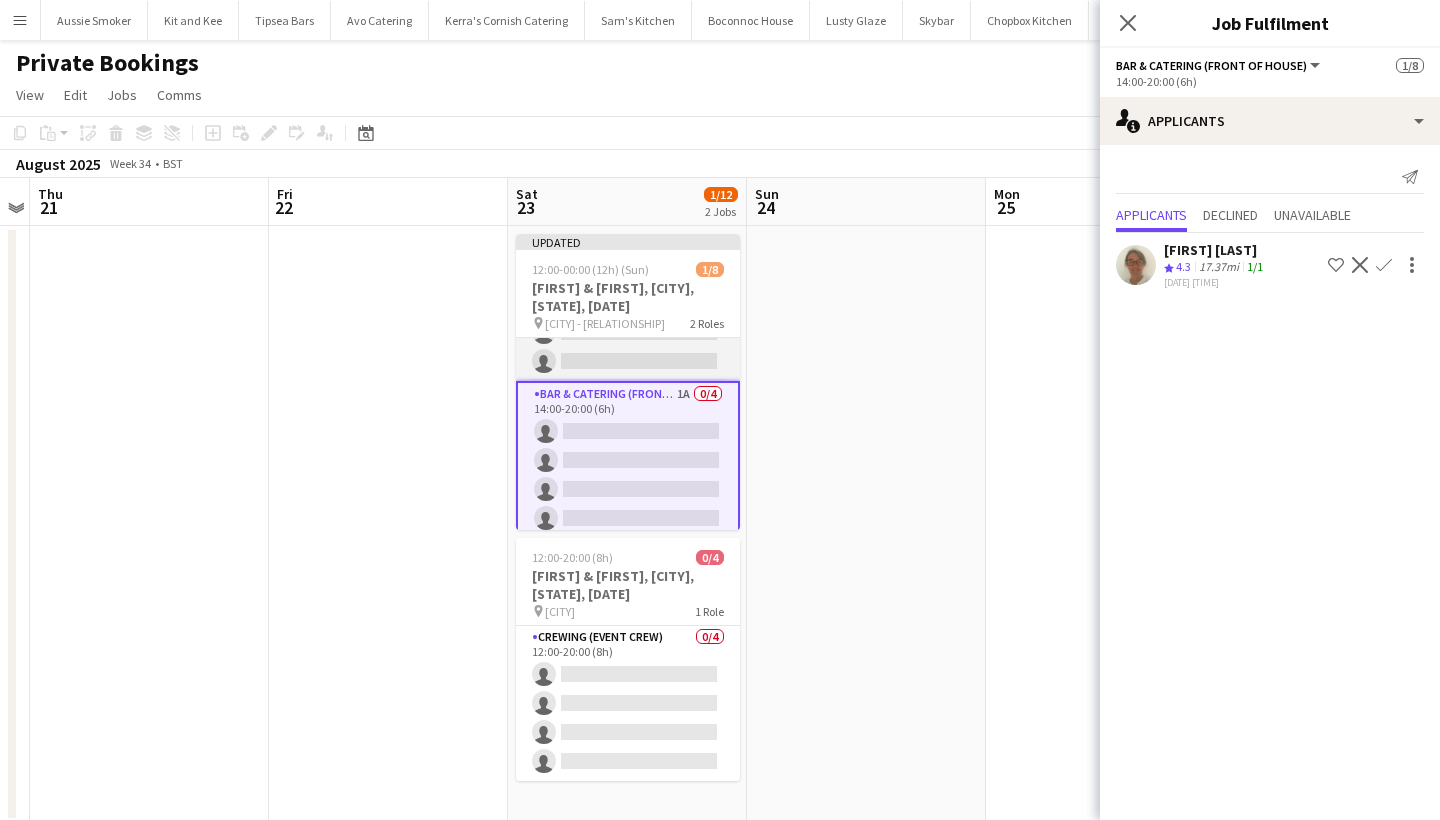 scroll, scrollTop: 113, scrollLeft: 0, axis: vertical 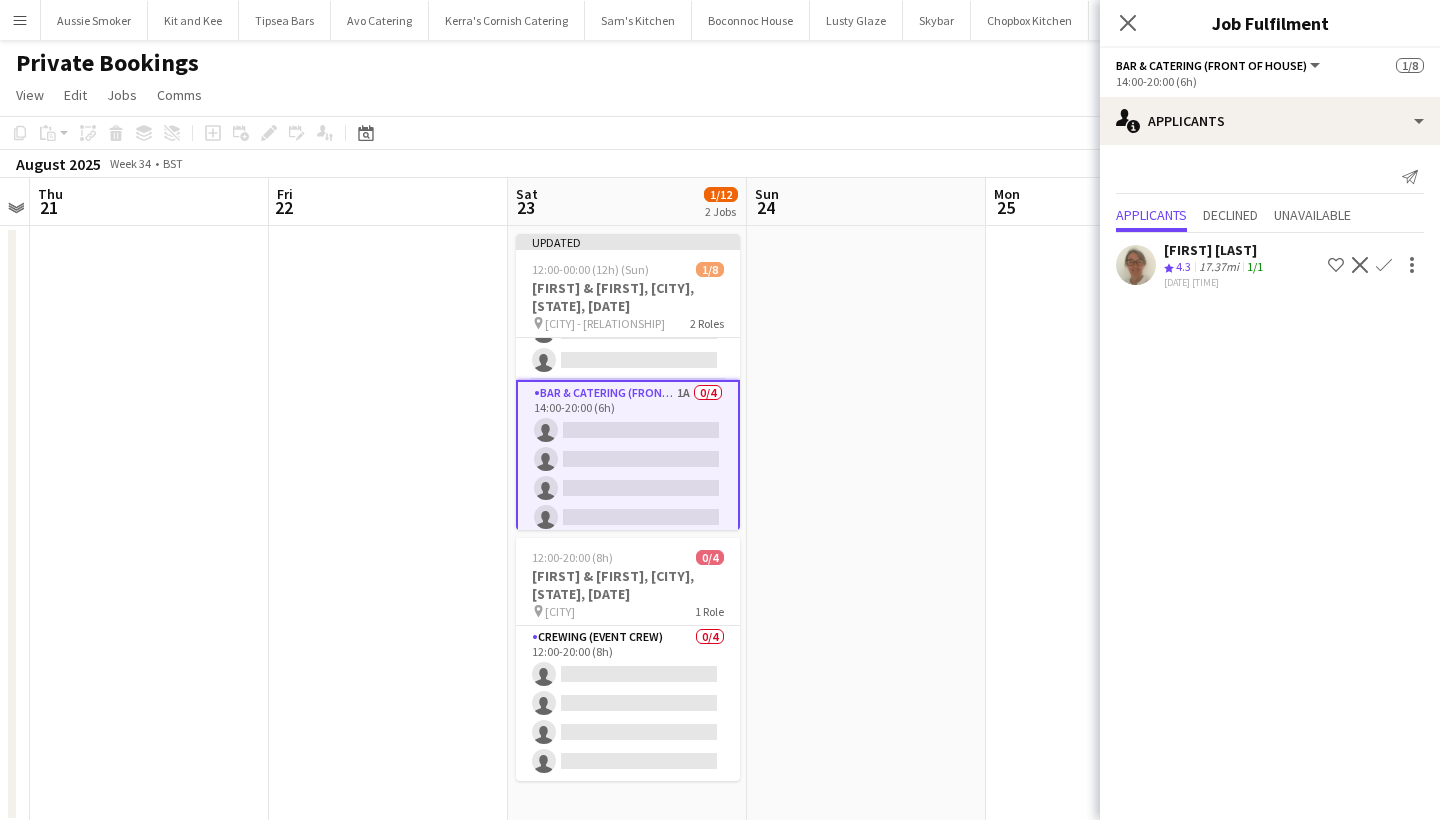 click on "Bar & Catering (Front of House)   1A   0/4   14:00-20:00 (6h)
single-neutral-actions
single-neutral-actions
single-neutral-actions
single-neutral-actions" at bounding box center (628, 459) 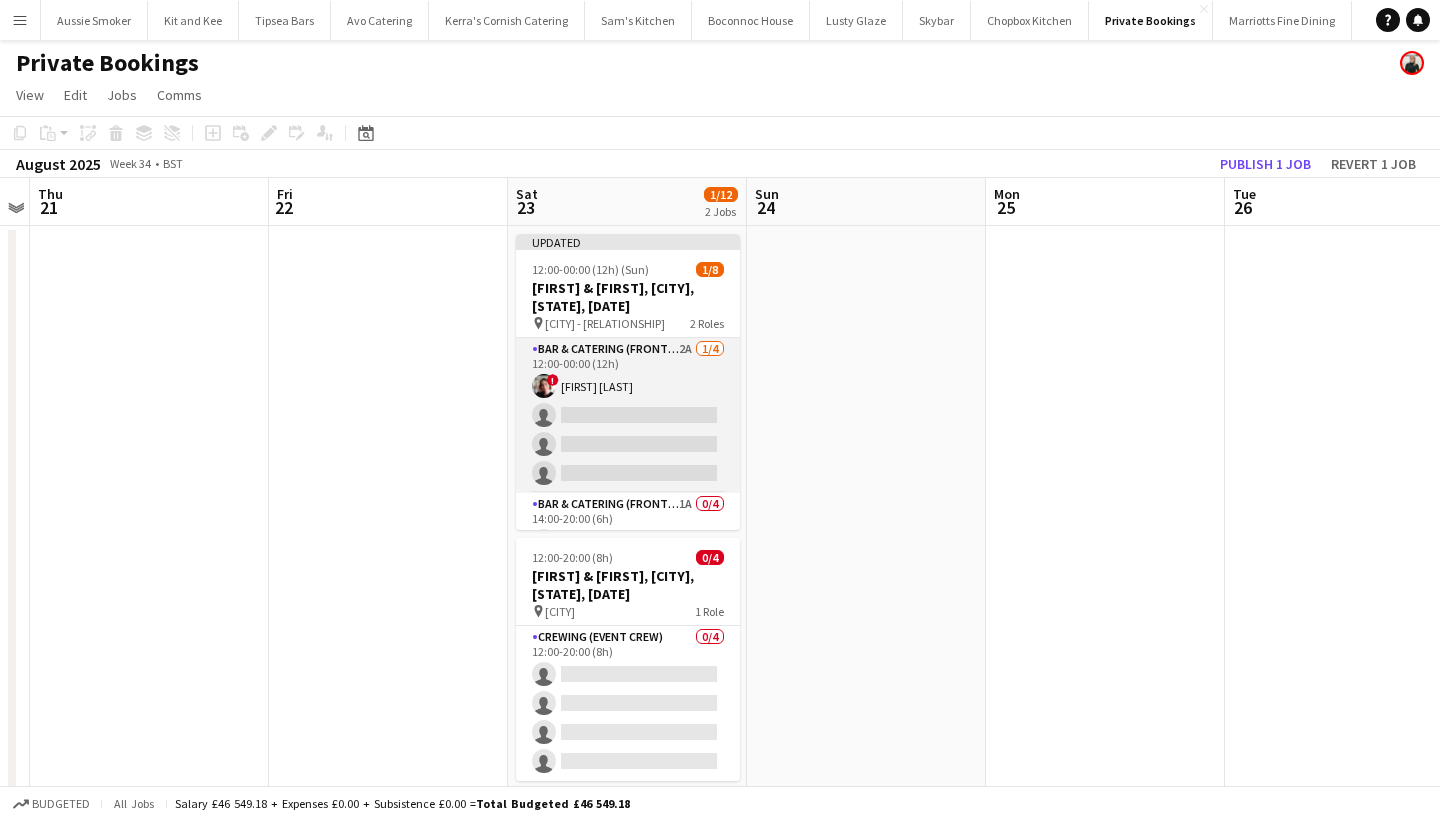 scroll, scrollTop: -1, scrollLeft: 0, axis: vertical 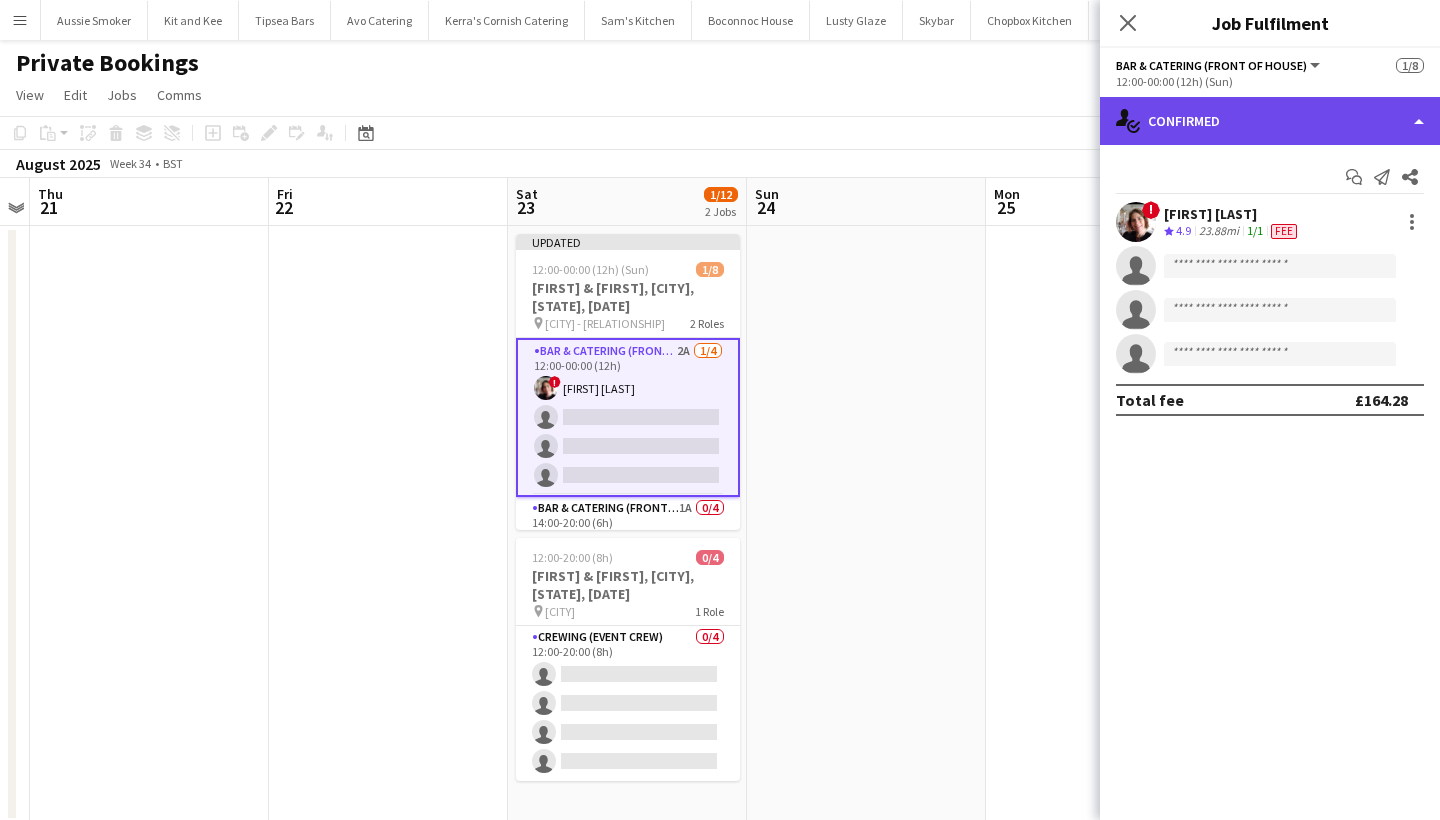 click on "single-neutral-actions-check-2
Confirmed" 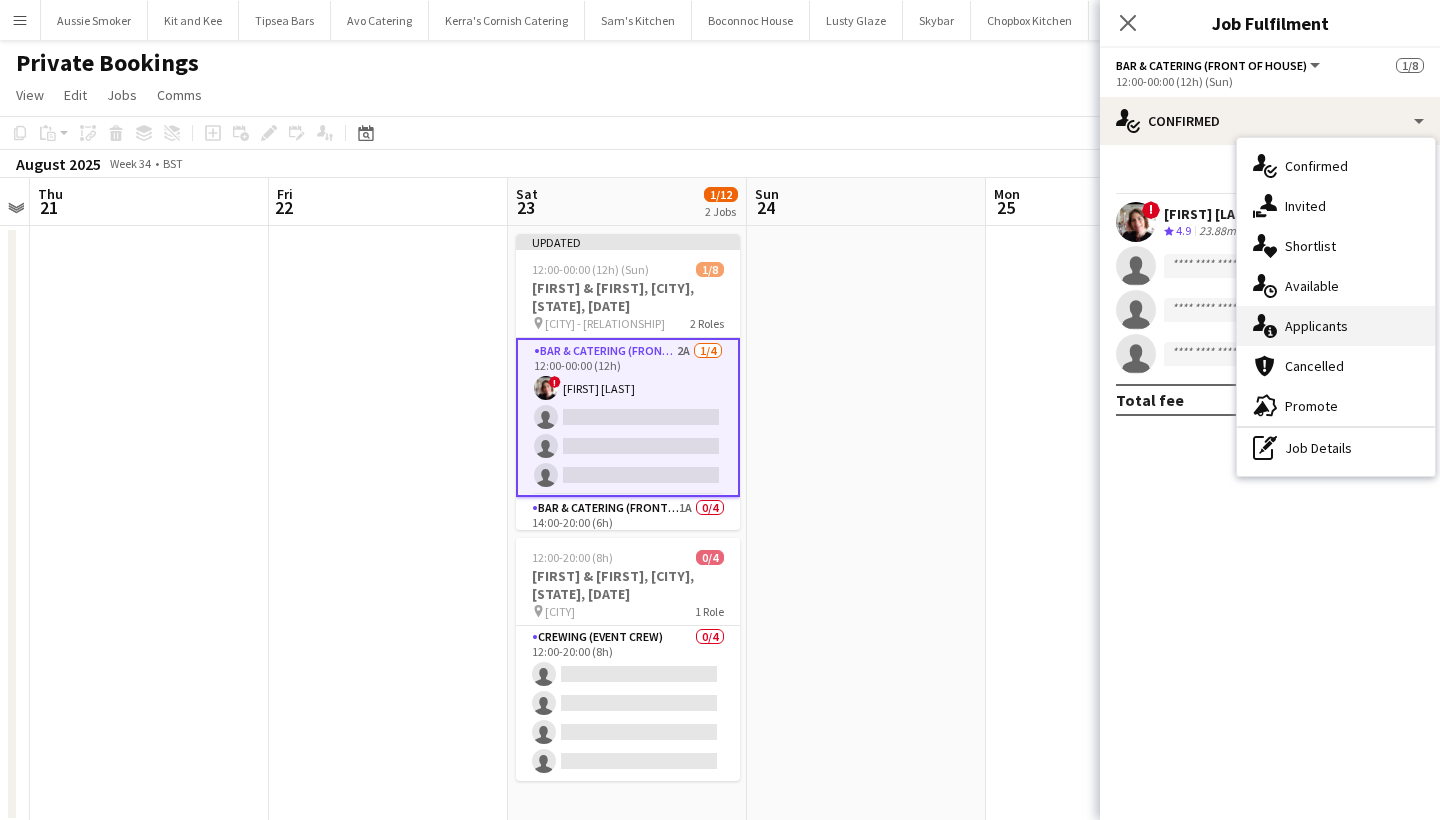 click on "single-neutral-actions-information
Applicants" at bounding box center [1336, 326] 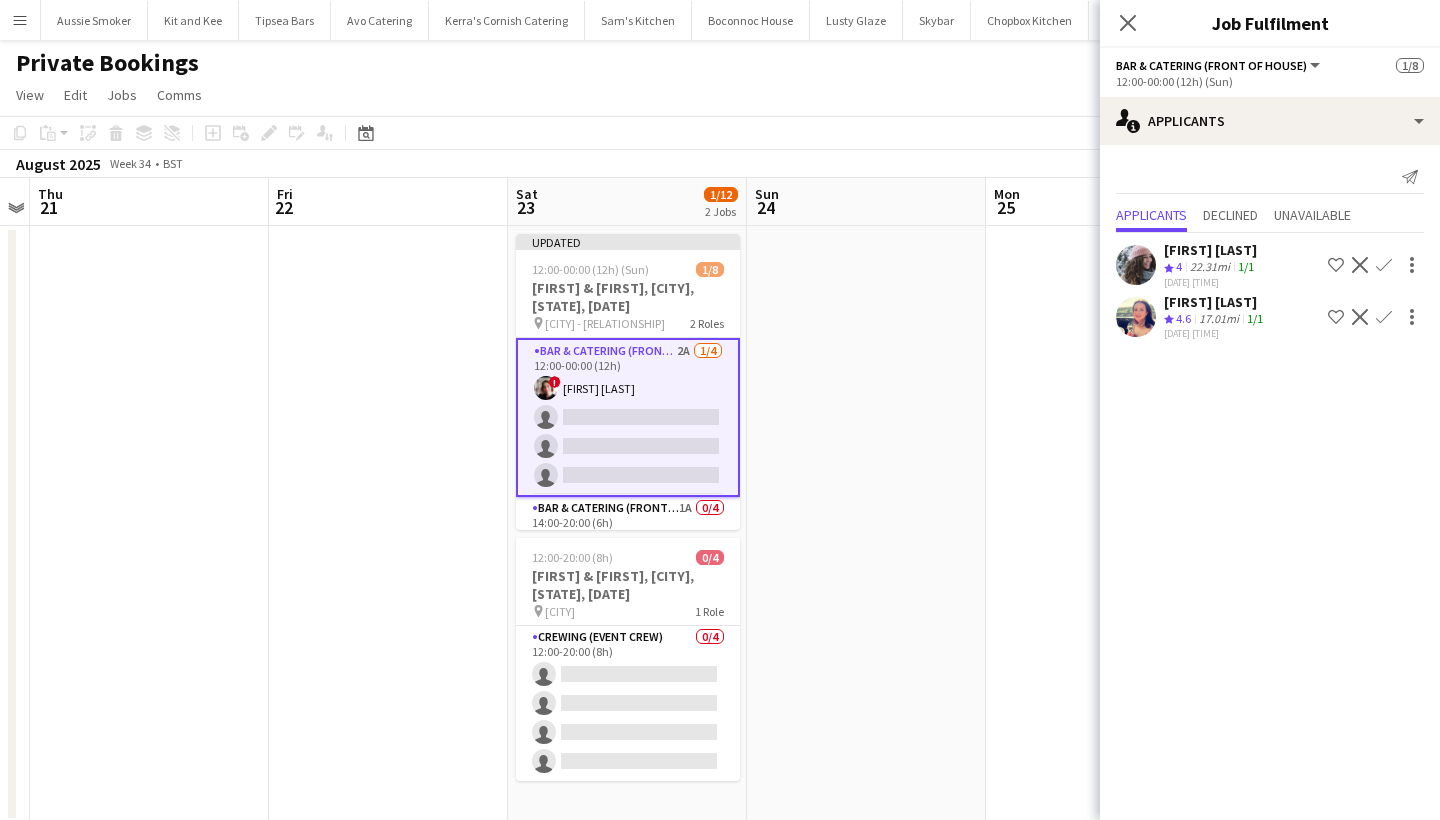 click on "Confirm" at bounding box center (1384, 317) 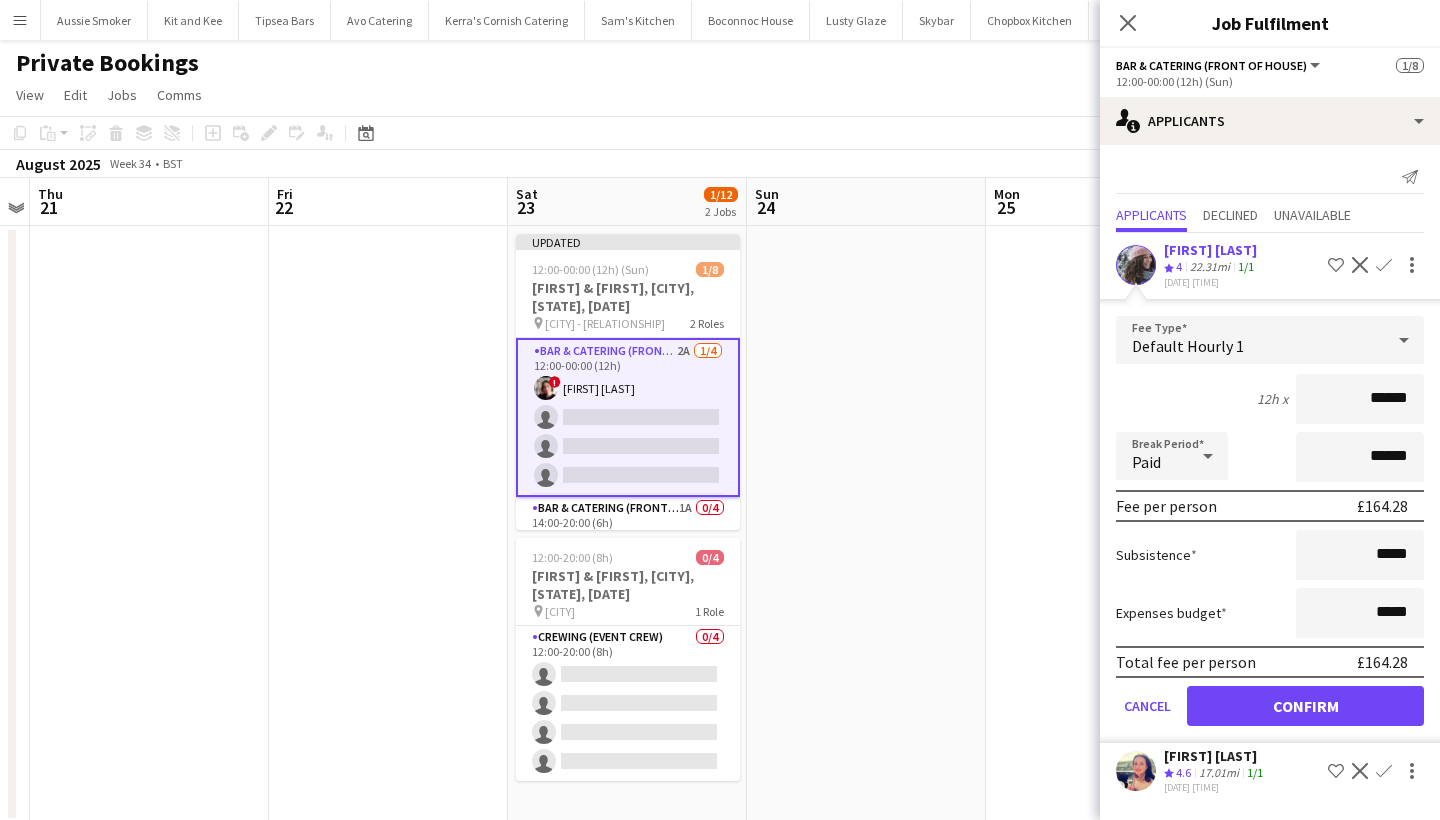 type on "******" 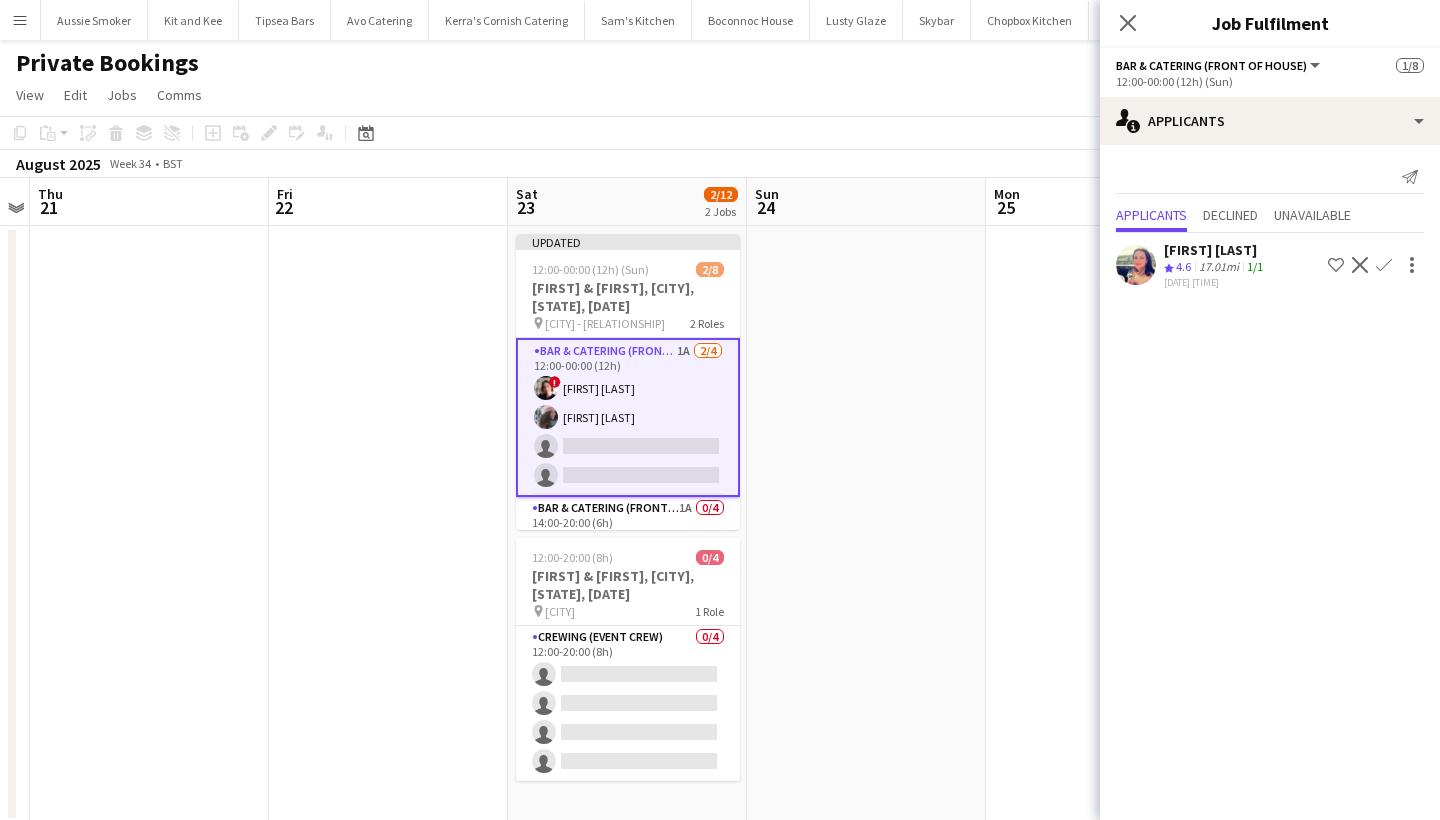 click on "Confirm" 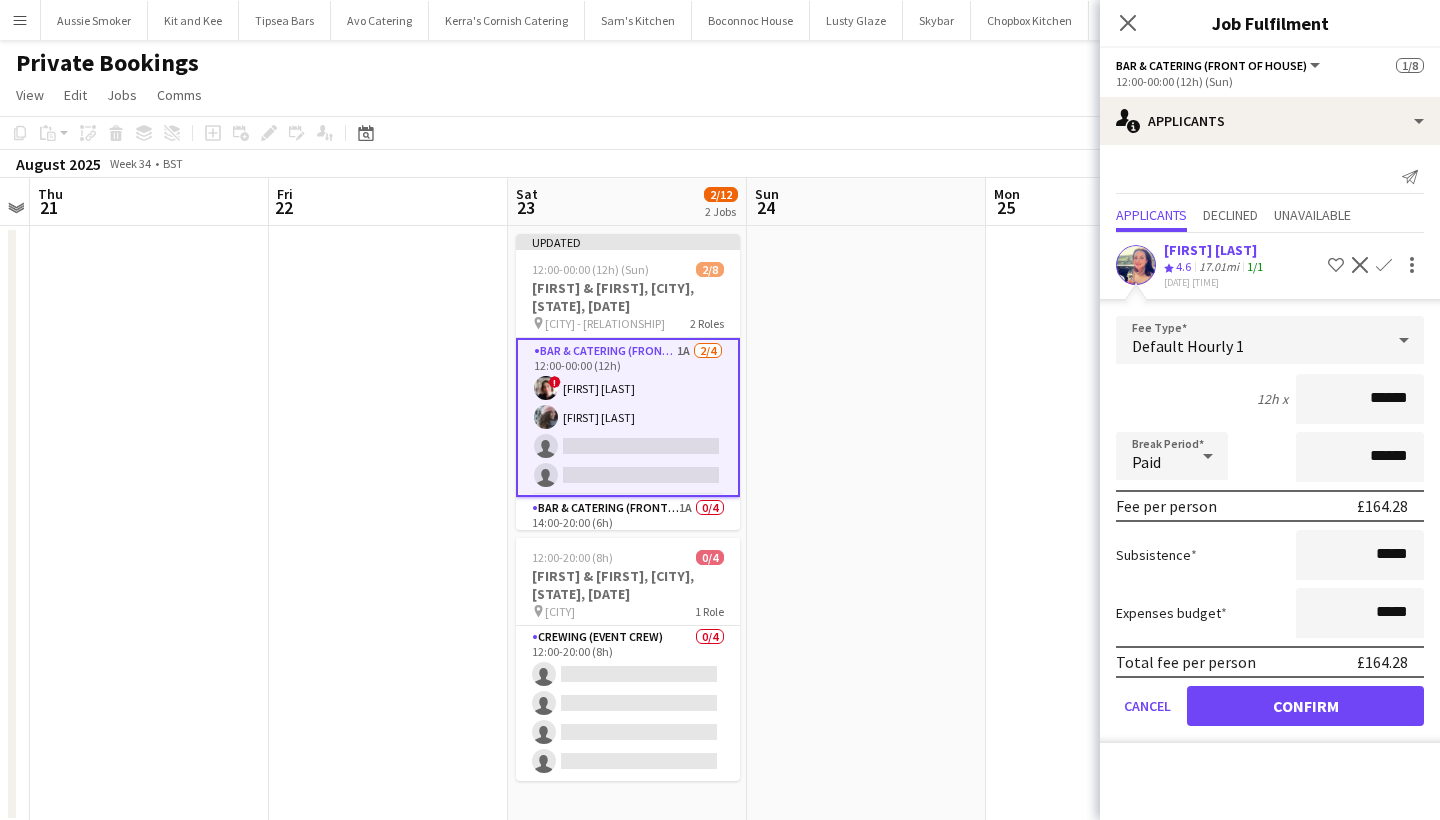 type on "******" 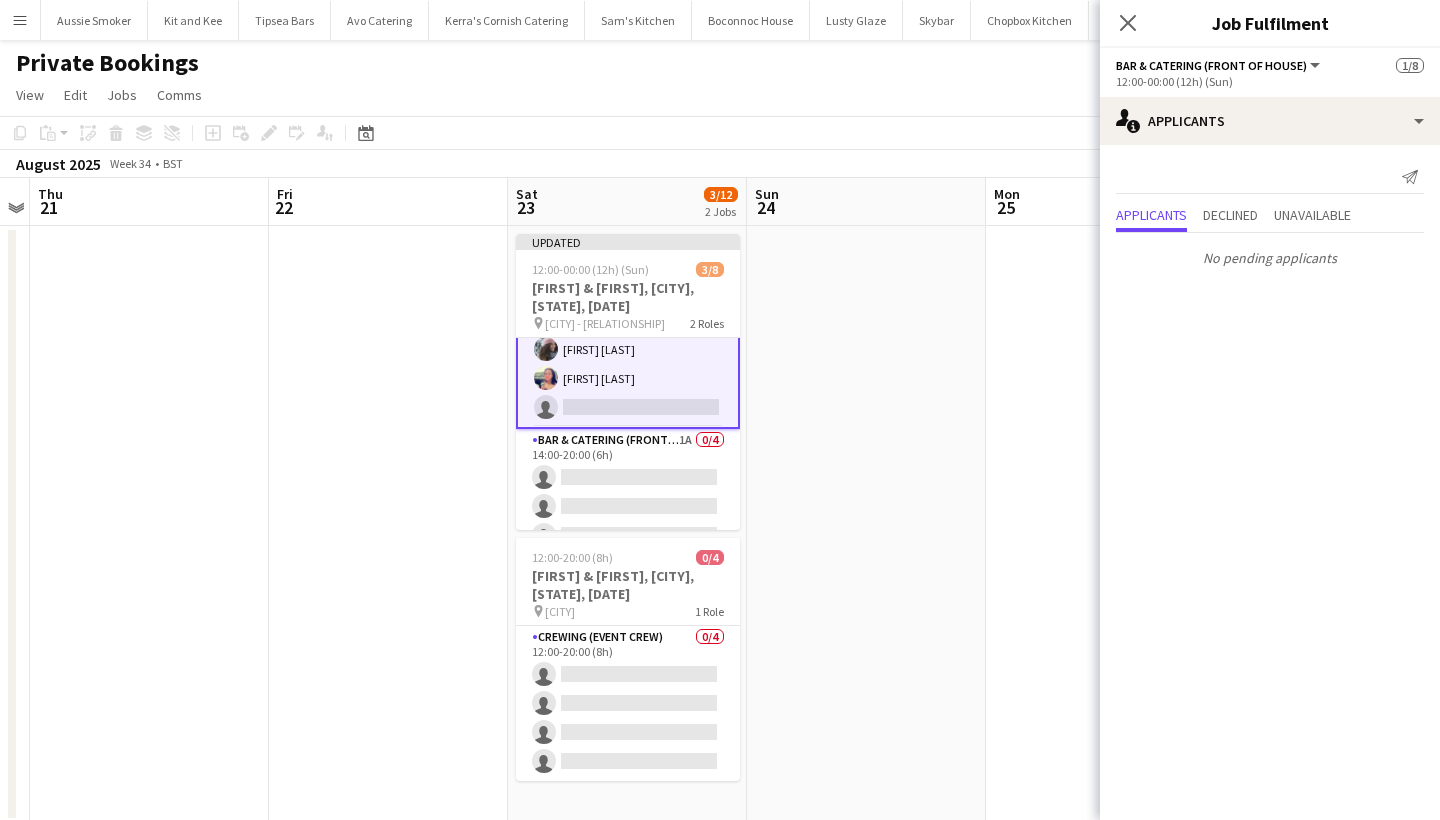 scroll, scrollTop: 89, scrollLeft: 0, axis: vertical 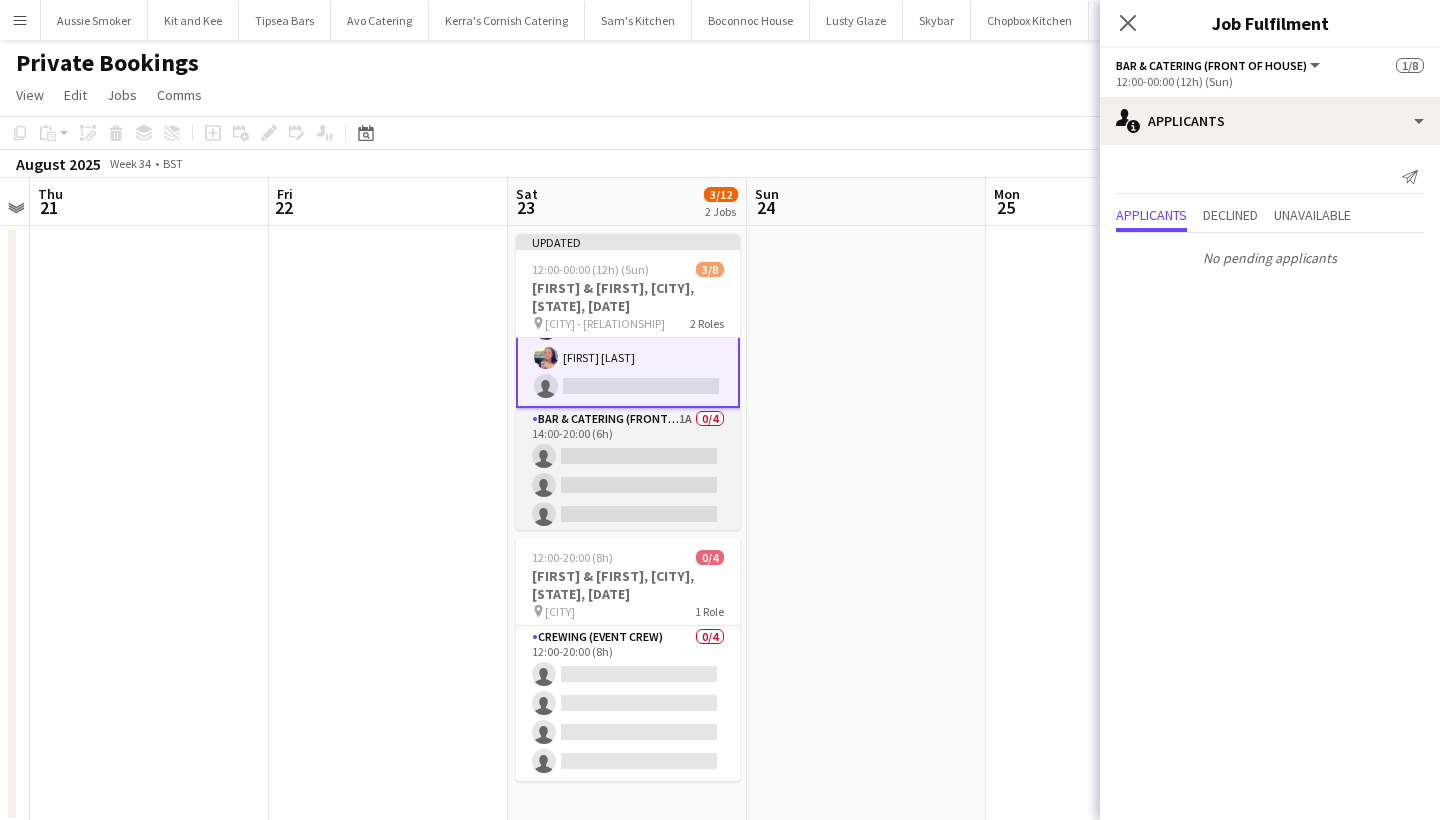 click on "Bar & Catering (Front of House)   1A   0/4   14:00-20:00 (6h)
single-neutral-actions
single-neutral-actions
single-neutral-actions
single-neutral-actions" at bounding box center [628, 485] 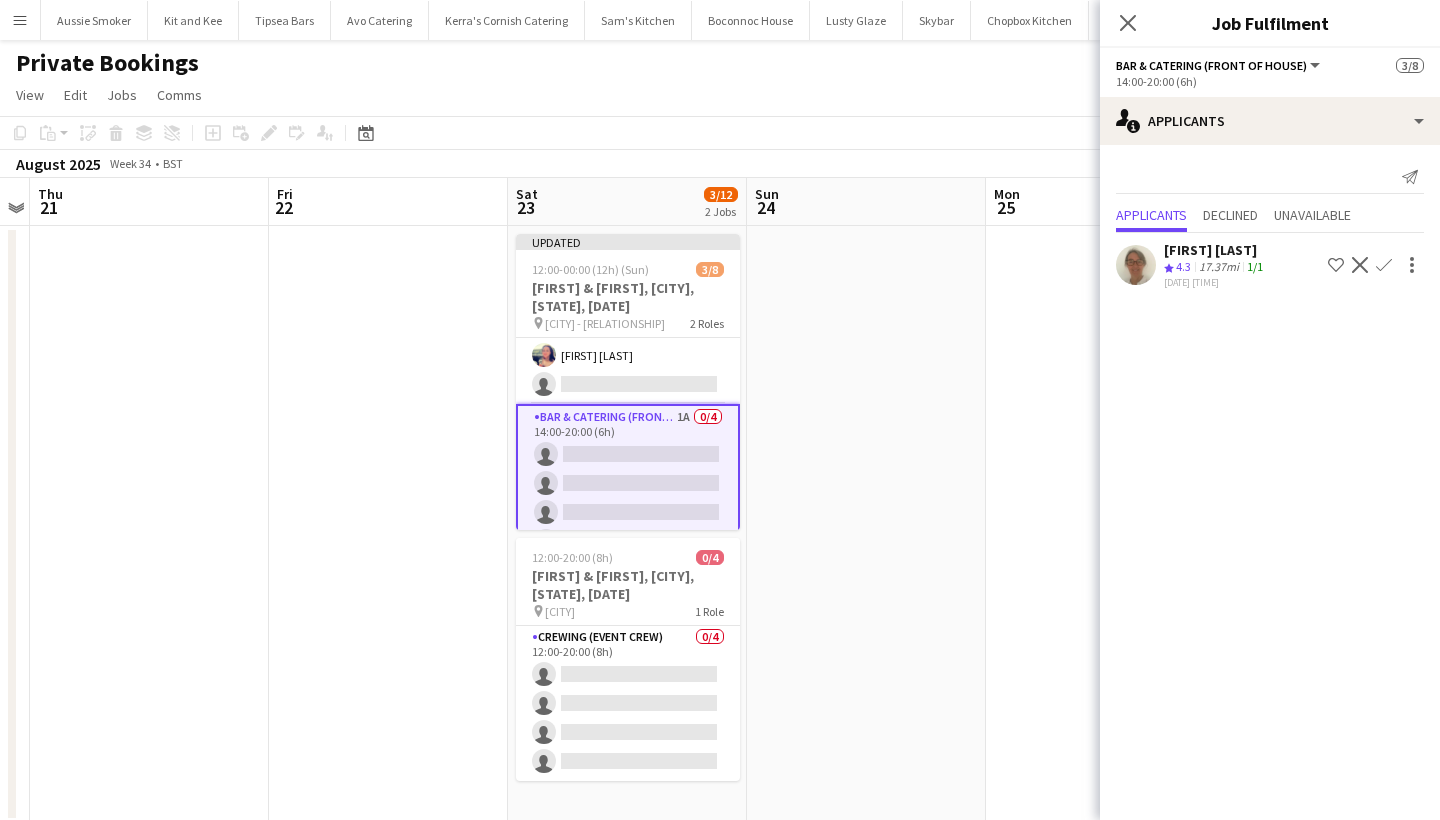 click on "Confirm" 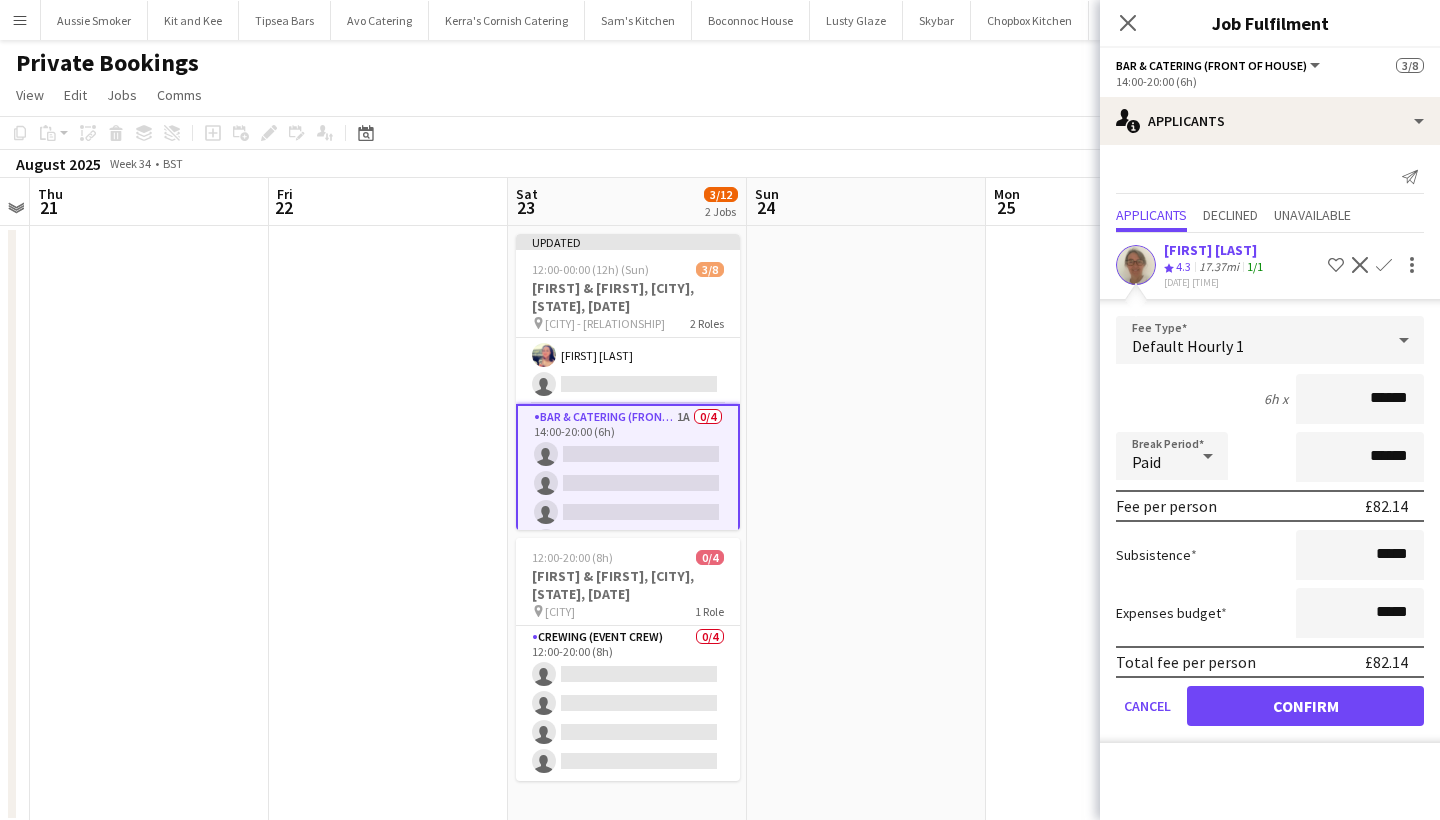 type on "******" 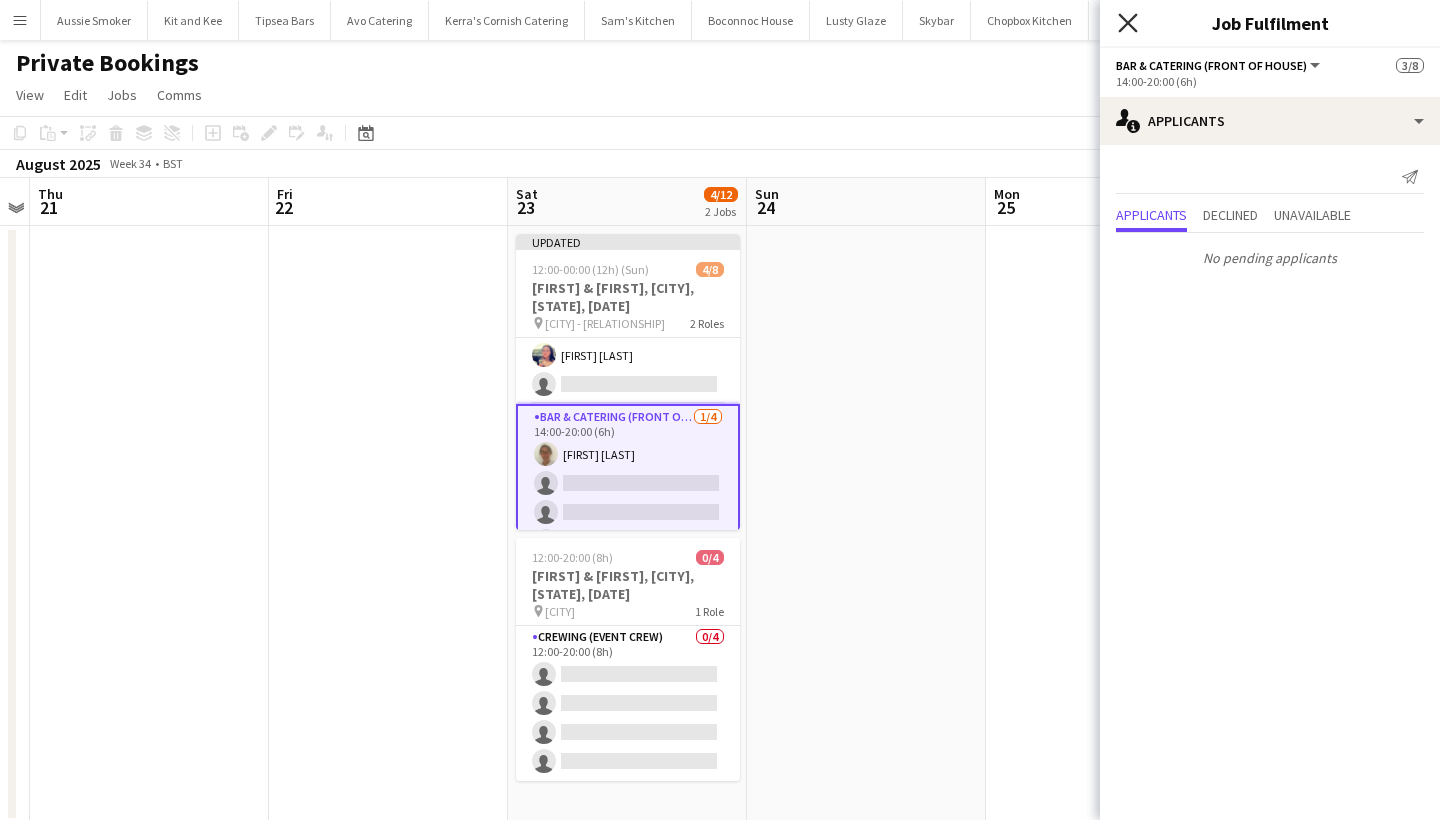 click on "Close pop-in" 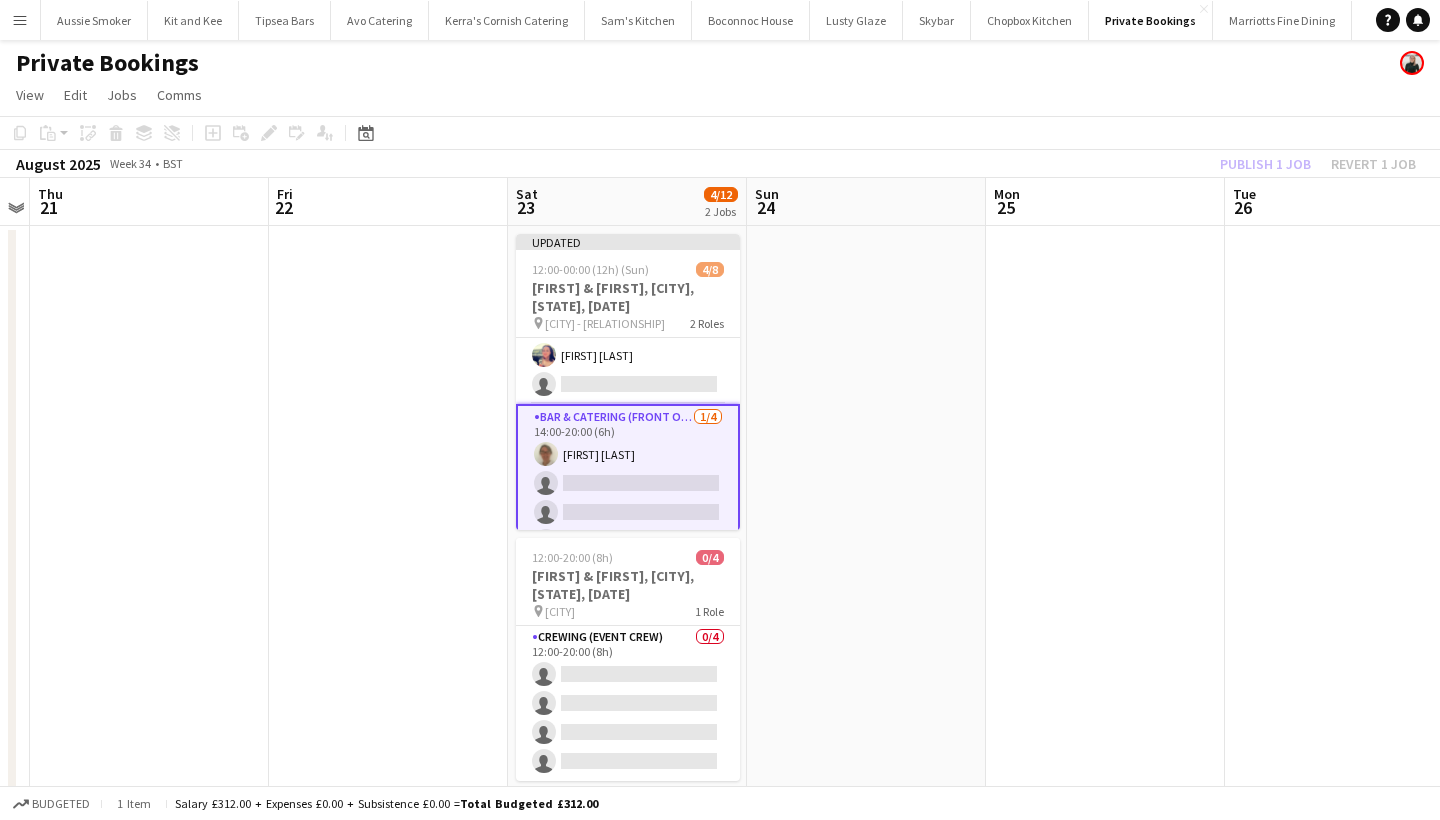 click on "Publish 1 job   Revert 1 job" 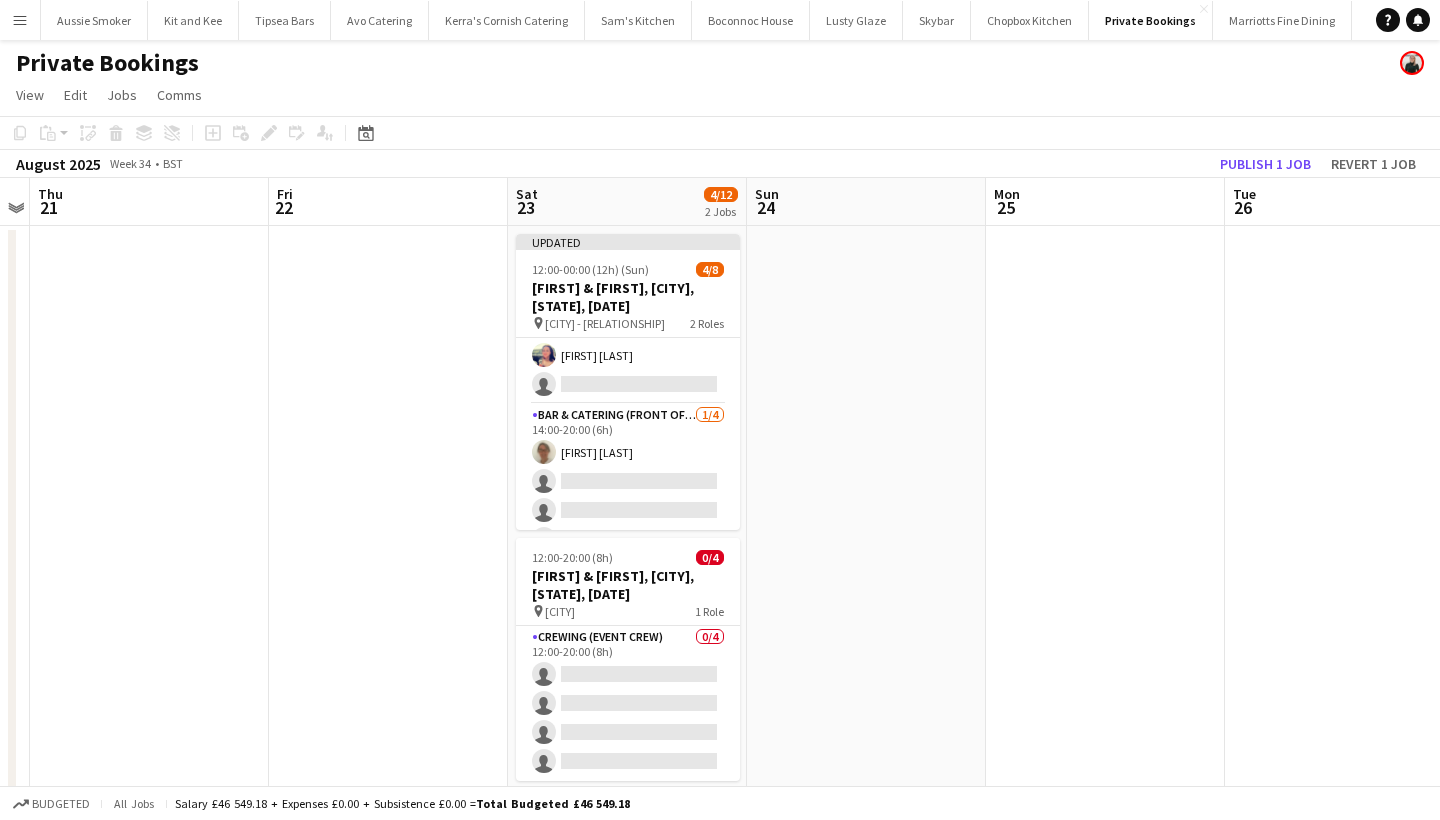 click on "Publish 1 job" 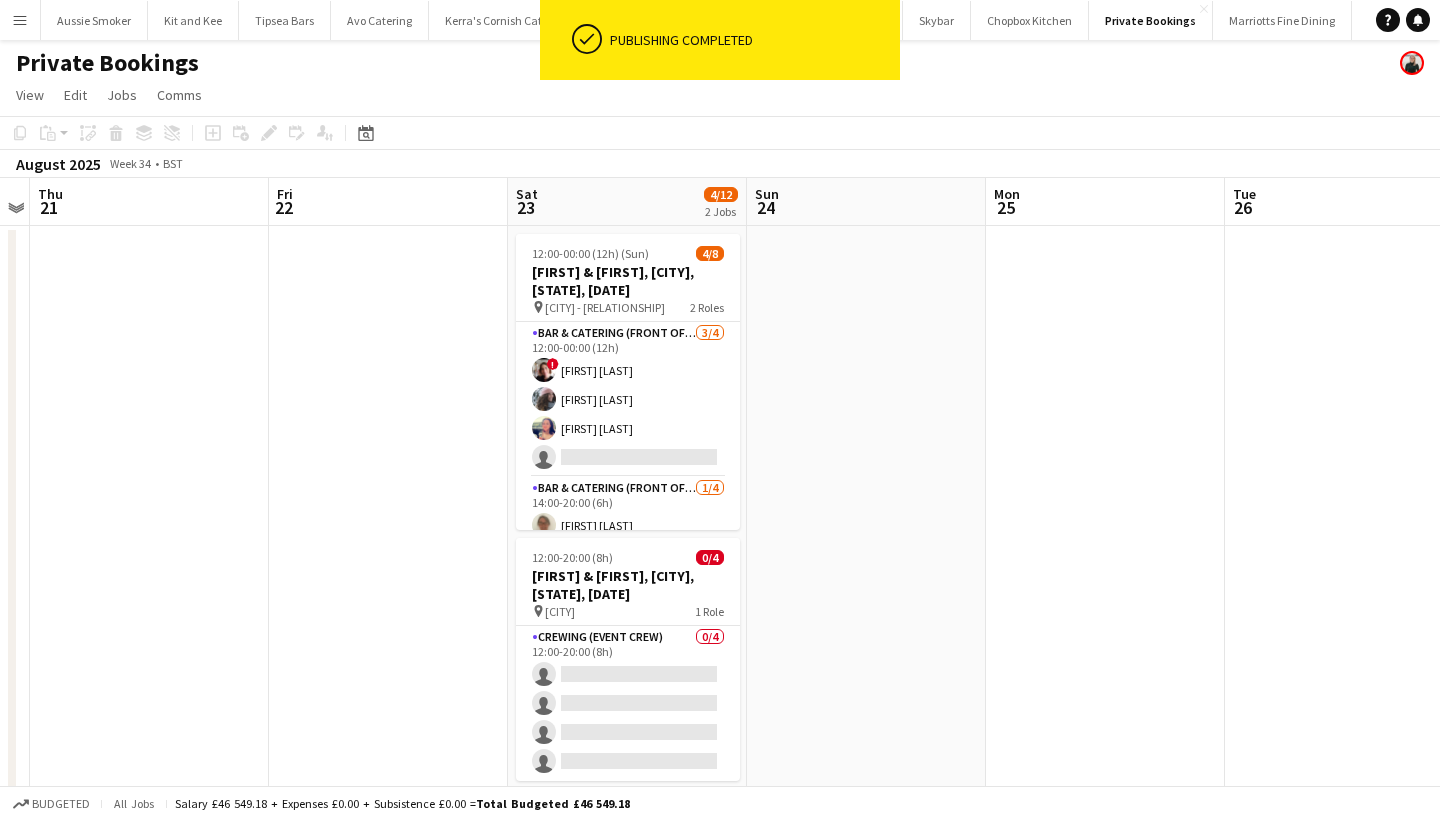 scroll, scrollTop: 0, scrollLeft: 0, axis: both 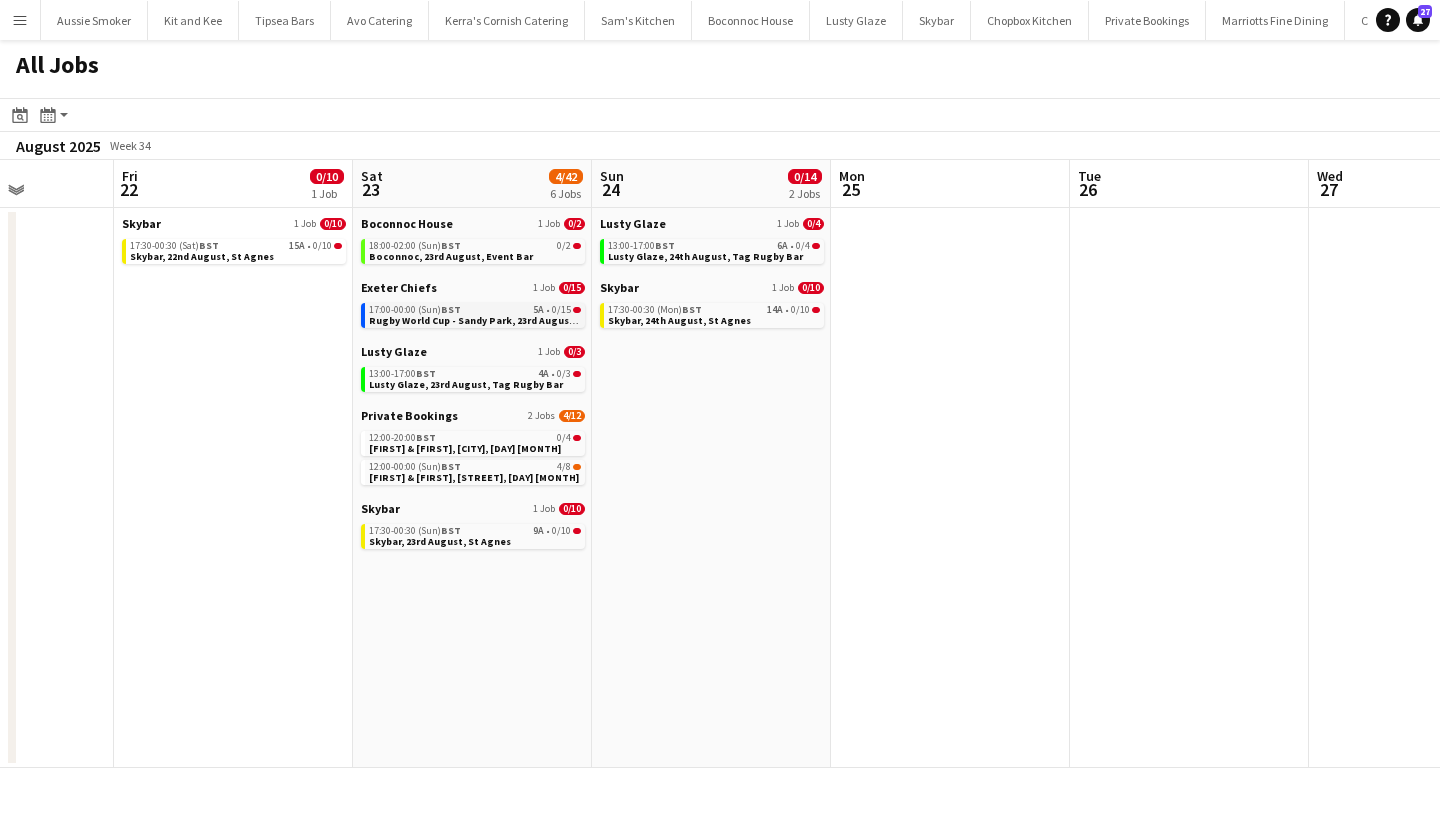 click on "Rugby World Cup - Sandy Park, 23rd August, Match Day Bar" at bounding box center [508, 320] 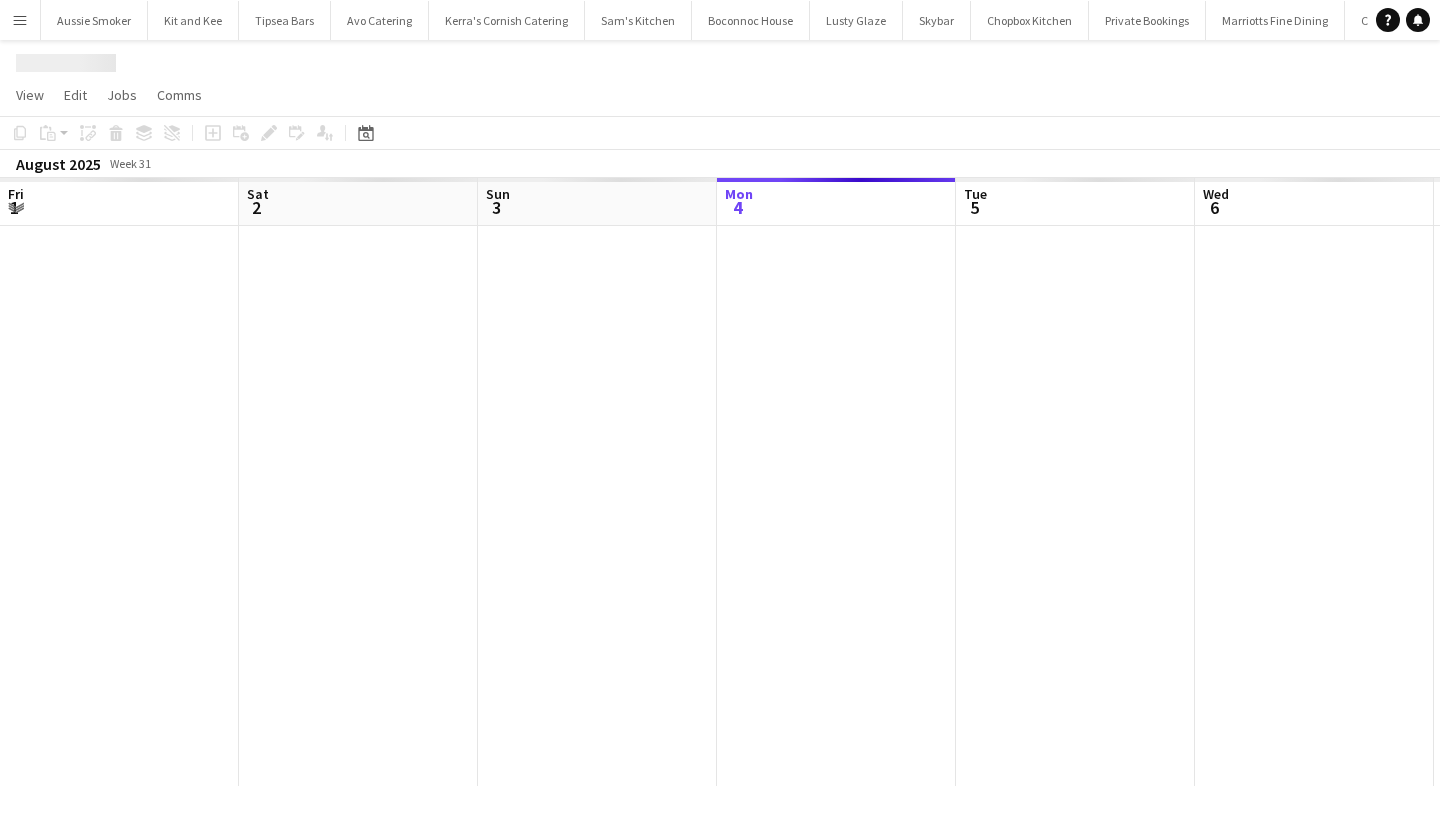 scroll, scrollTop: 0, scrollLeft: 0, axis: both 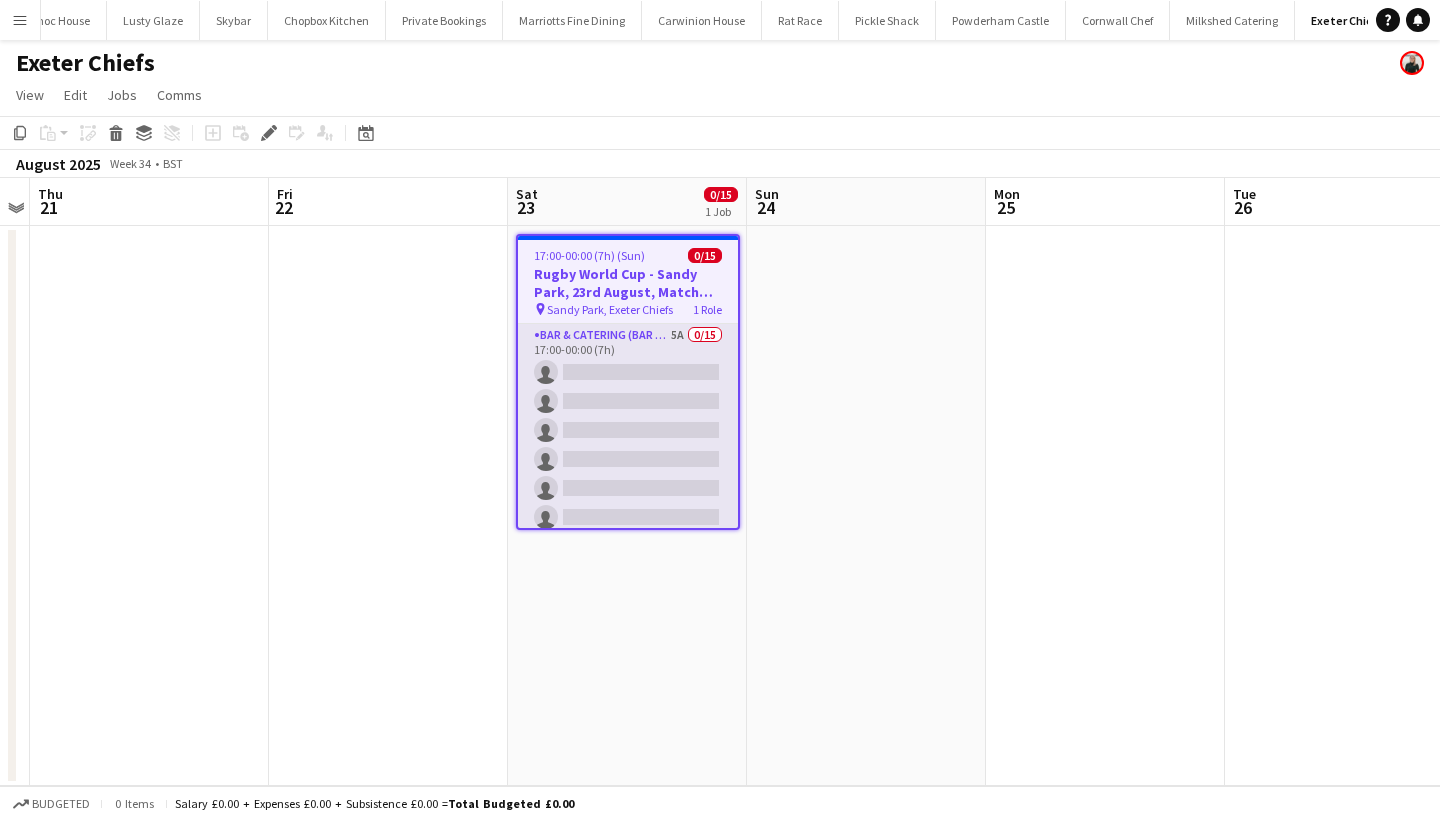 click on "Bar & Catering (Bar Tender)   5A   0/15   17:00-00:00 (7h)
single-neutral-actions
single-neutral-actions
single-neutral-actions
single-neutral-actions
single-neutral-actions
single-neutral-actions
single-neutral-actions
single-neutral-actions
single-neutral-actions
single-neutral-actions
single-neutral-actions
single-neutral-actions
single-neutral-actions
single-neutral-actions
single-neutral-actions" at bounding box center [628, 561] 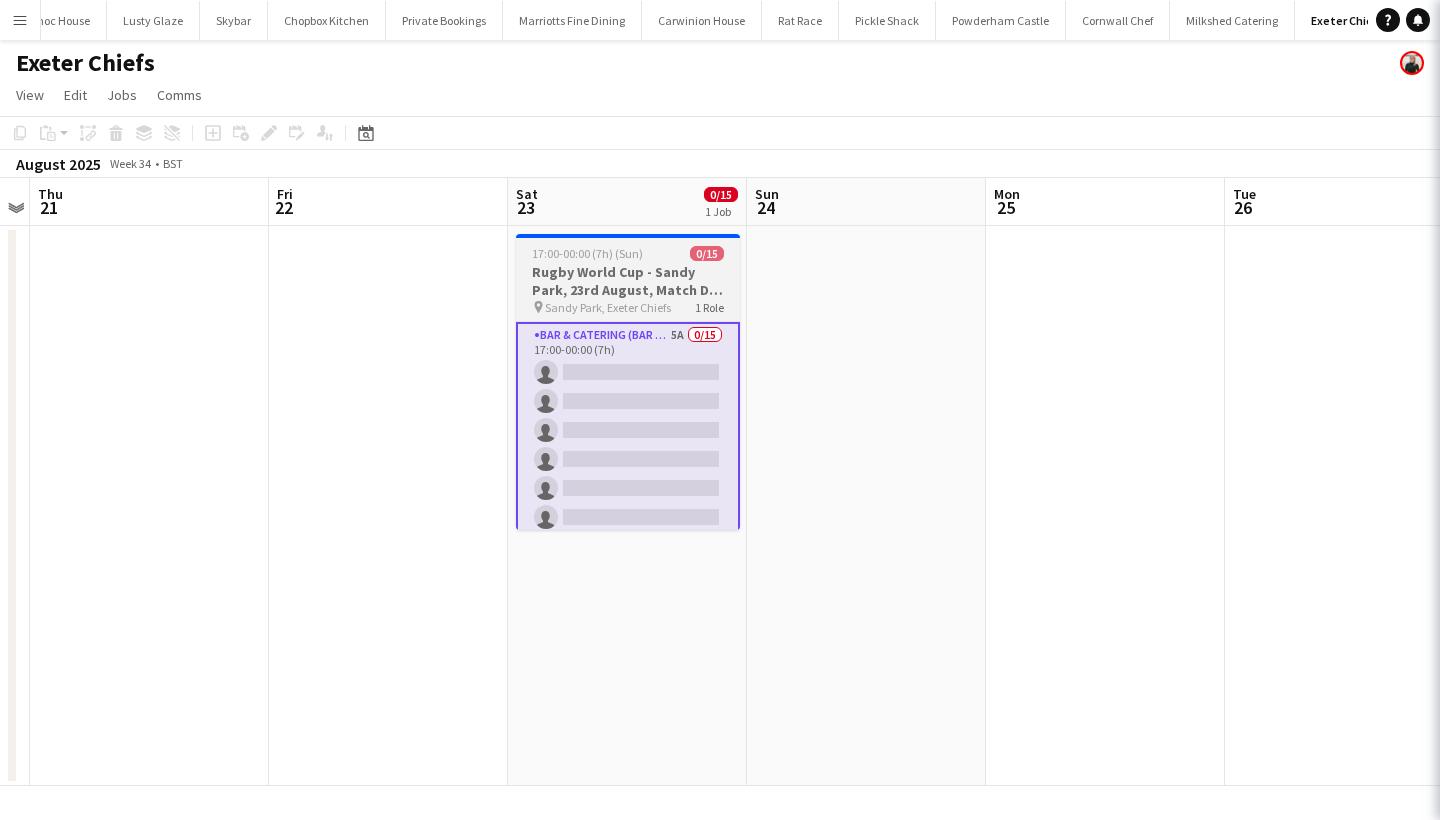 click on "Rugby World Cup - Sandy Park, 23rd August, Match Day Bar" at bounding box center [628, 281] 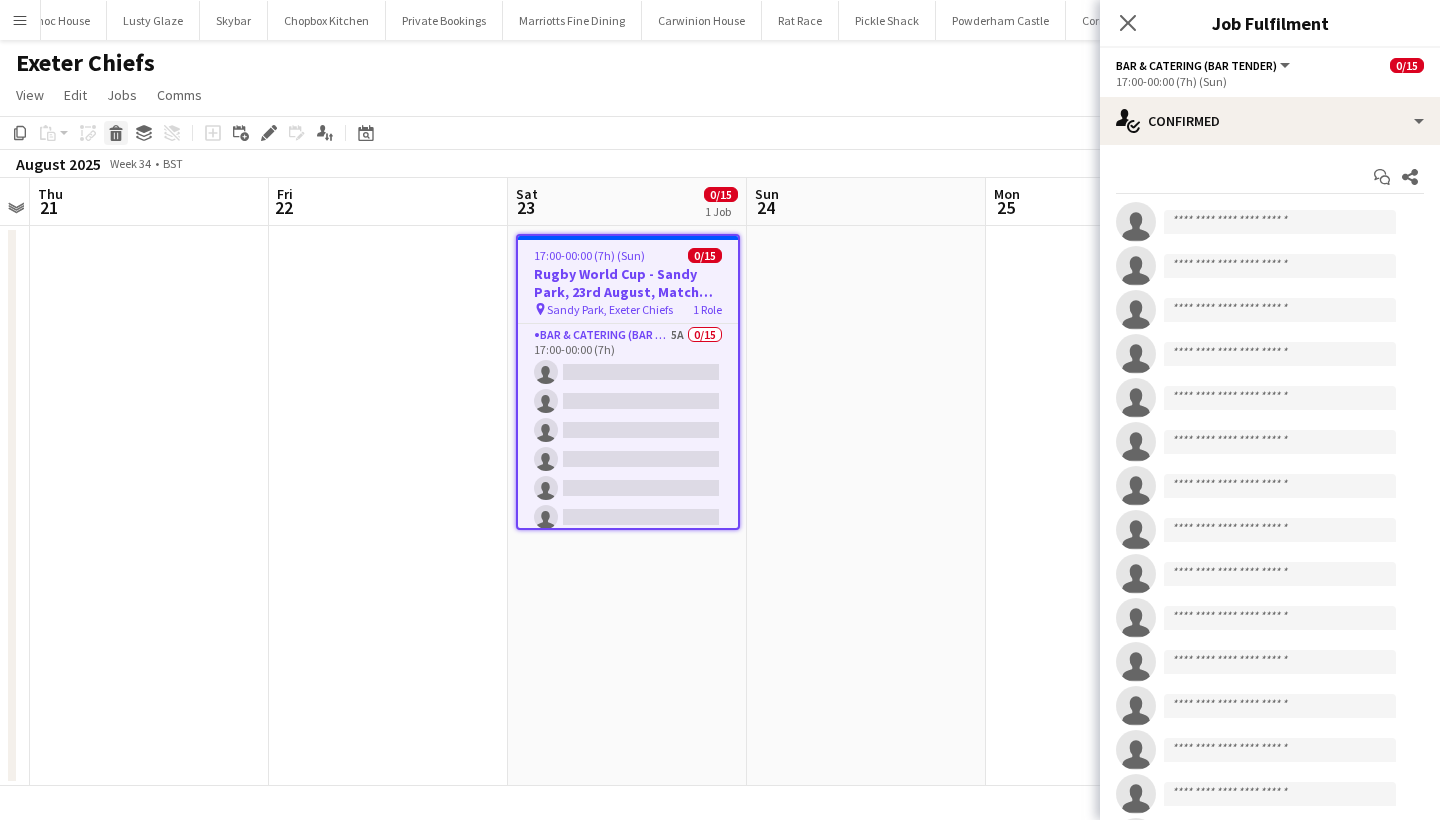 click on "Delete" 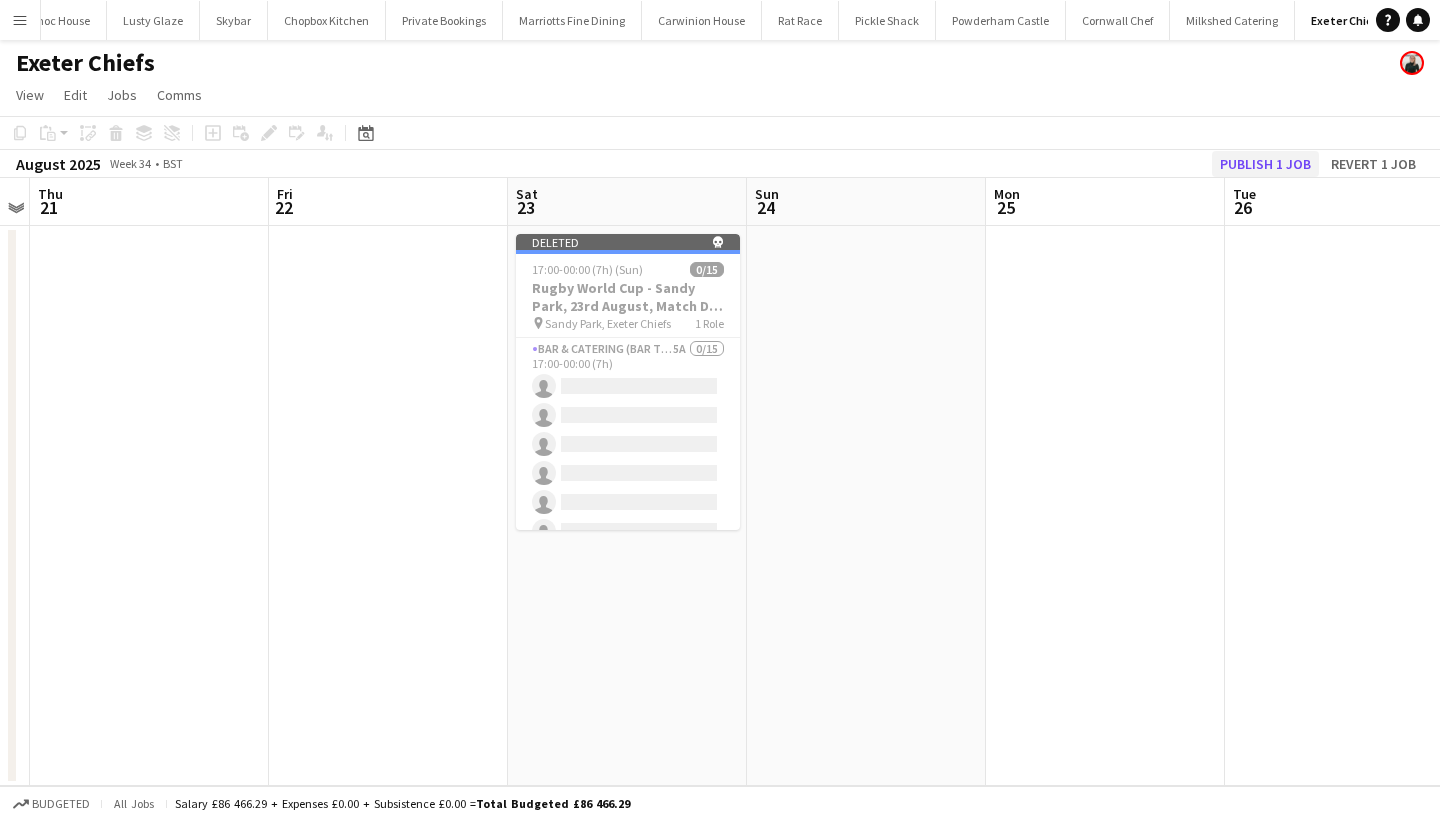 click on "Publish 1 job" 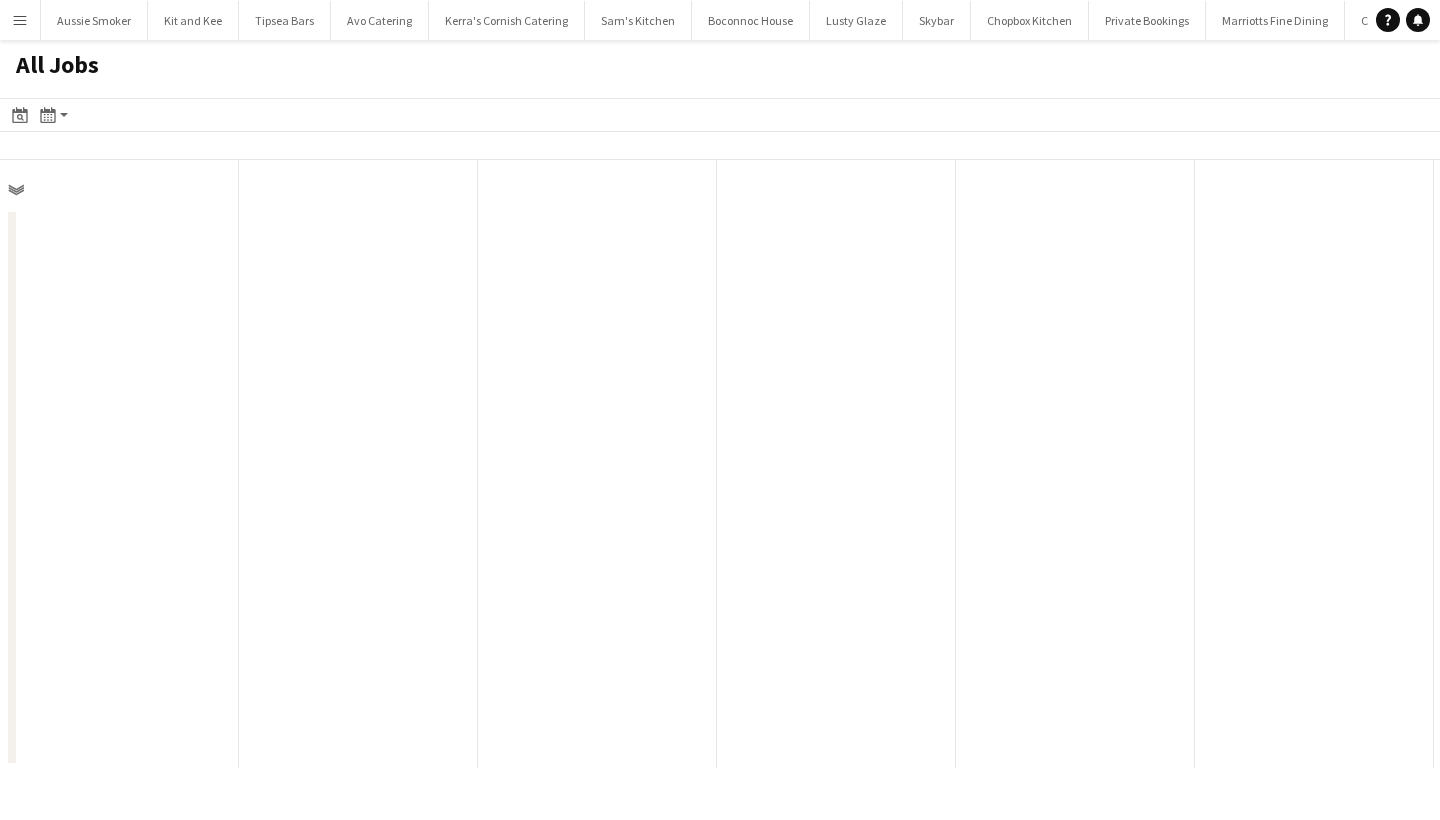 scroll, scrollTop: 0, scrollLeft: 0, axis: both 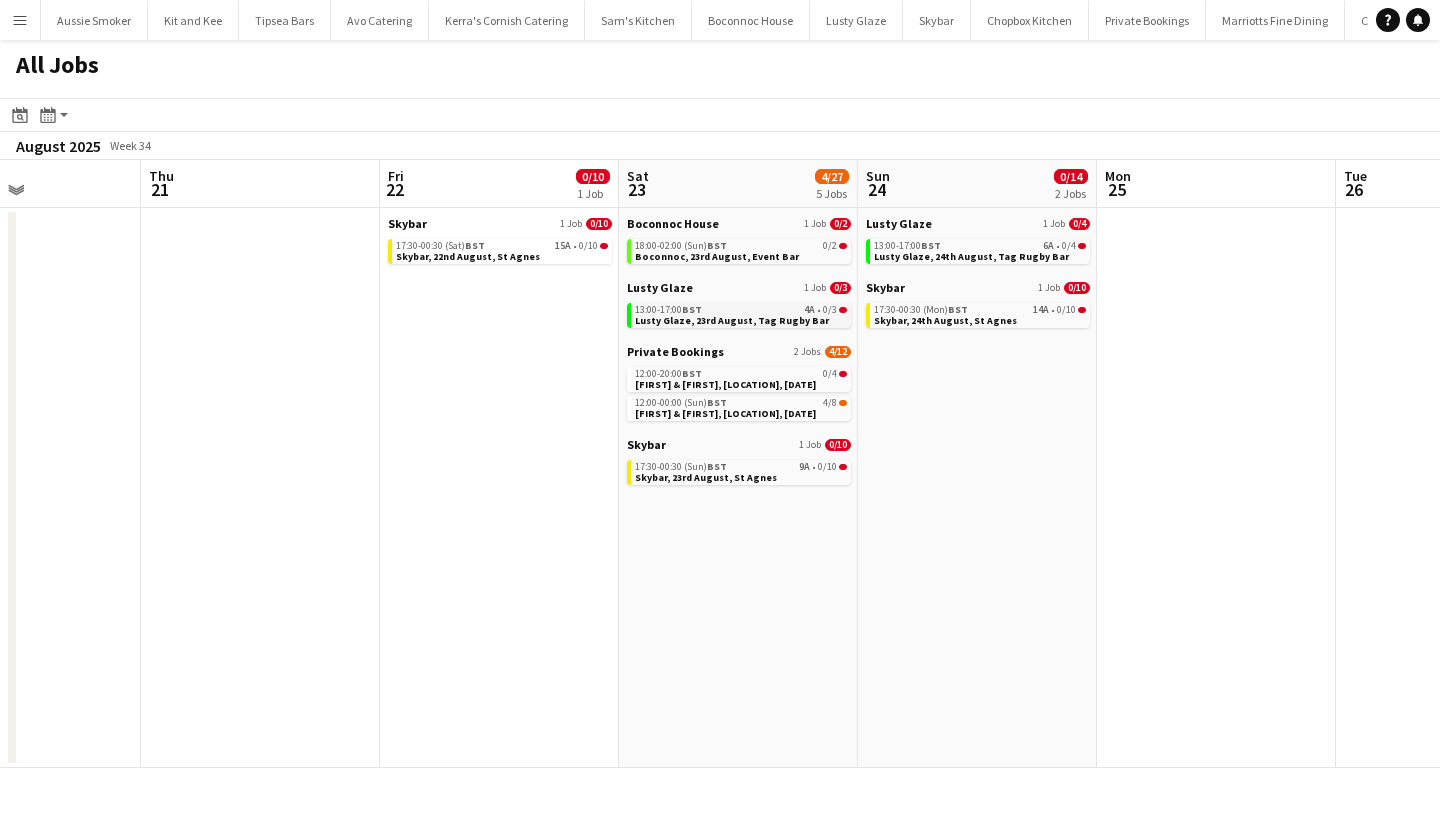 click on "Lusty Glaze, 23rd August, Tag Rugby Bar" at bounding box center (732, 320) 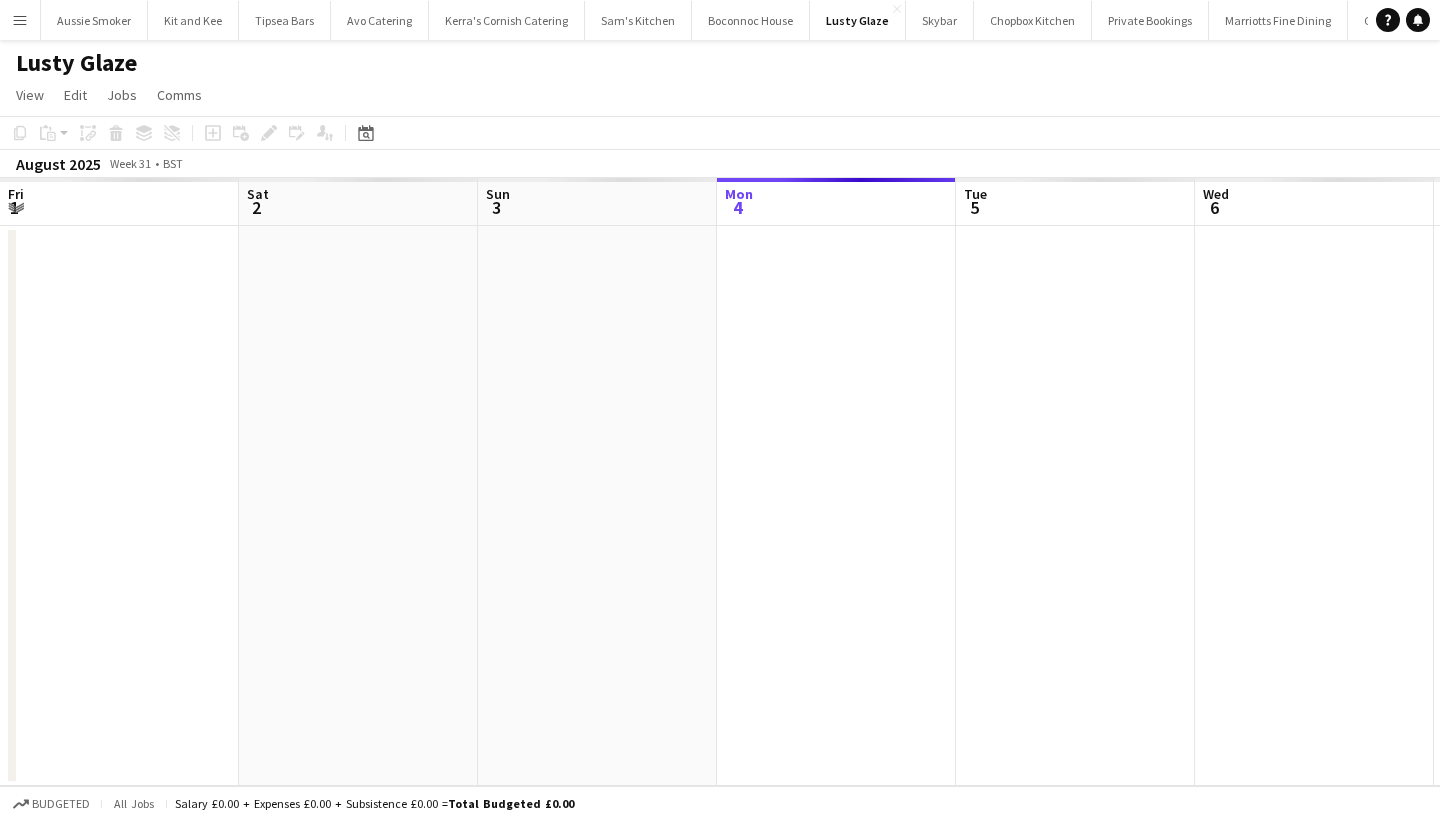 scroll, scrollTop: 0, scrollLeft: 0, axis: both 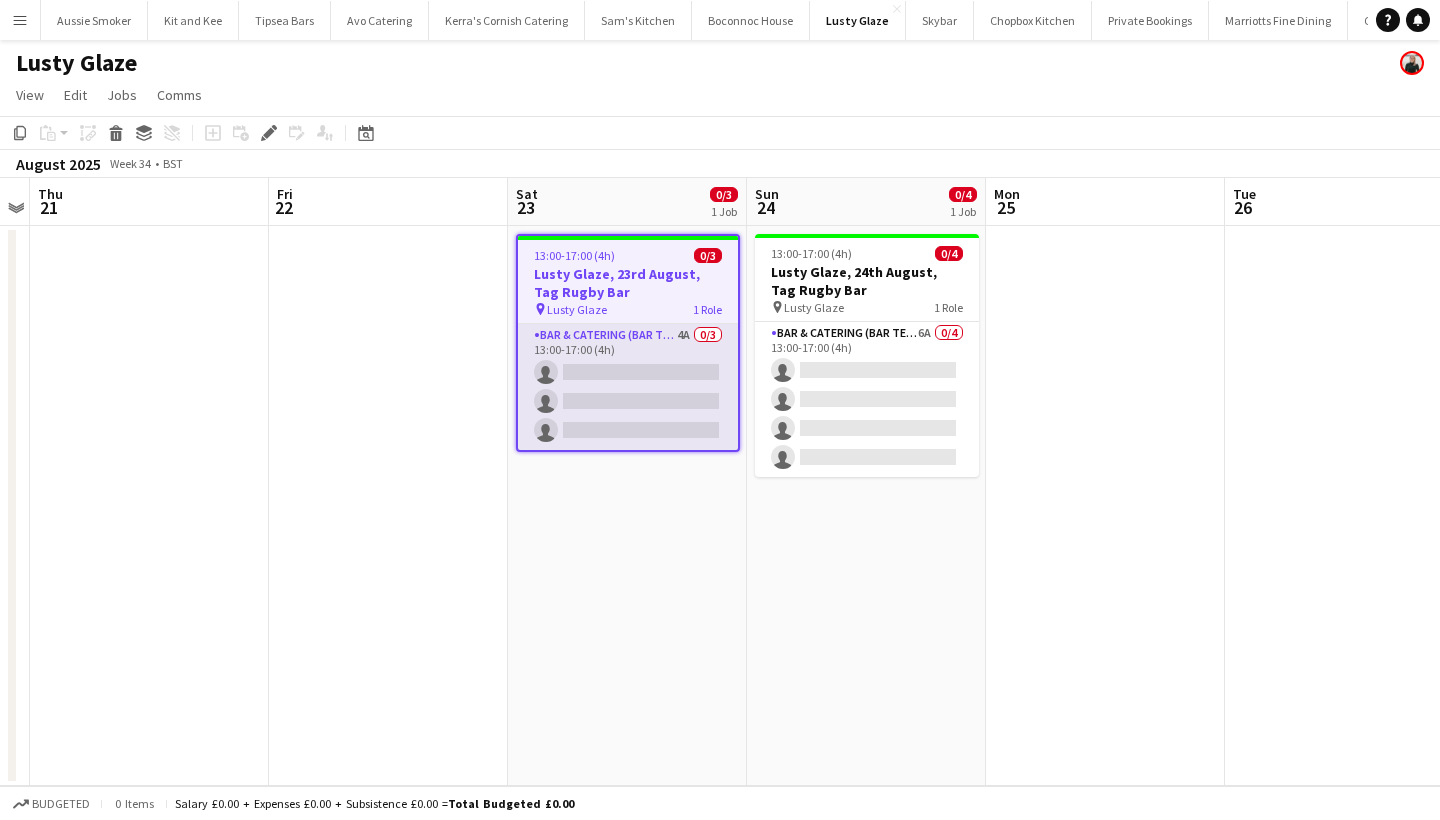 click on "Bar & Catering (Bar Tender)   4A   0/3   13:00-17:00 (4h)
single-neutral-actions
single-neutral-actions
single-neutral-actions" at bounding box center [628, 387] 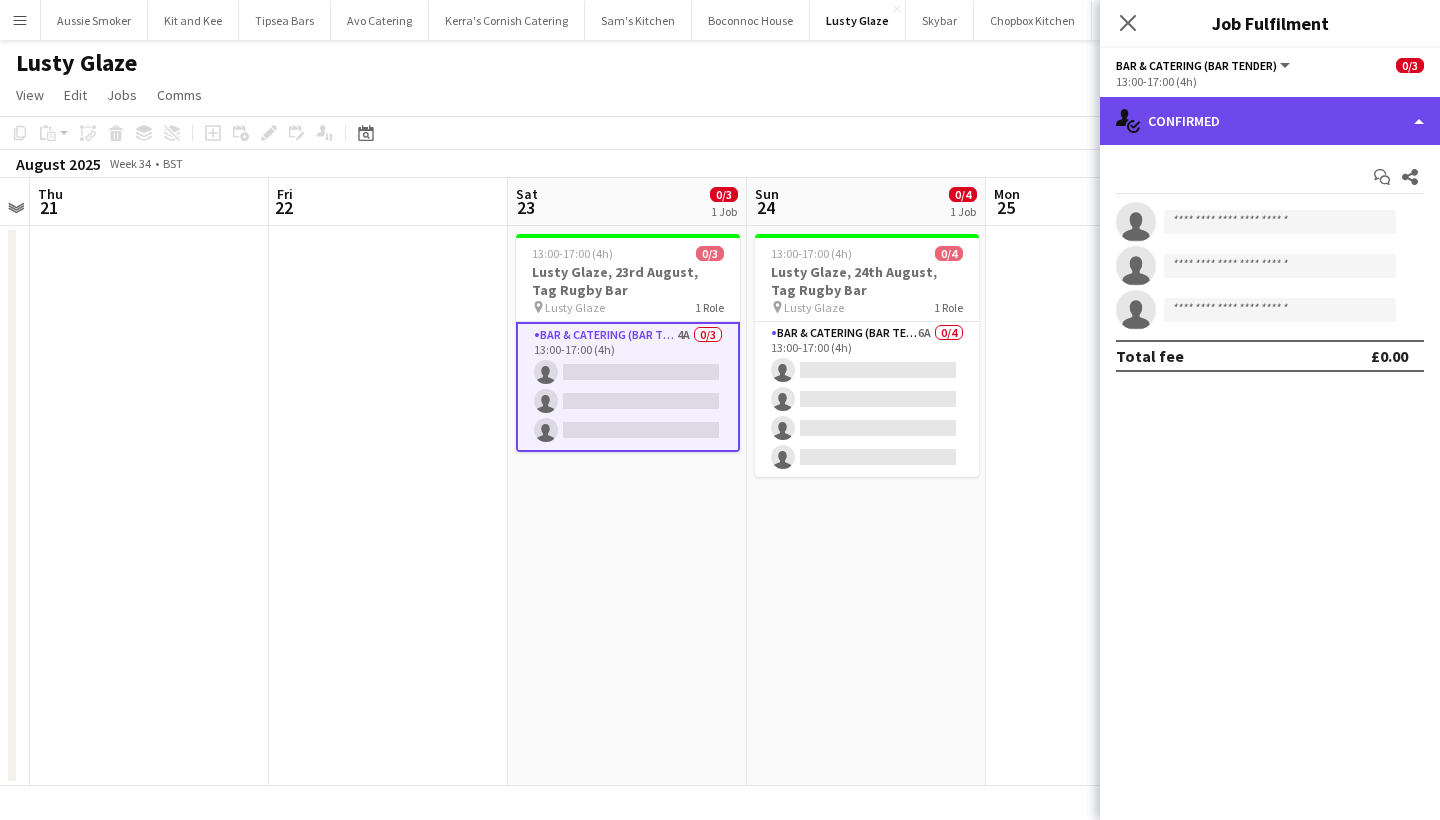 click on "single-neutral-actions-check-2
Confirmed" 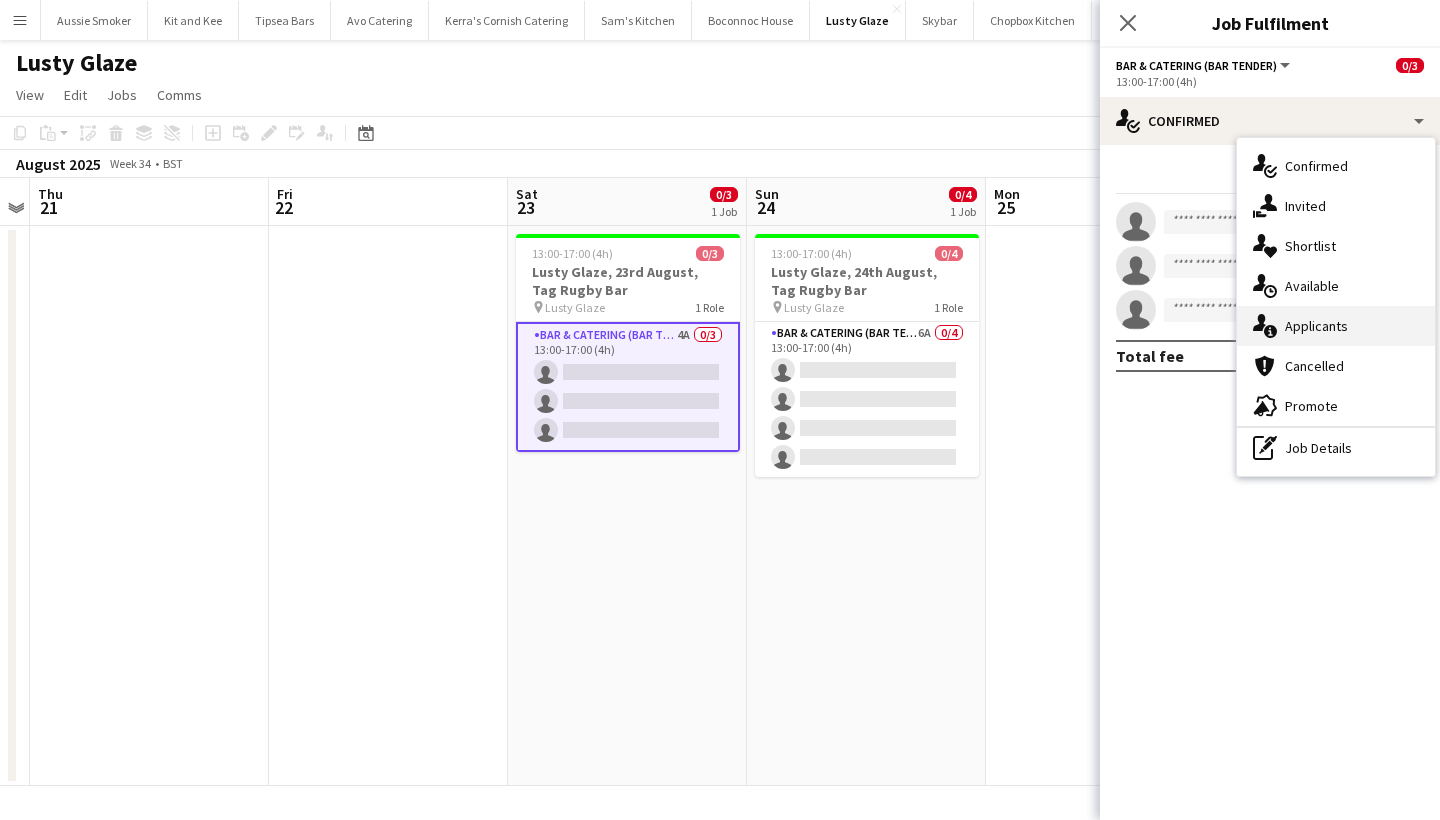 click on "single-neutral-actions-information
Applicants" at bounding box center [1336, 326] 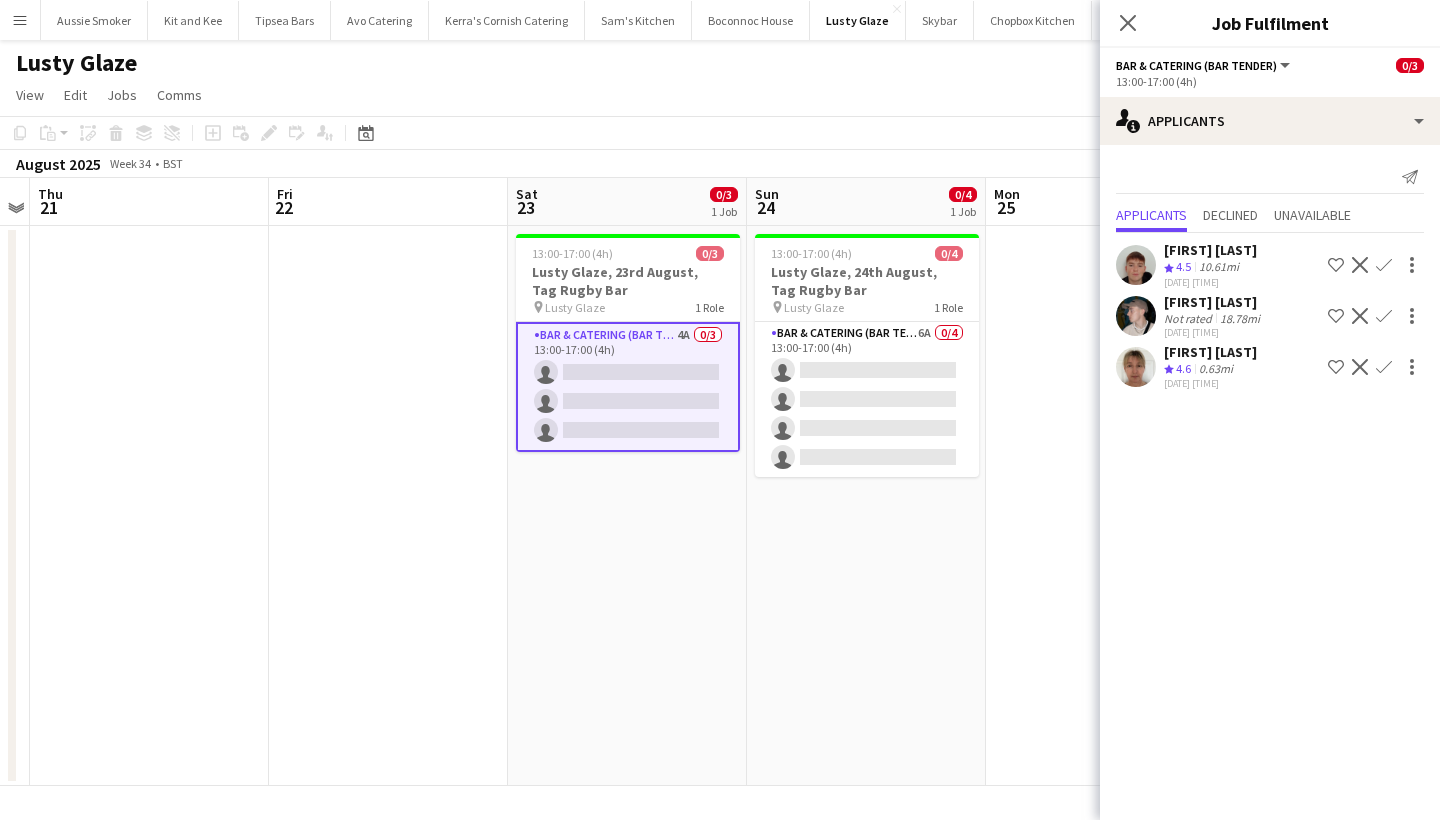 click on "Confirm" at bounding box center [1384, 316] 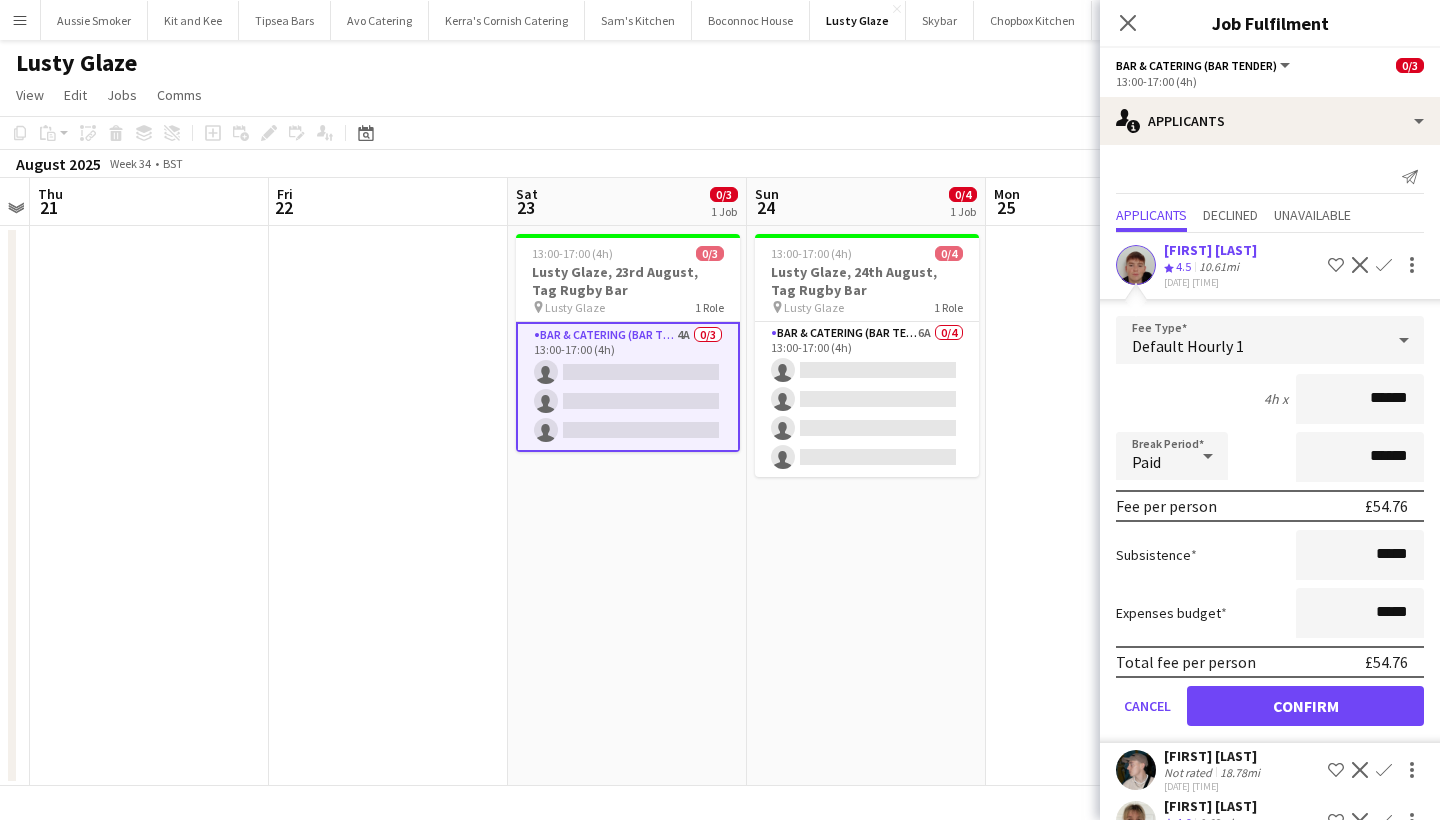 type on "******" 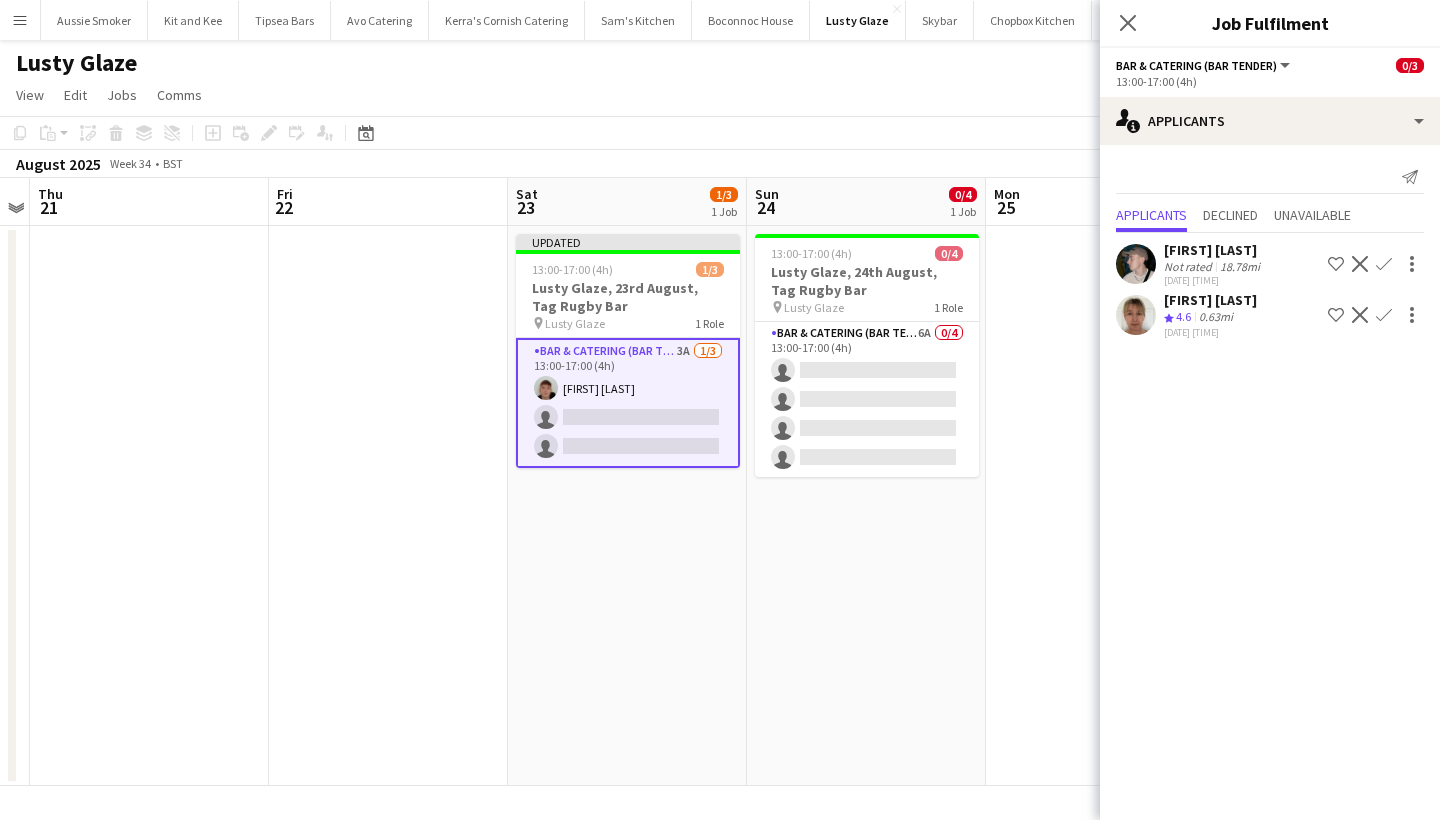 click on "Confirm" at bounding box center (1384, 315) 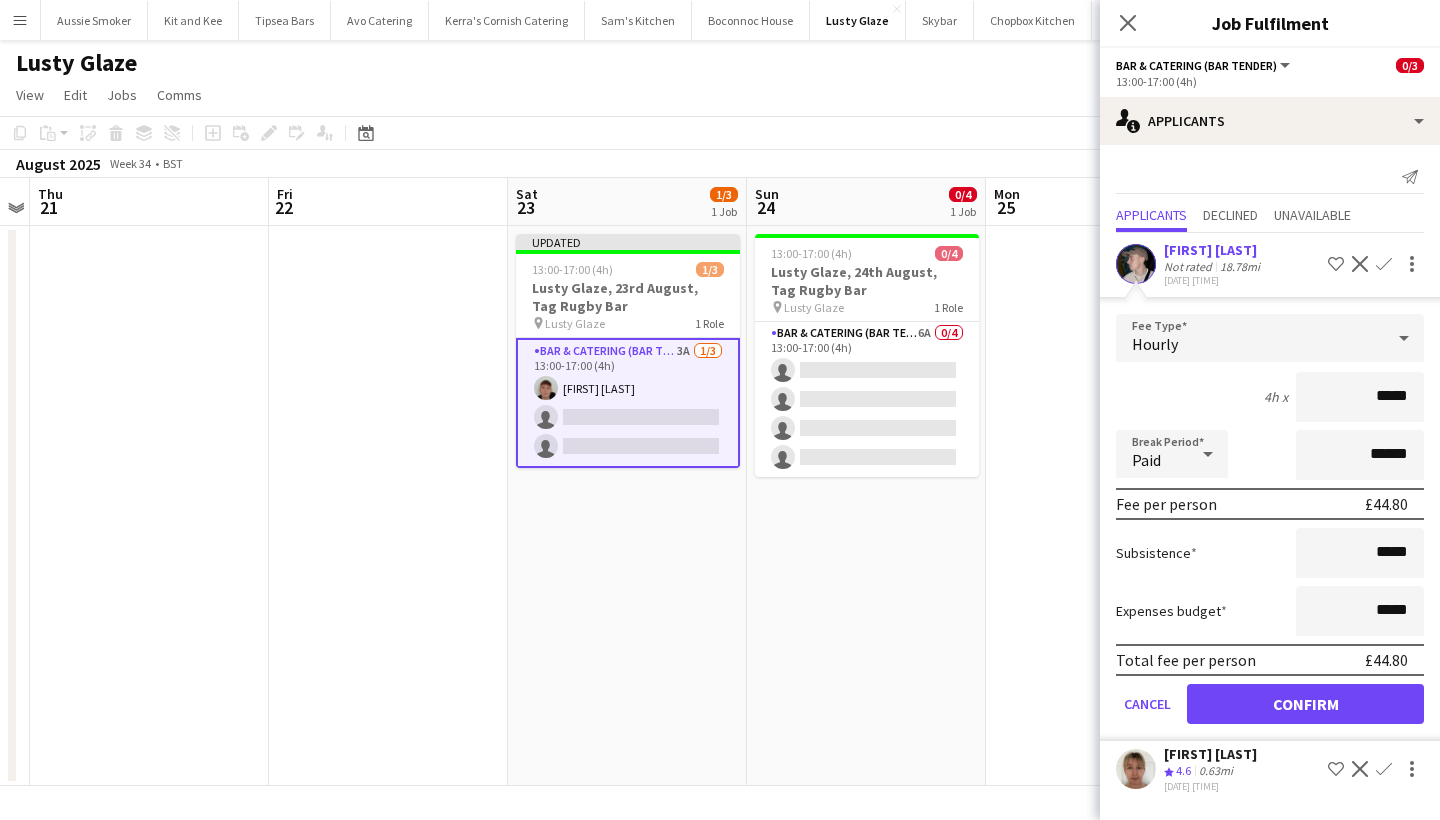 type on "******" 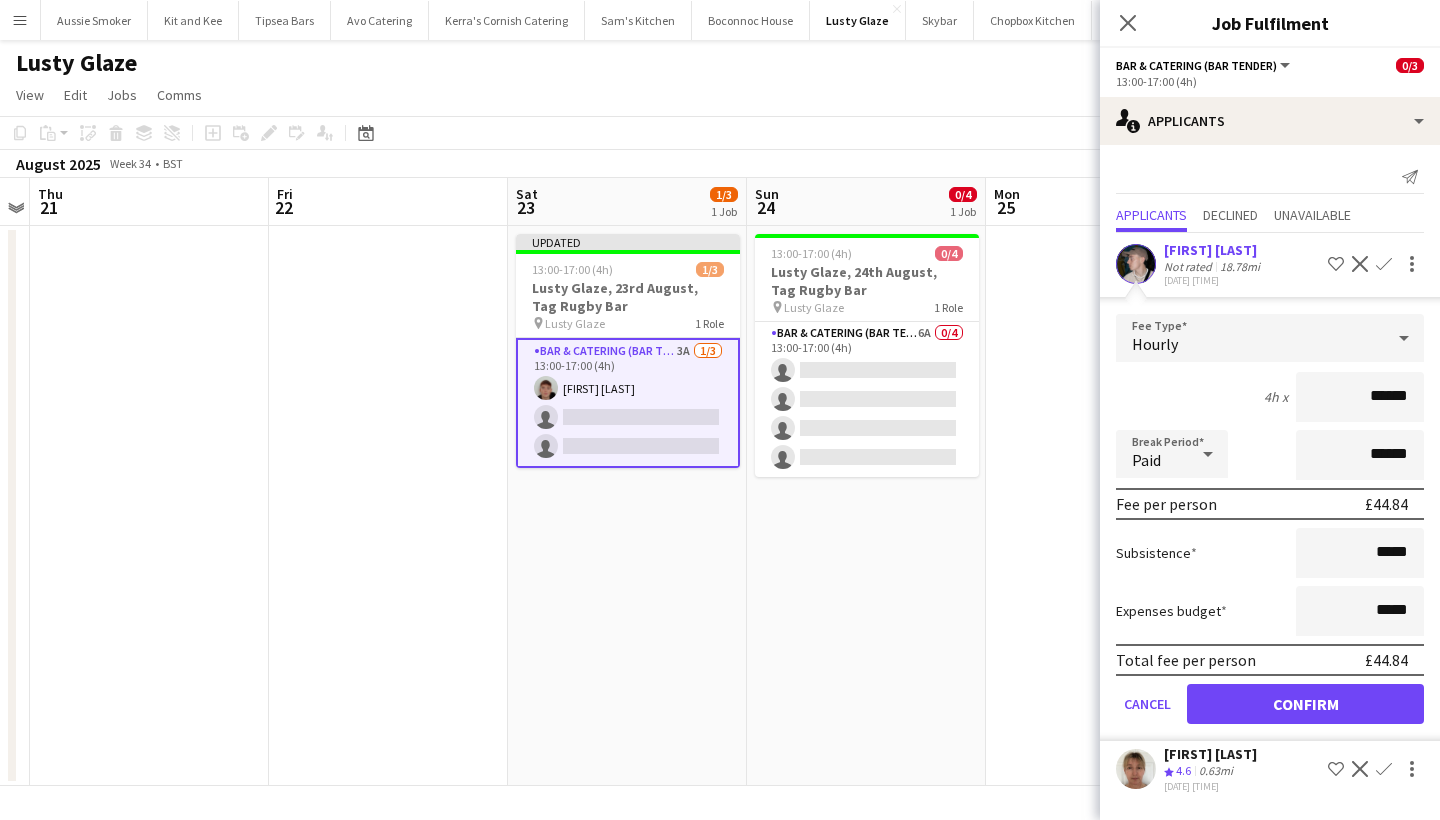 click on "Confirm" 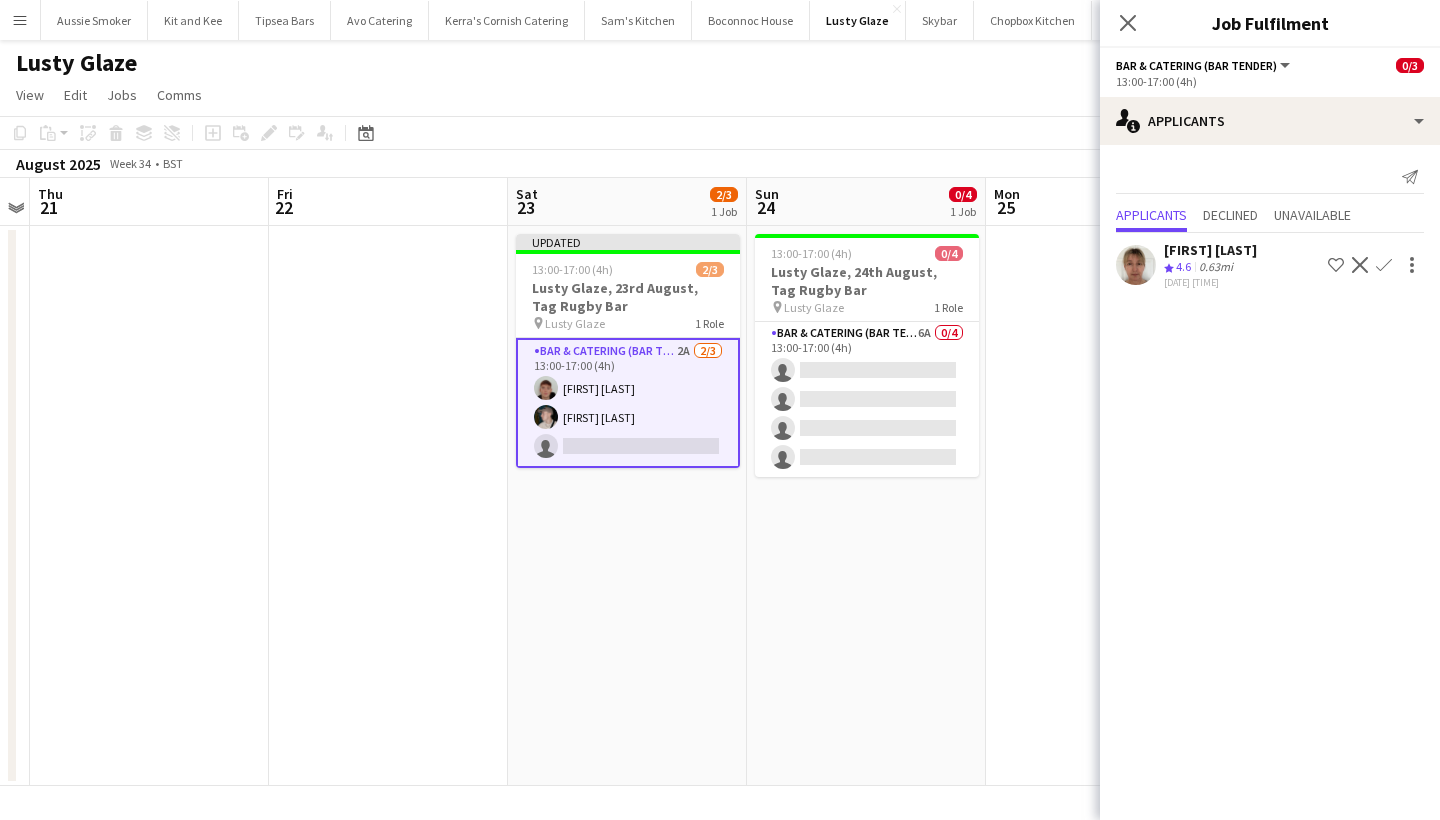 click on "Confirm" 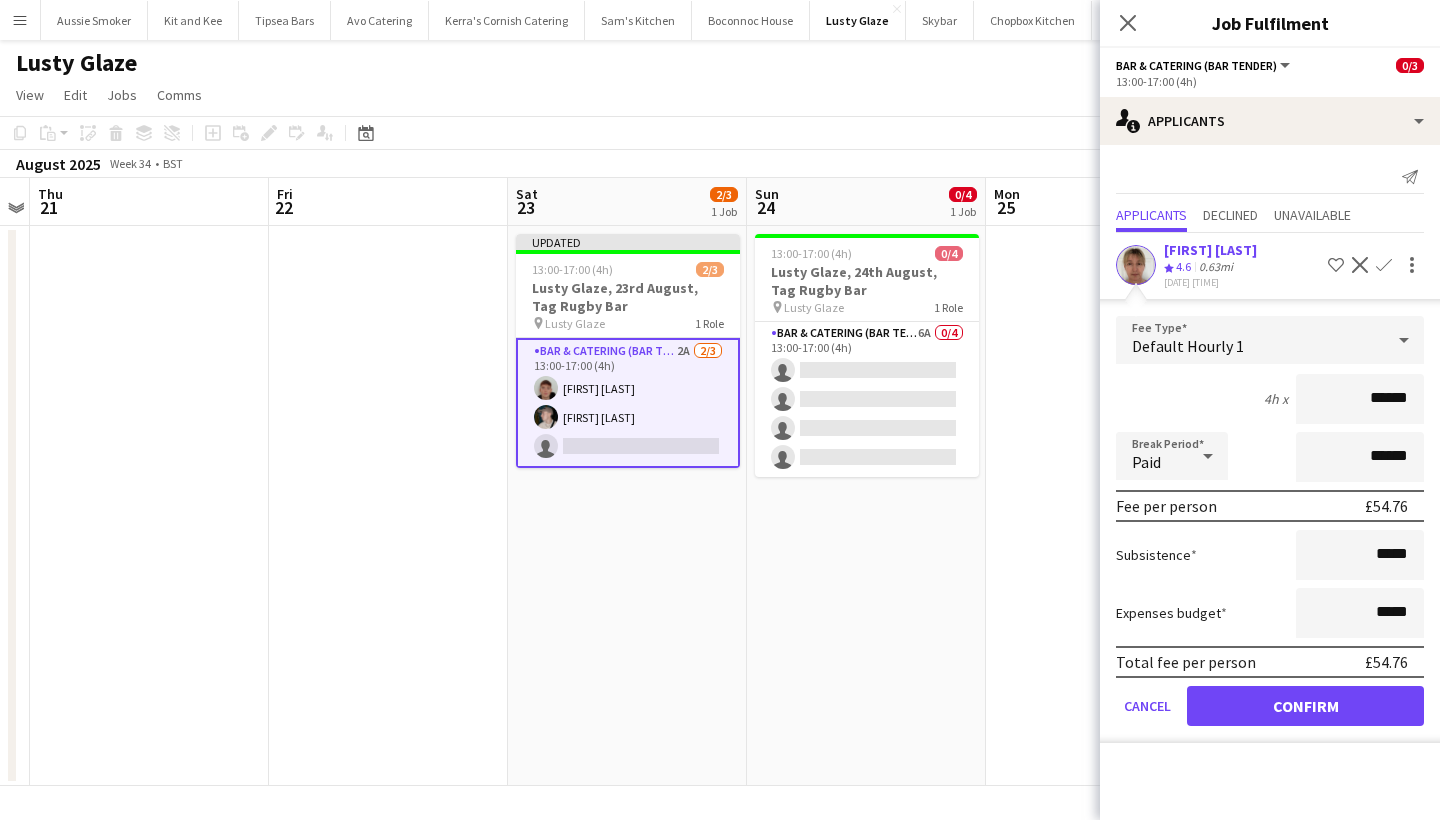 type on "******" 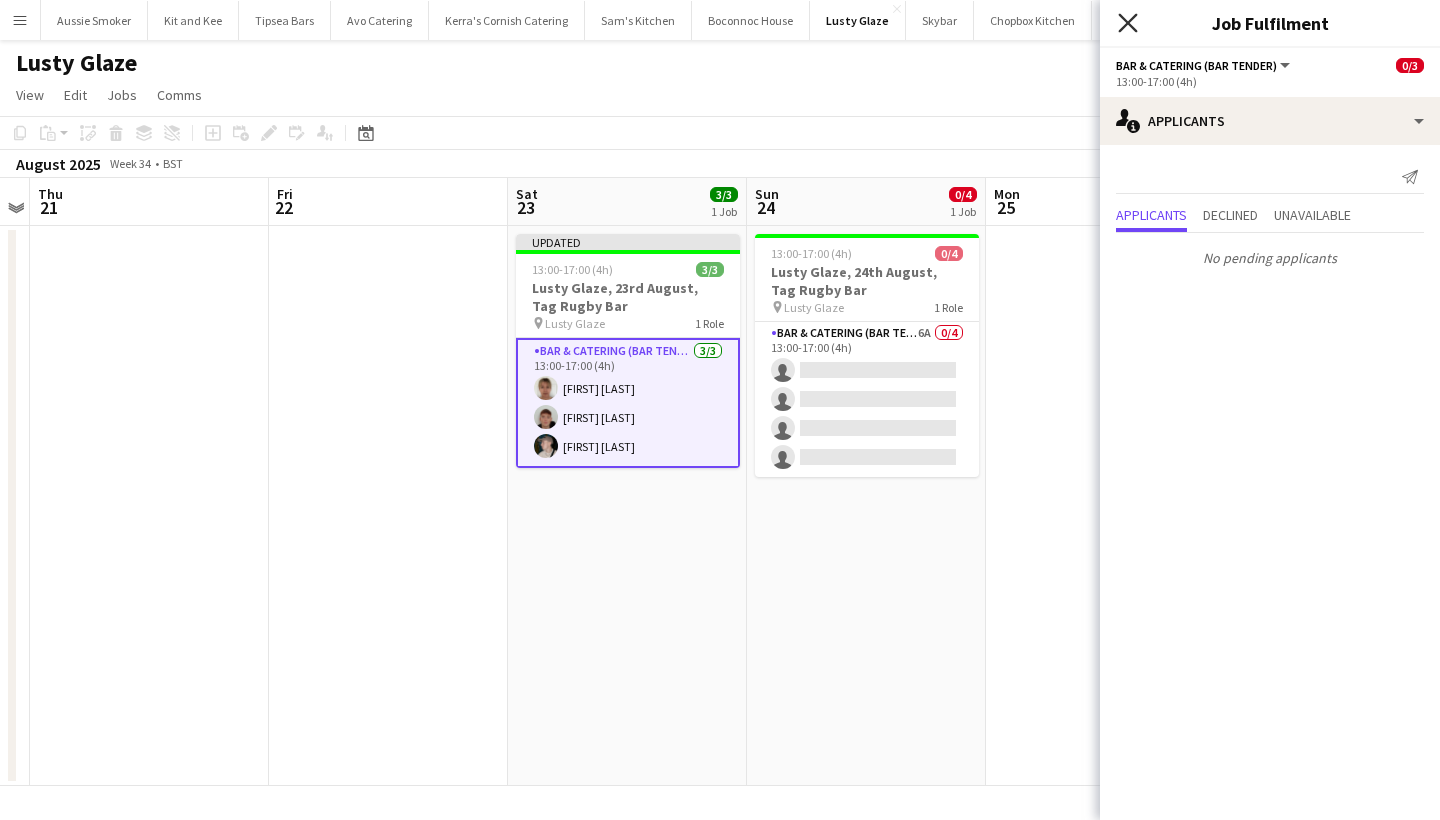 click 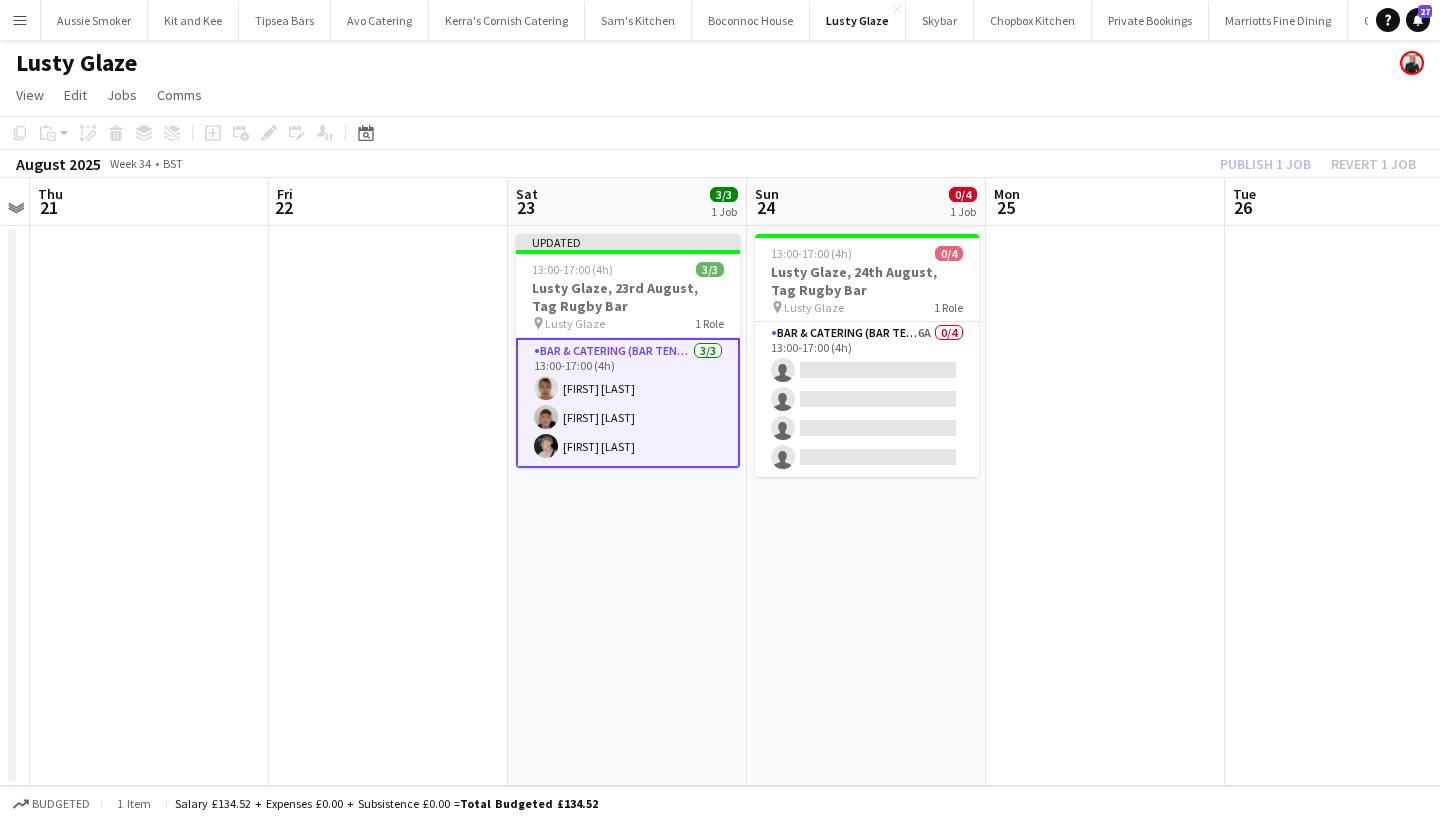 click on "Publish 1 job   Revert 1 job" 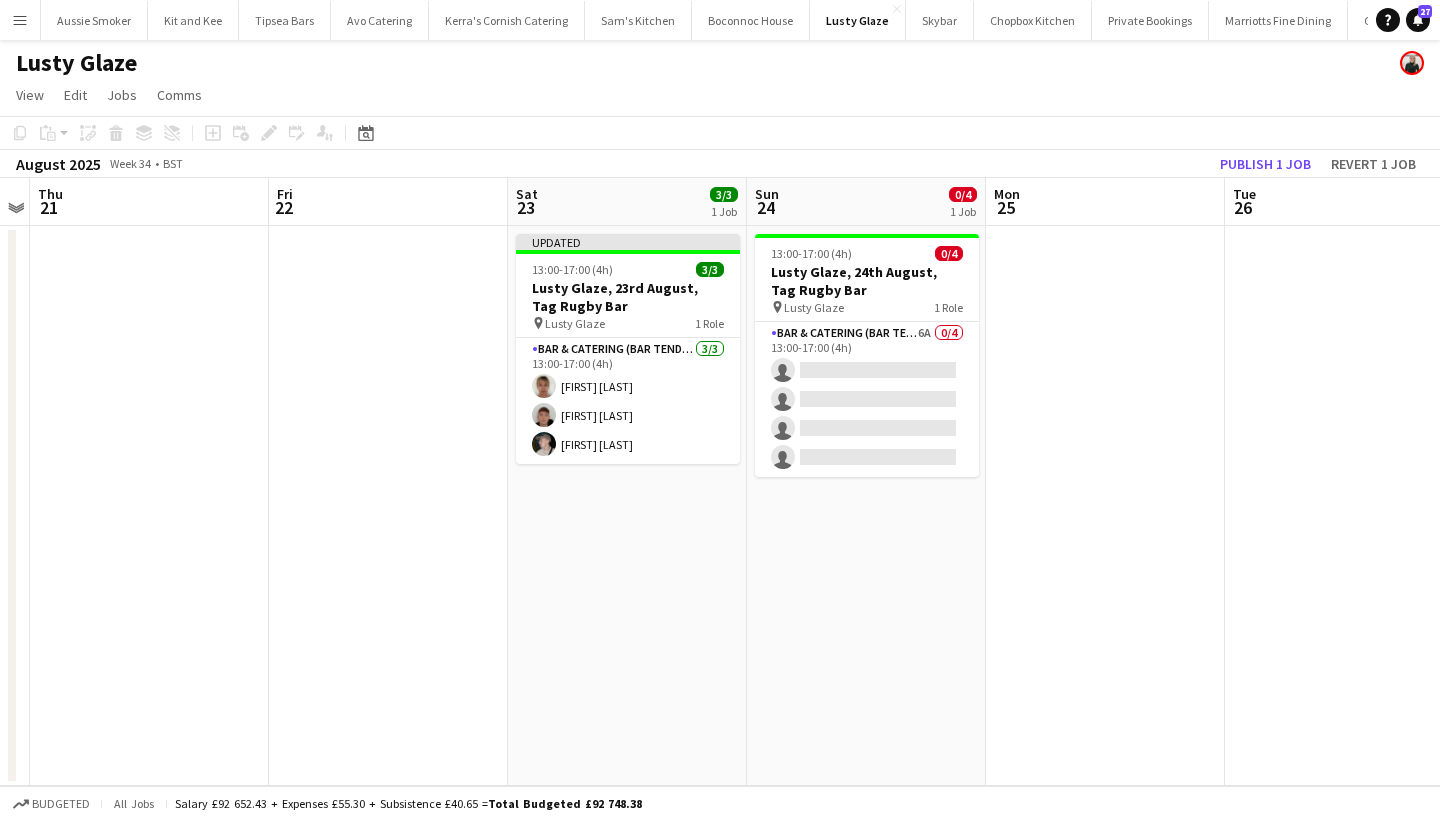 click on "Publish 1 job" 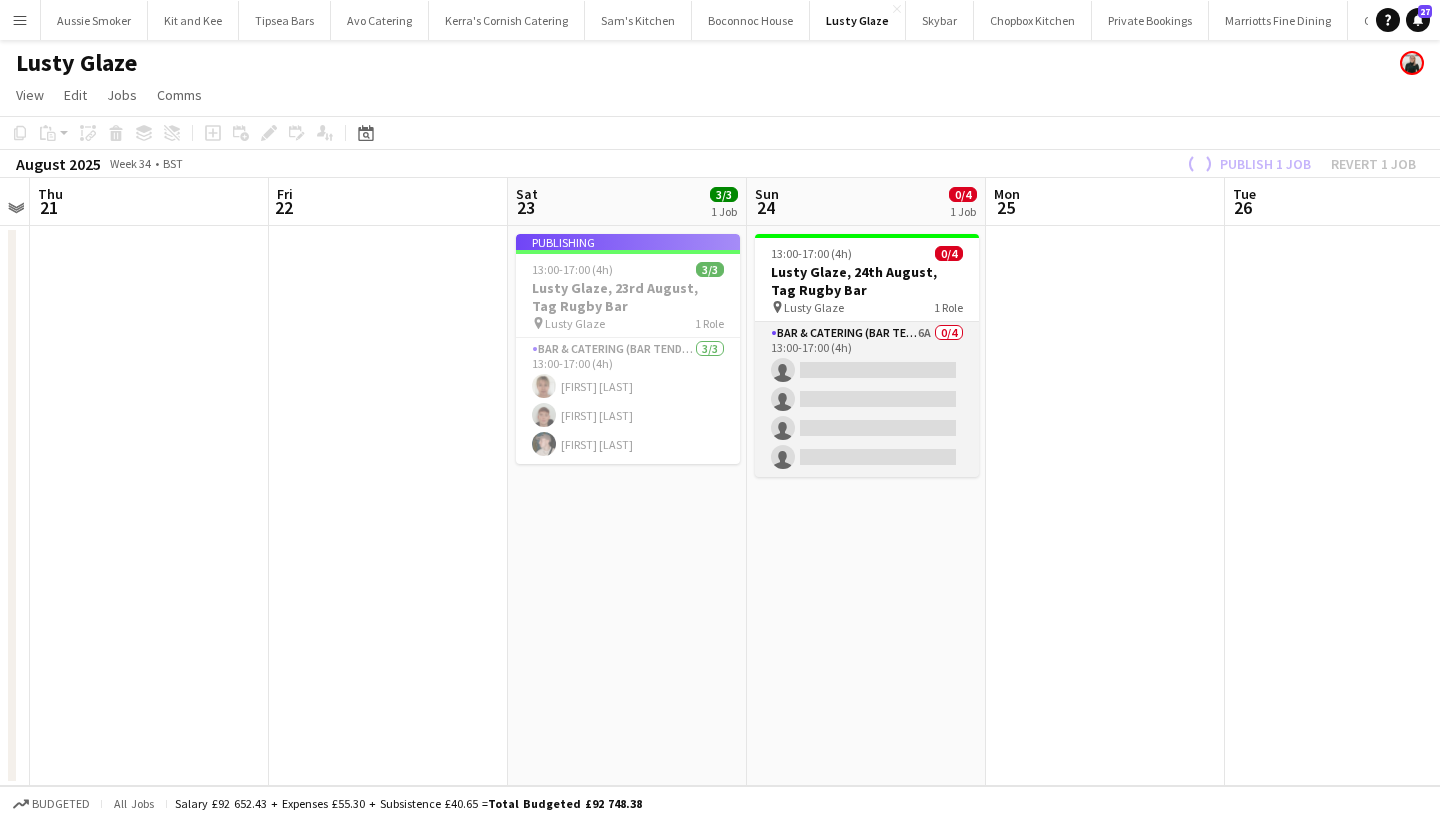 click on "Bar & Catering (Bar Tender)   6A   0/4   13:00-17:00 (4h)
single-neutral-actions
single-neutral-actions
single-neutral-actions
single-neutral-actions" at bounding box center (867, 399) 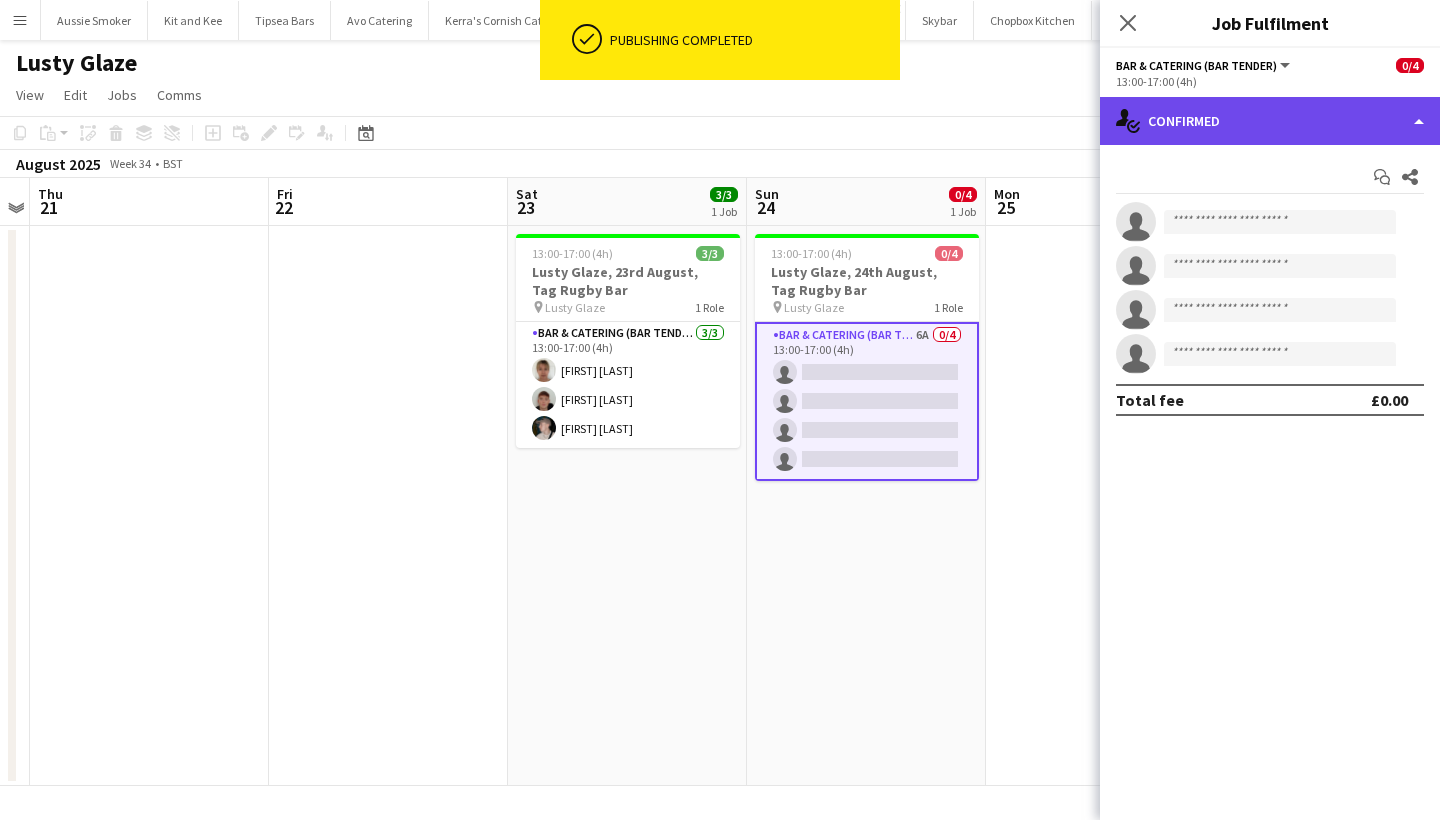 click on "single-neutral-actions-check-2
Confirmed" 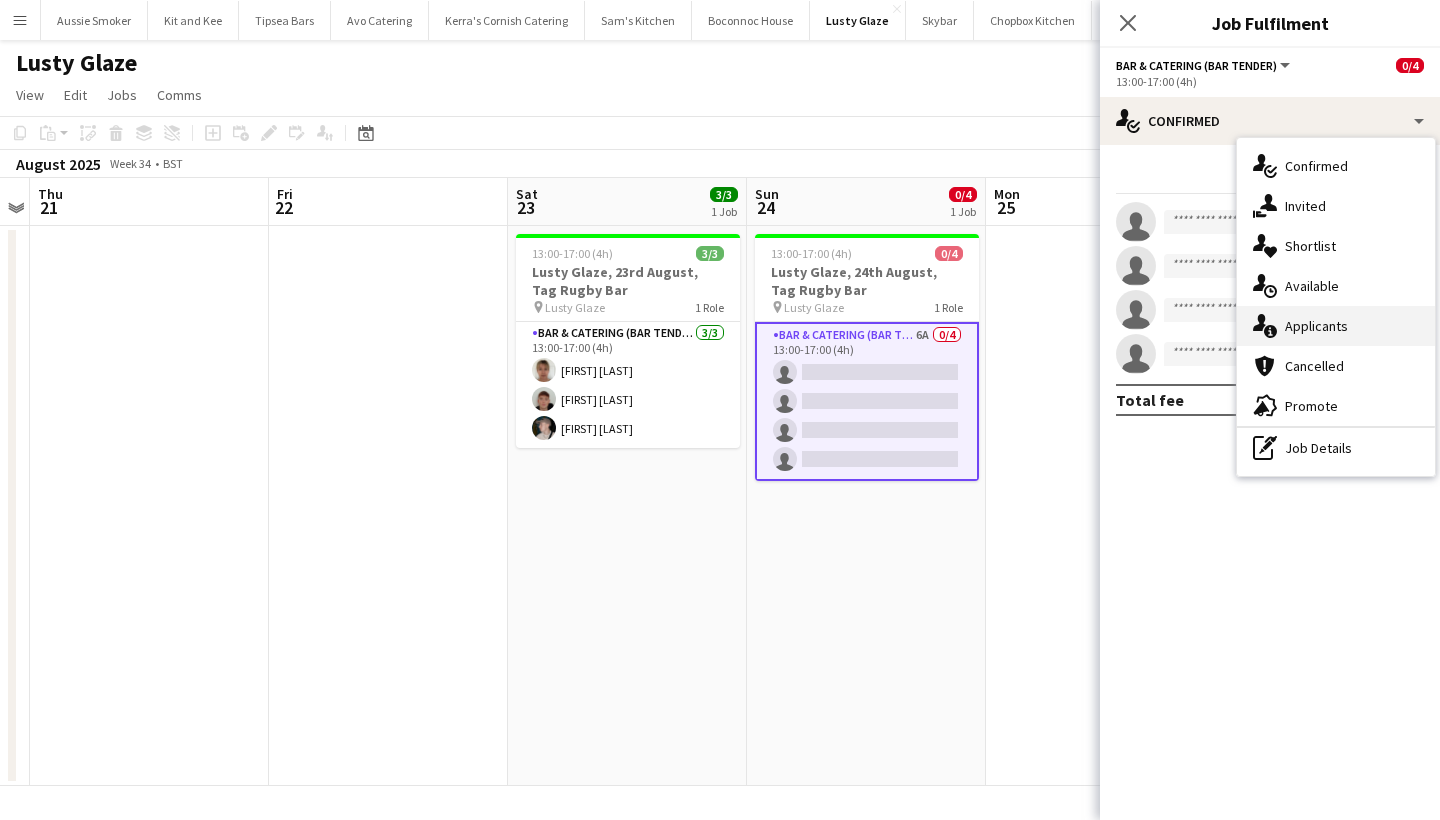 click on "single-neutral-actions-information
Applicants" at bounding box center [1336, 326] 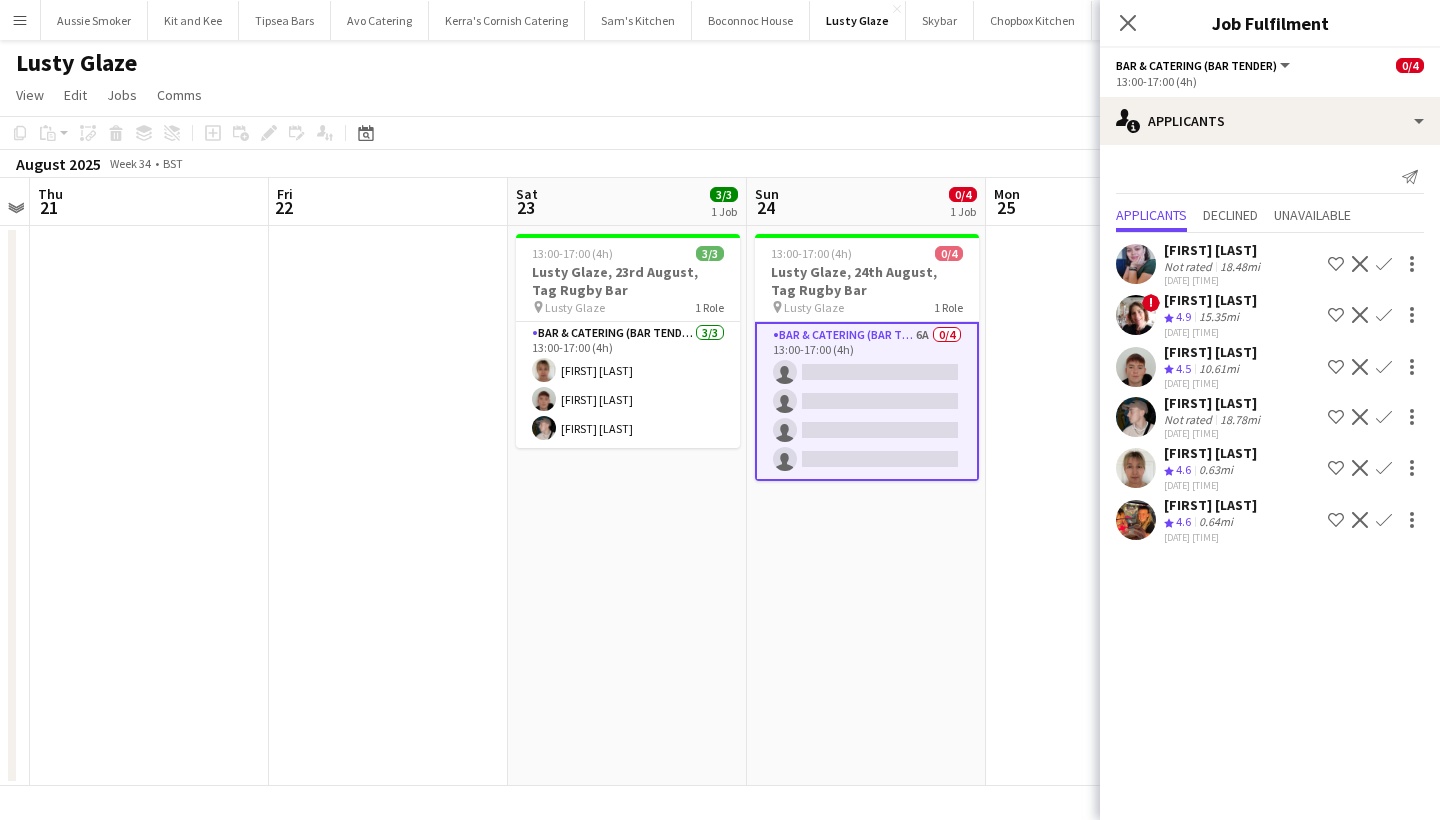 click on "Confirm" at bounding box center (1384, 417) 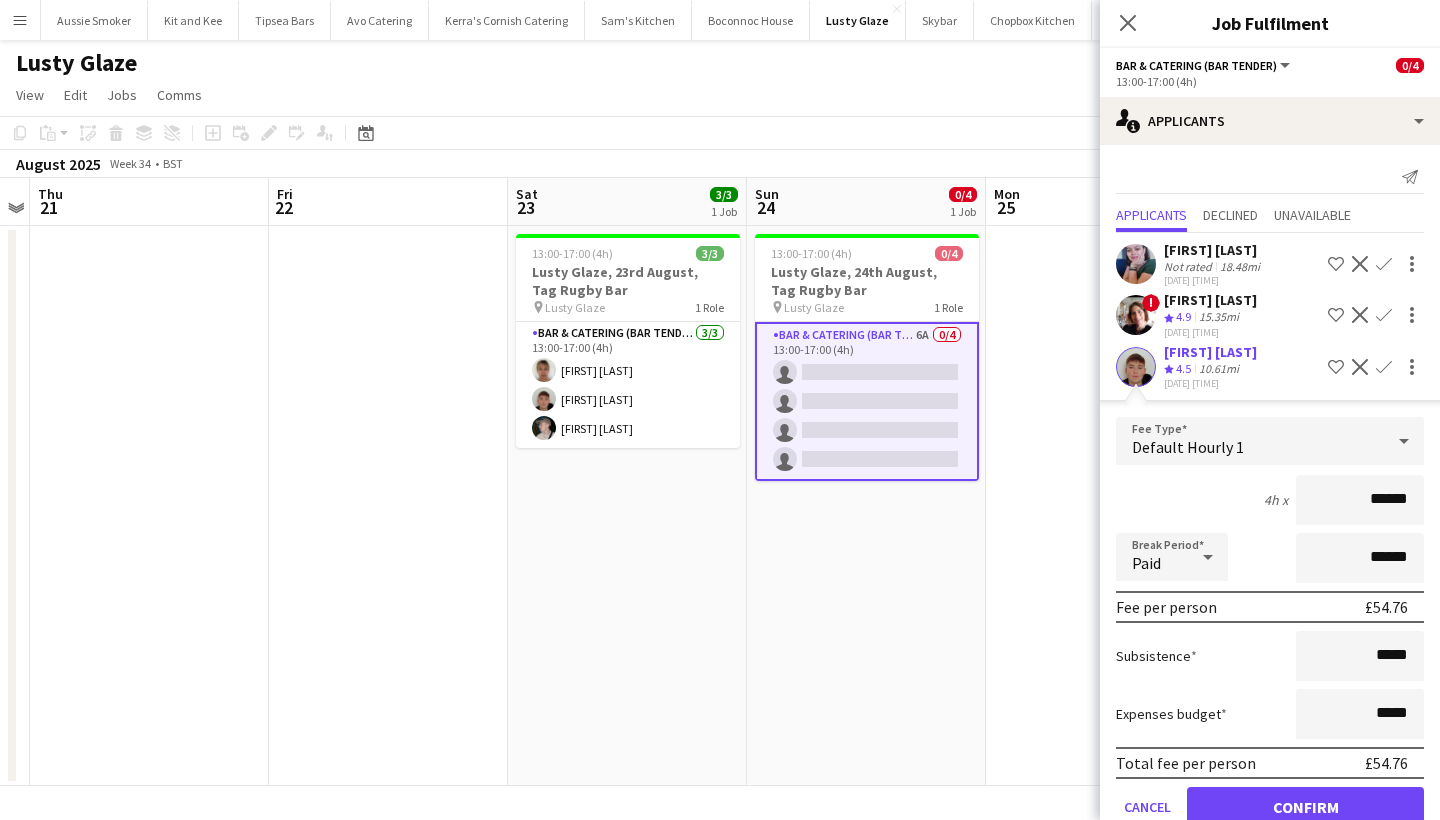 type on "******" 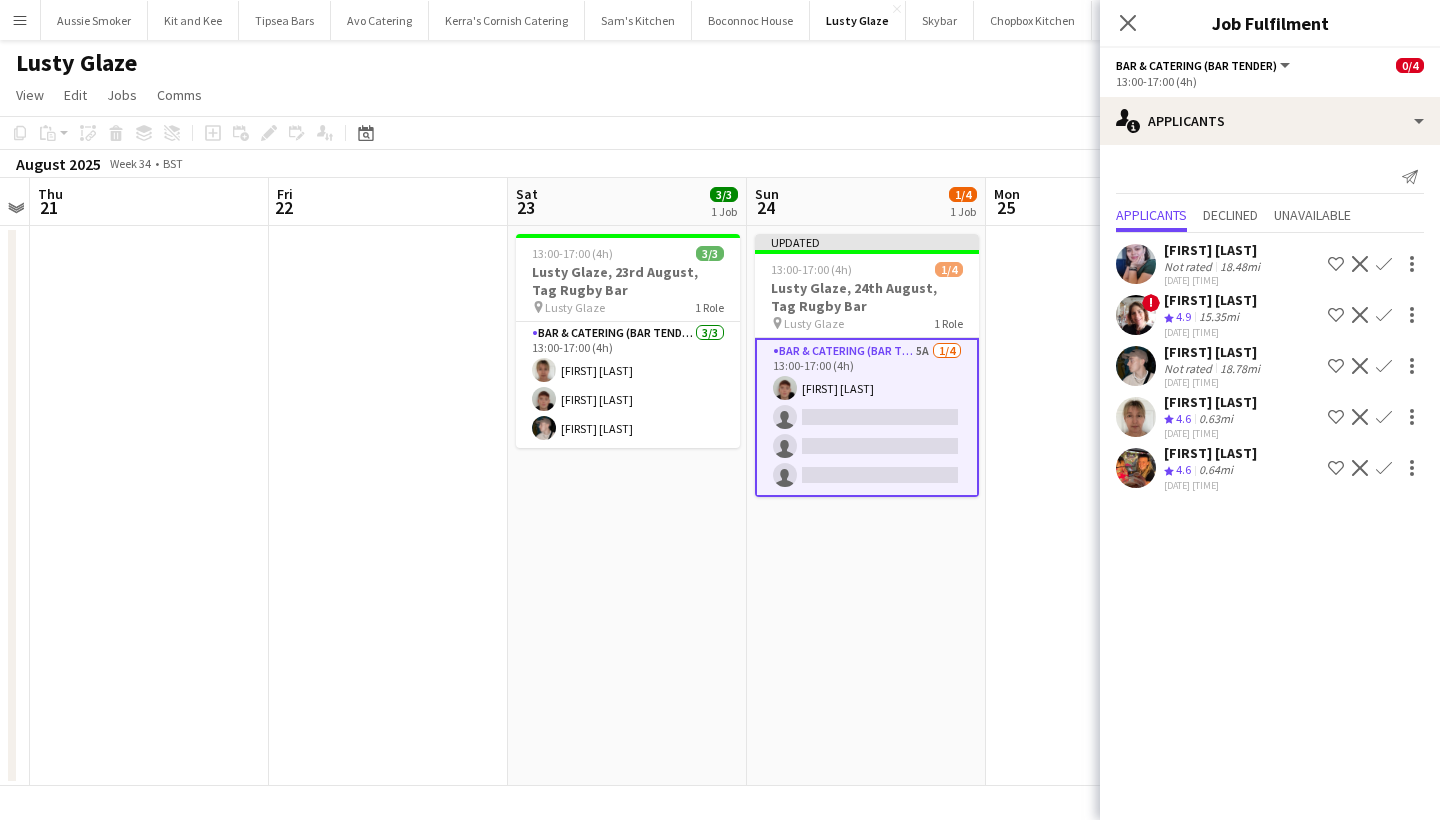 click on "Confirm" at bounding box center (1384, 417) 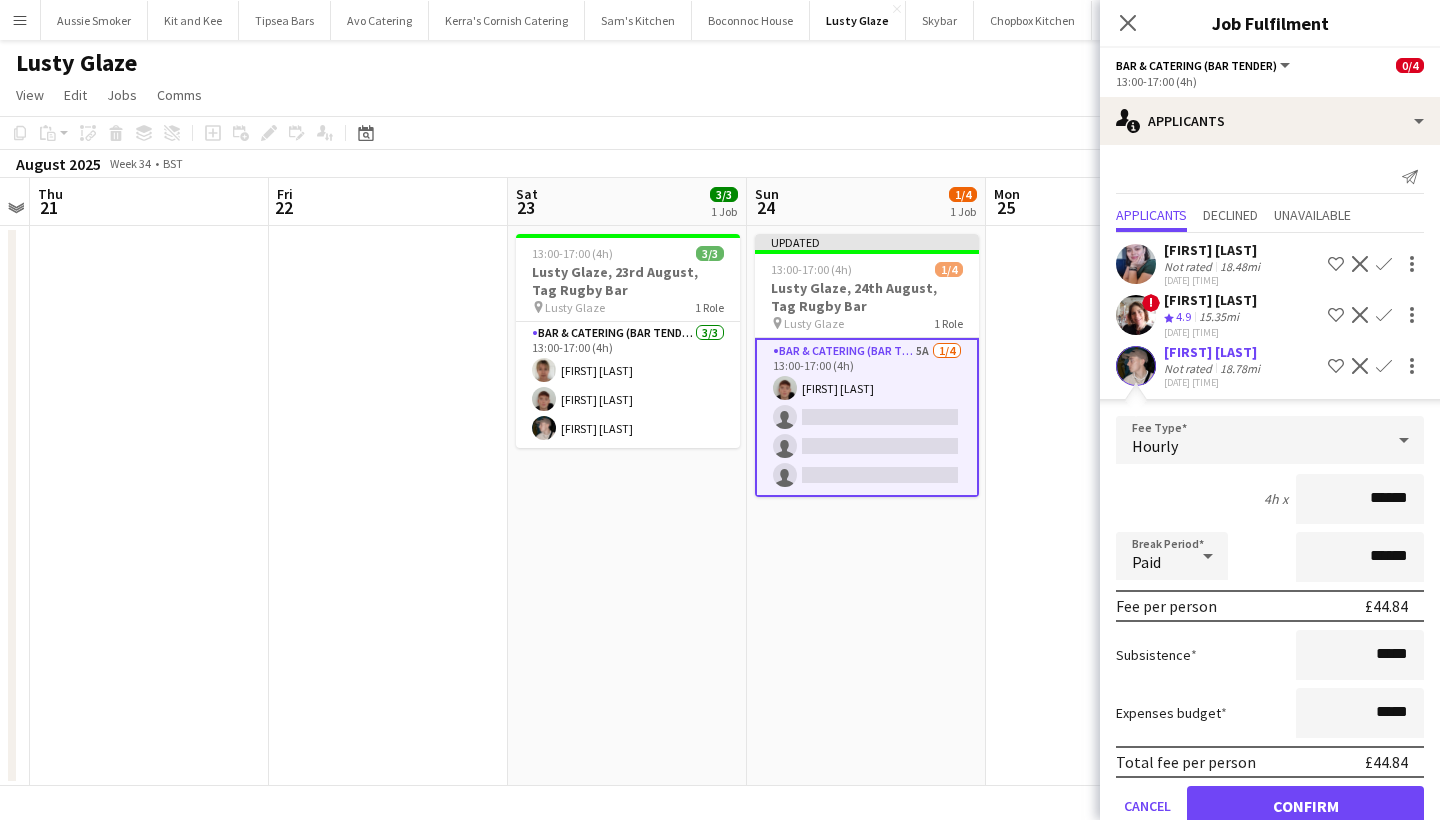 type on "******" 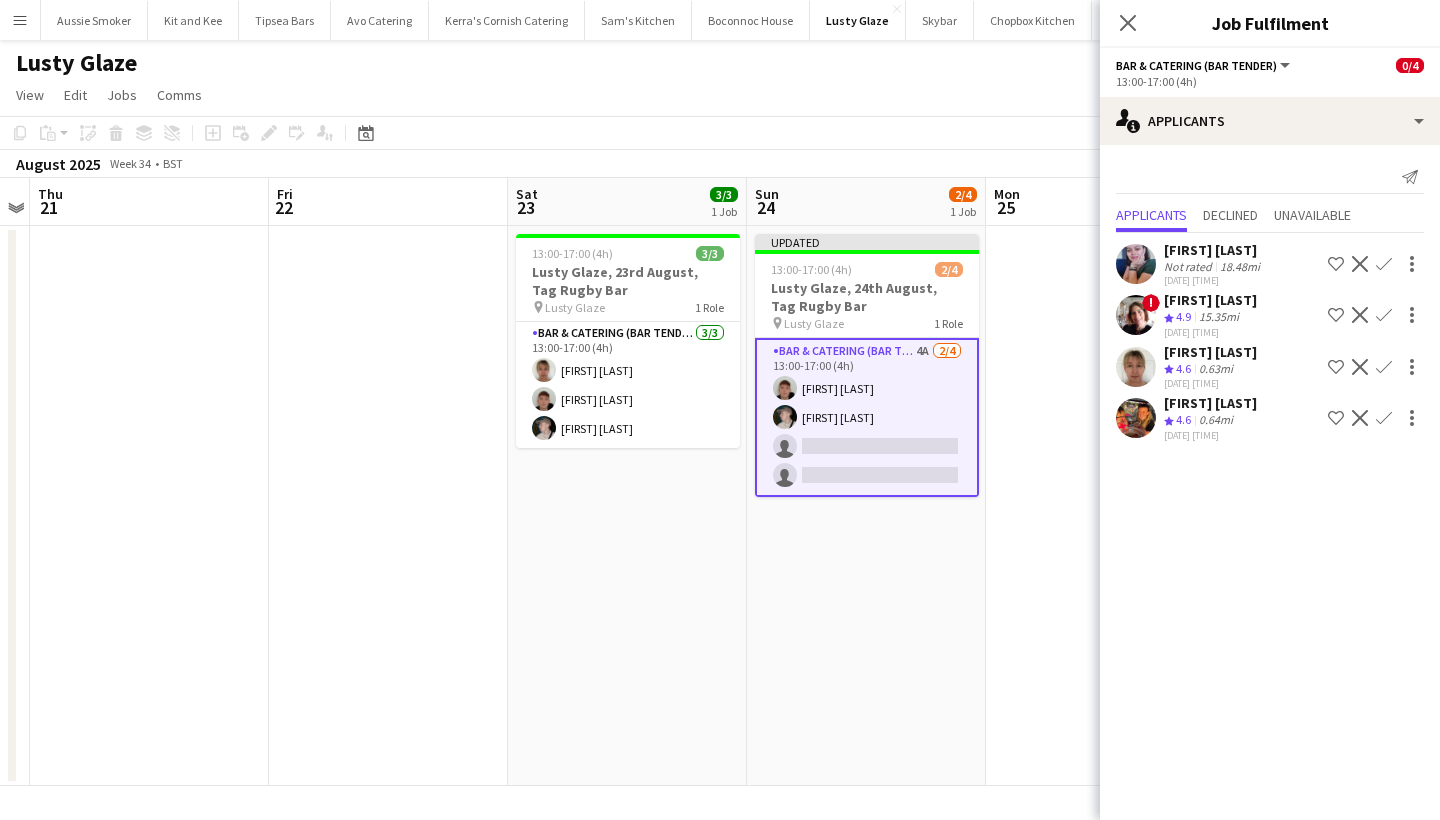click on "Confirm" at bounding box center [1384, 418] 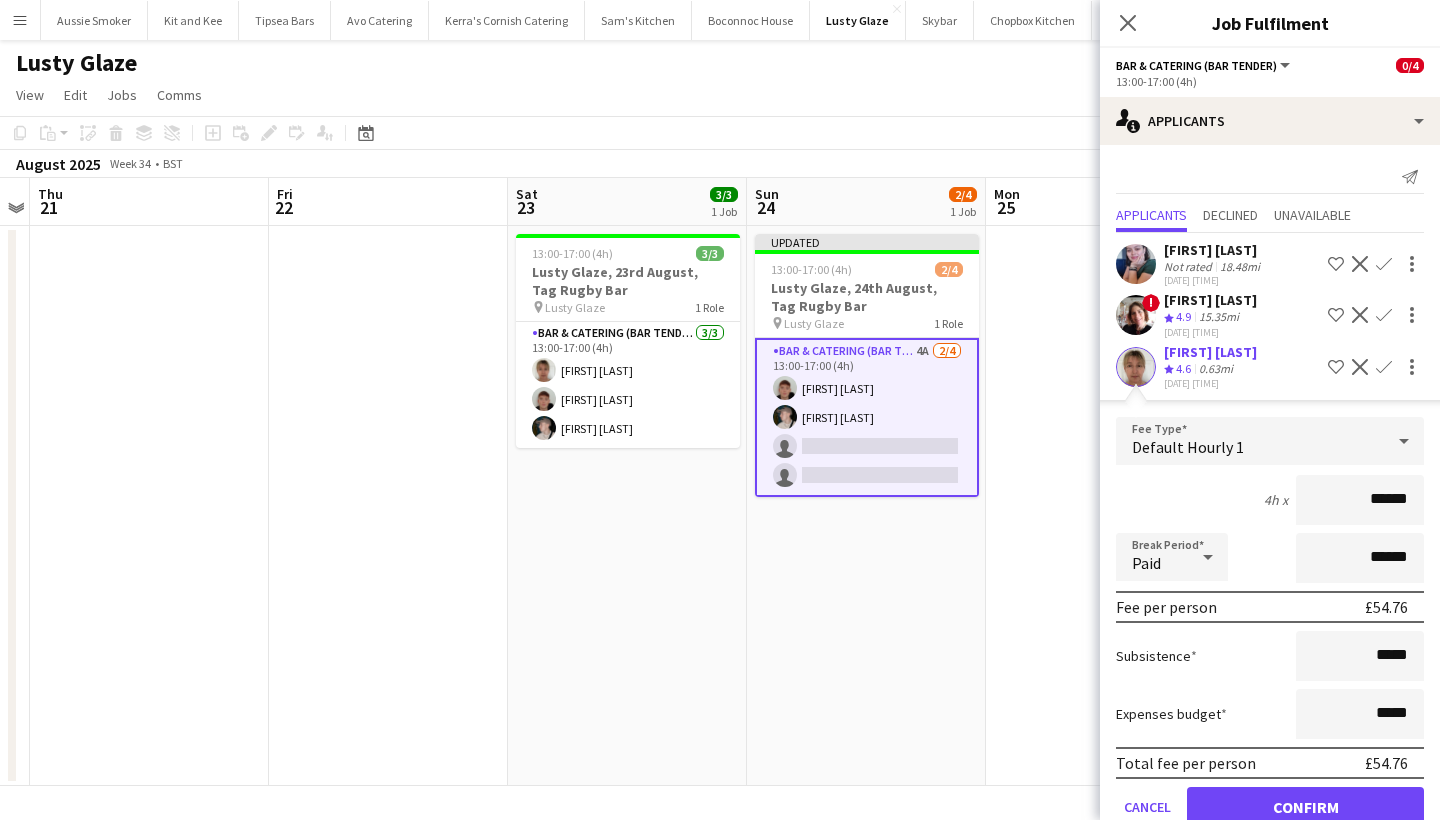 type on "******" 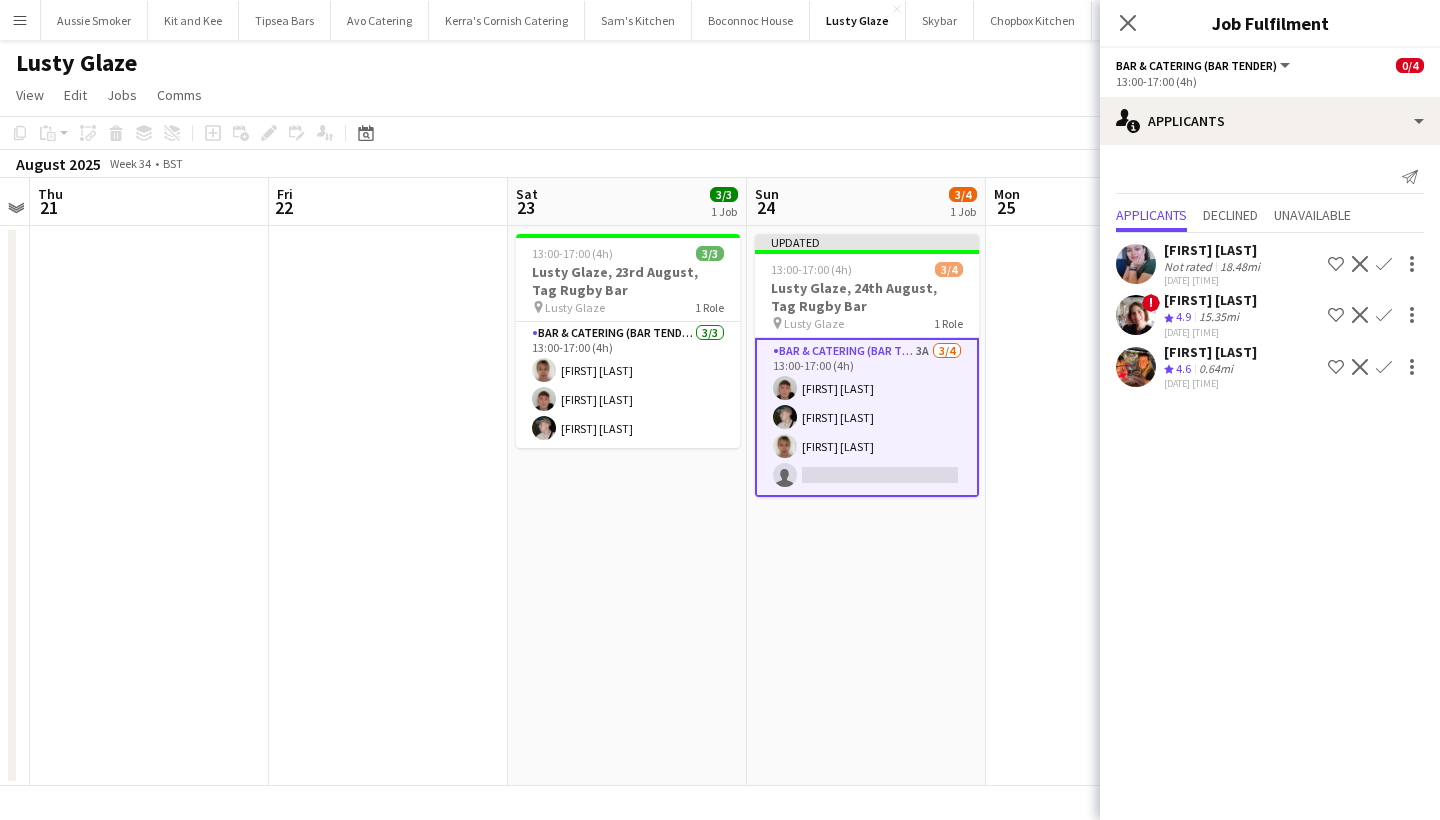 click on "Confirm" 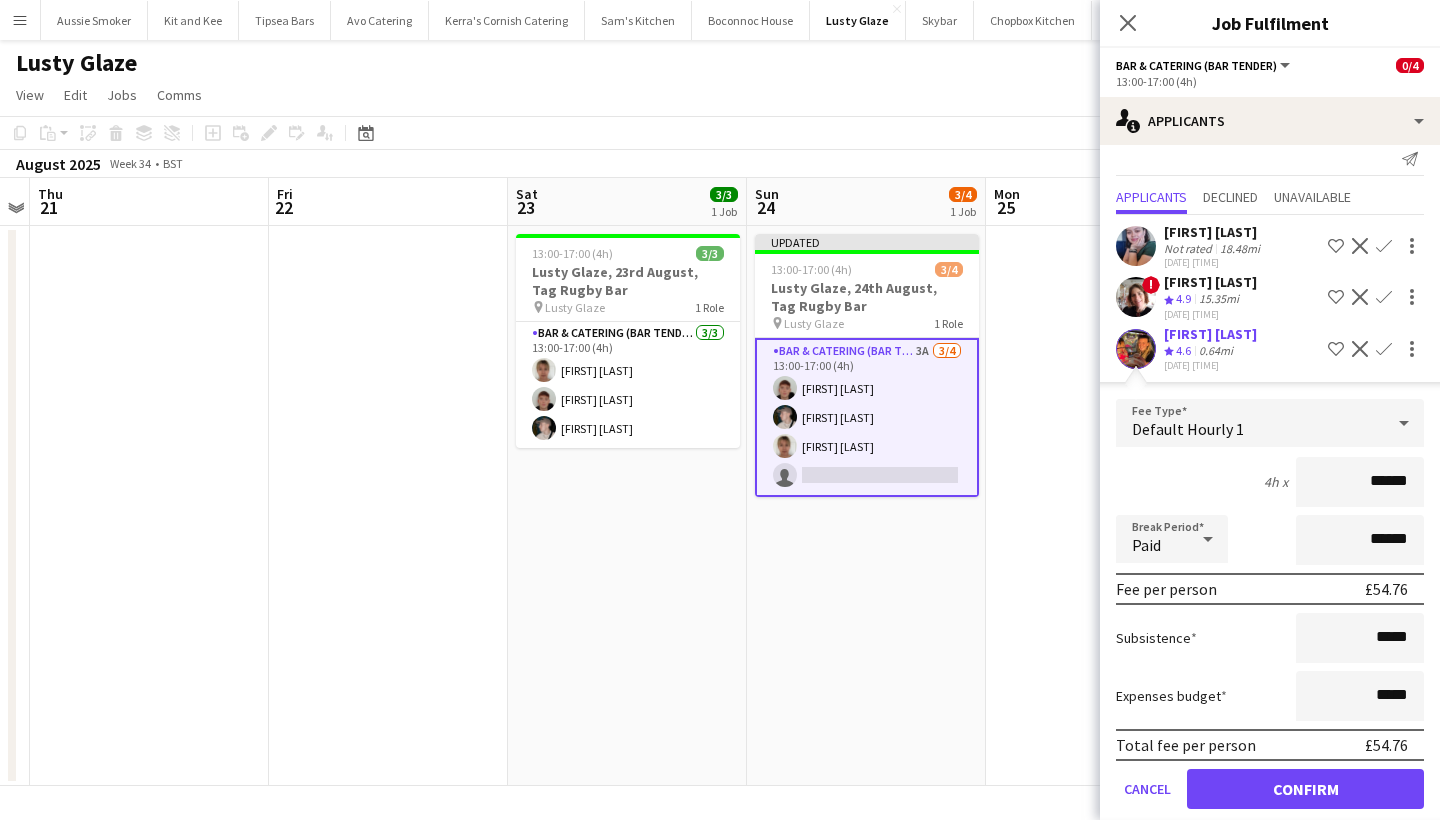 scroll, scrollTop: 24, scrollLeft: 0, axis: vertical 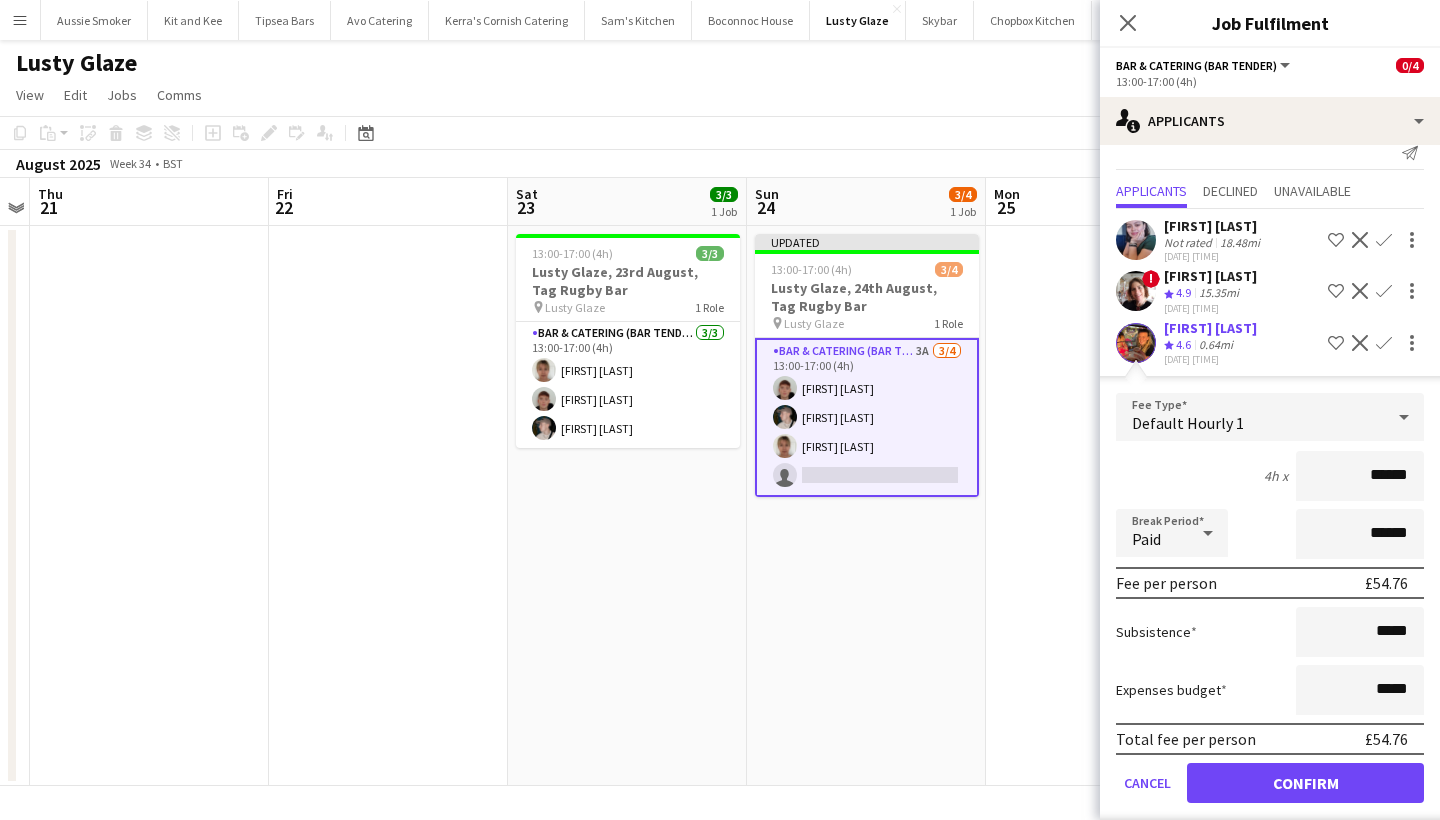 type on "******" 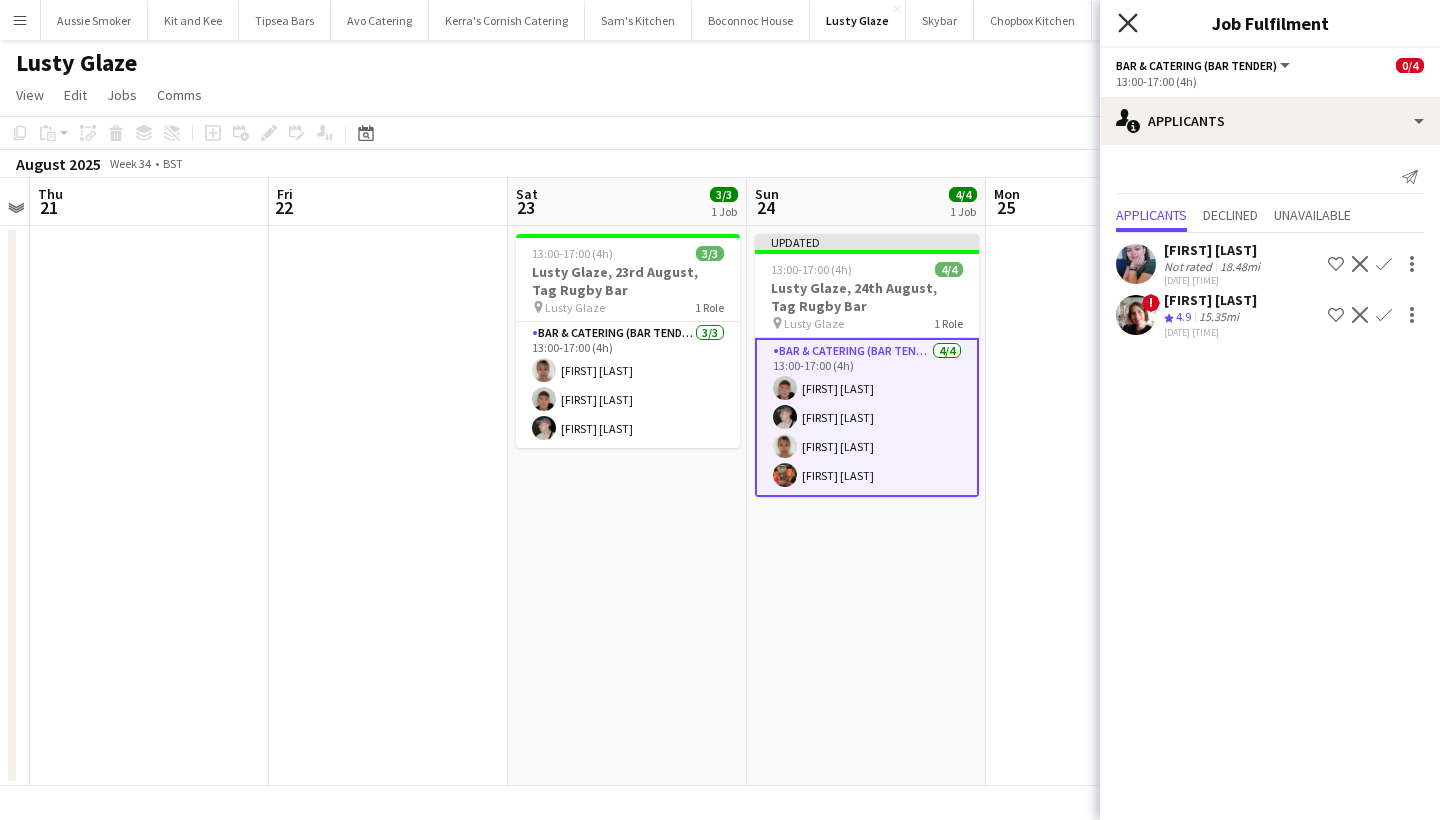 click on "Close pop-in" 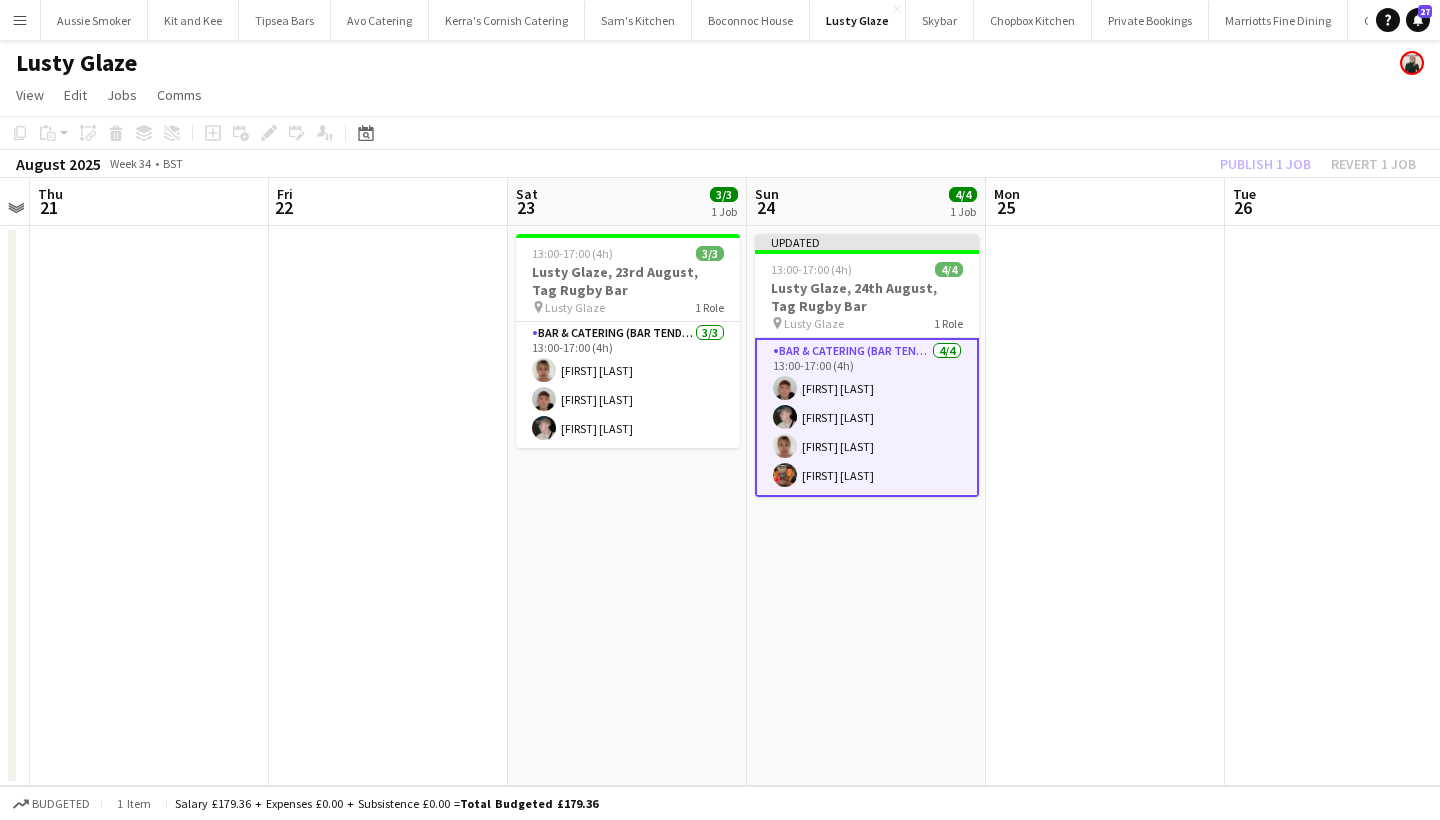 click on "Publish 1 job   Revert 1 job" 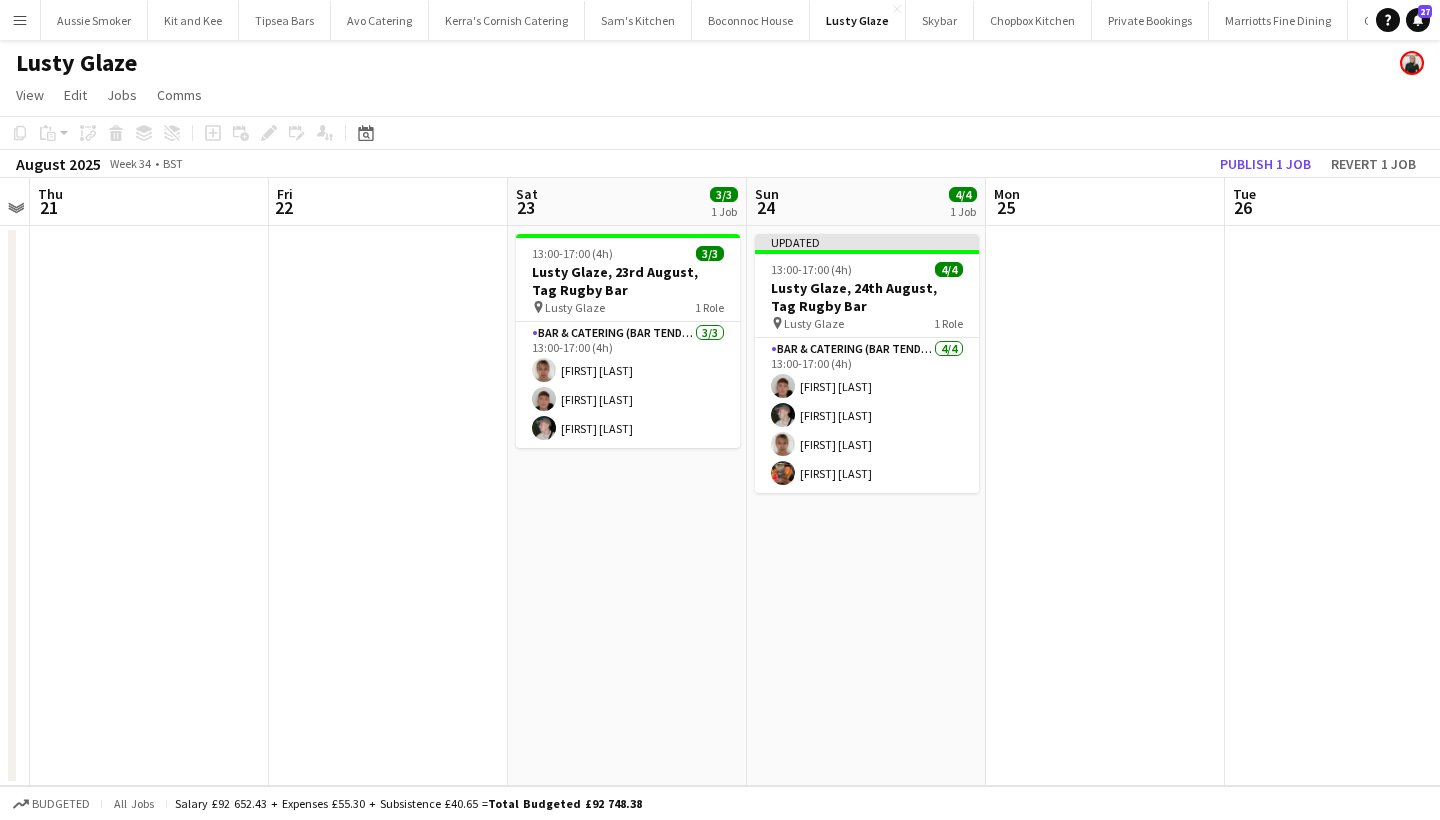 click on "Publish 1 job" 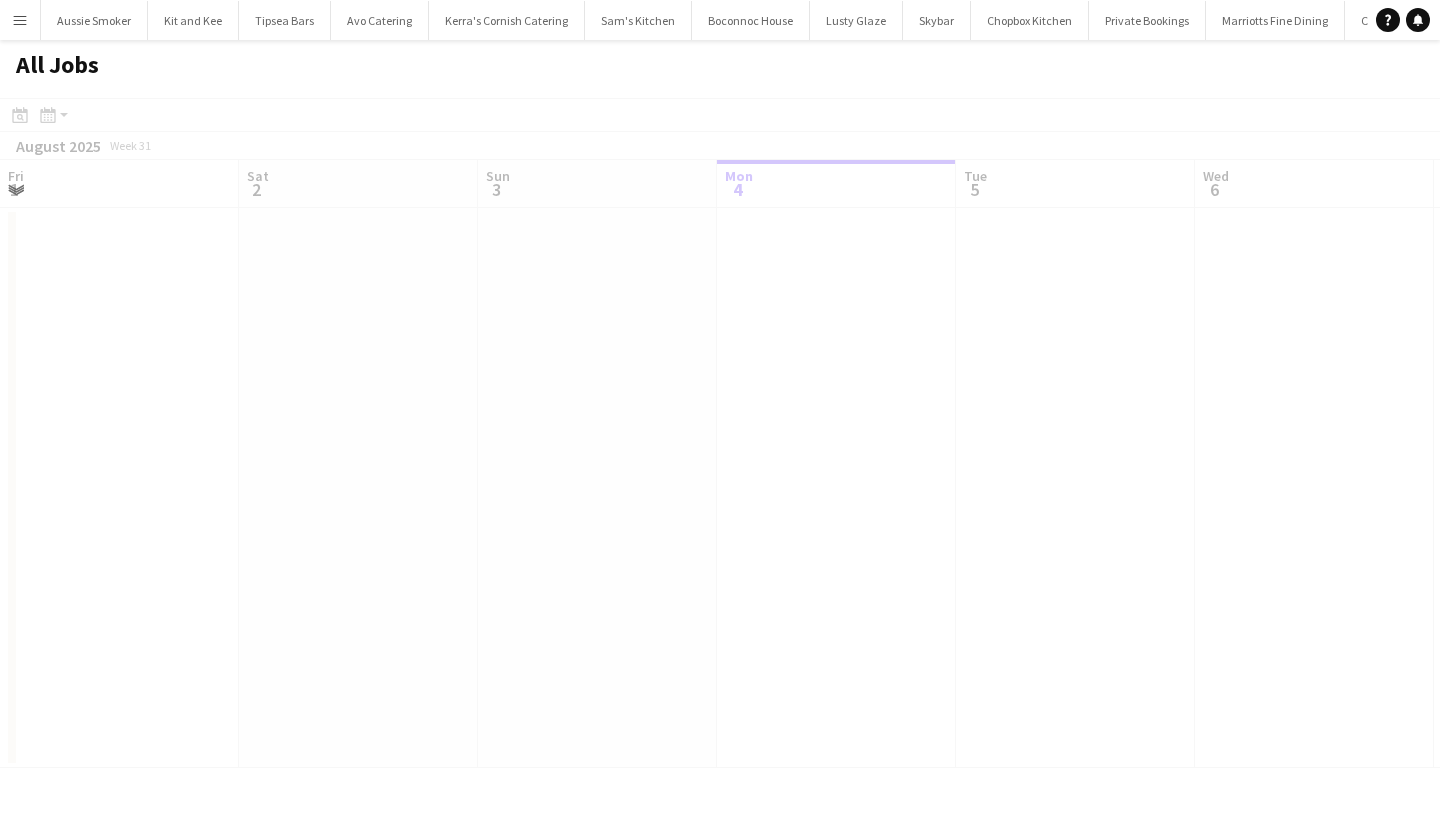 scroll, scrollTop: 0, scrollLeft: 0, axis: both 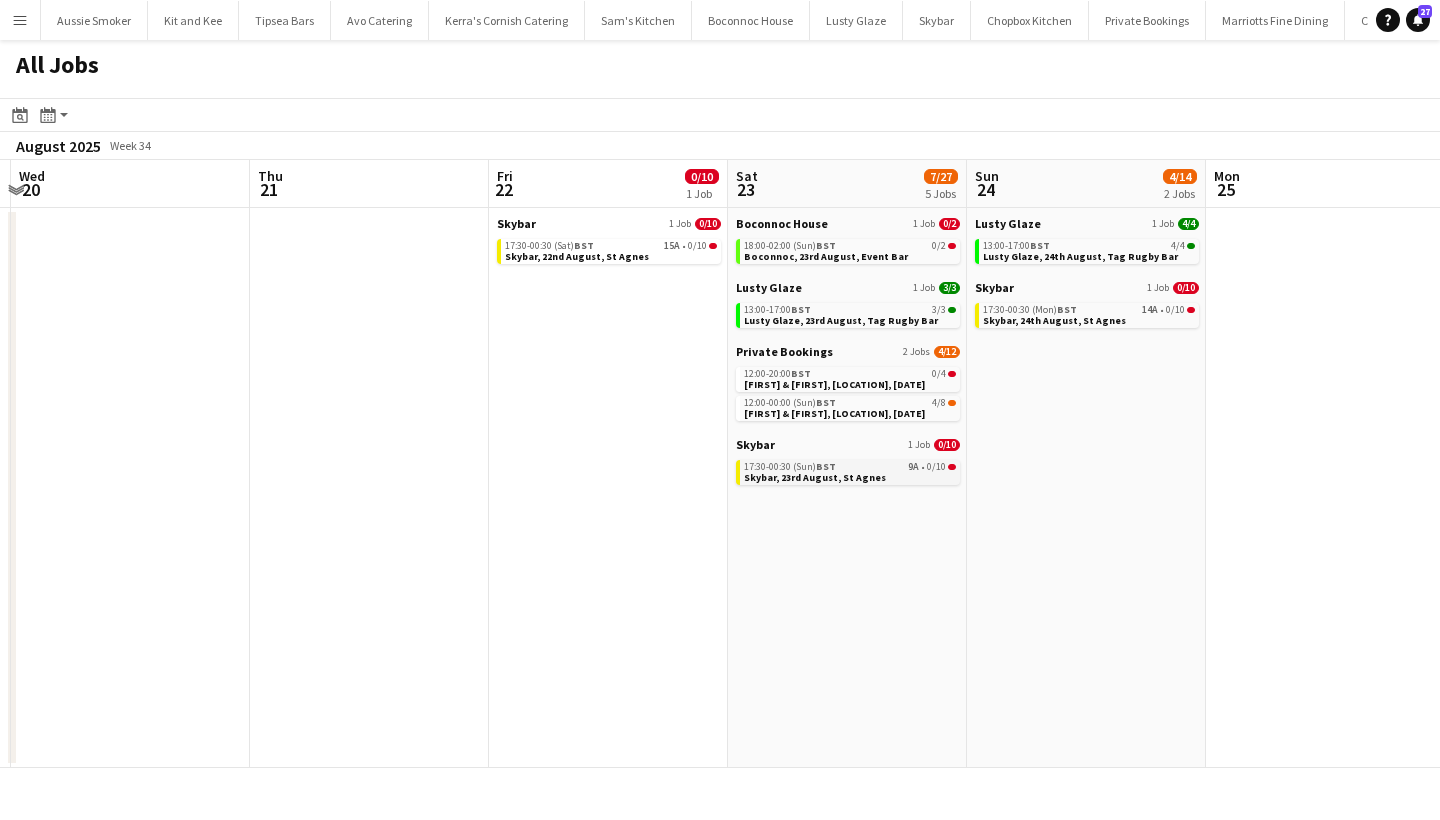 click on "Skybar, 23rd August, St Agnes" at bounding box center (815, 477) 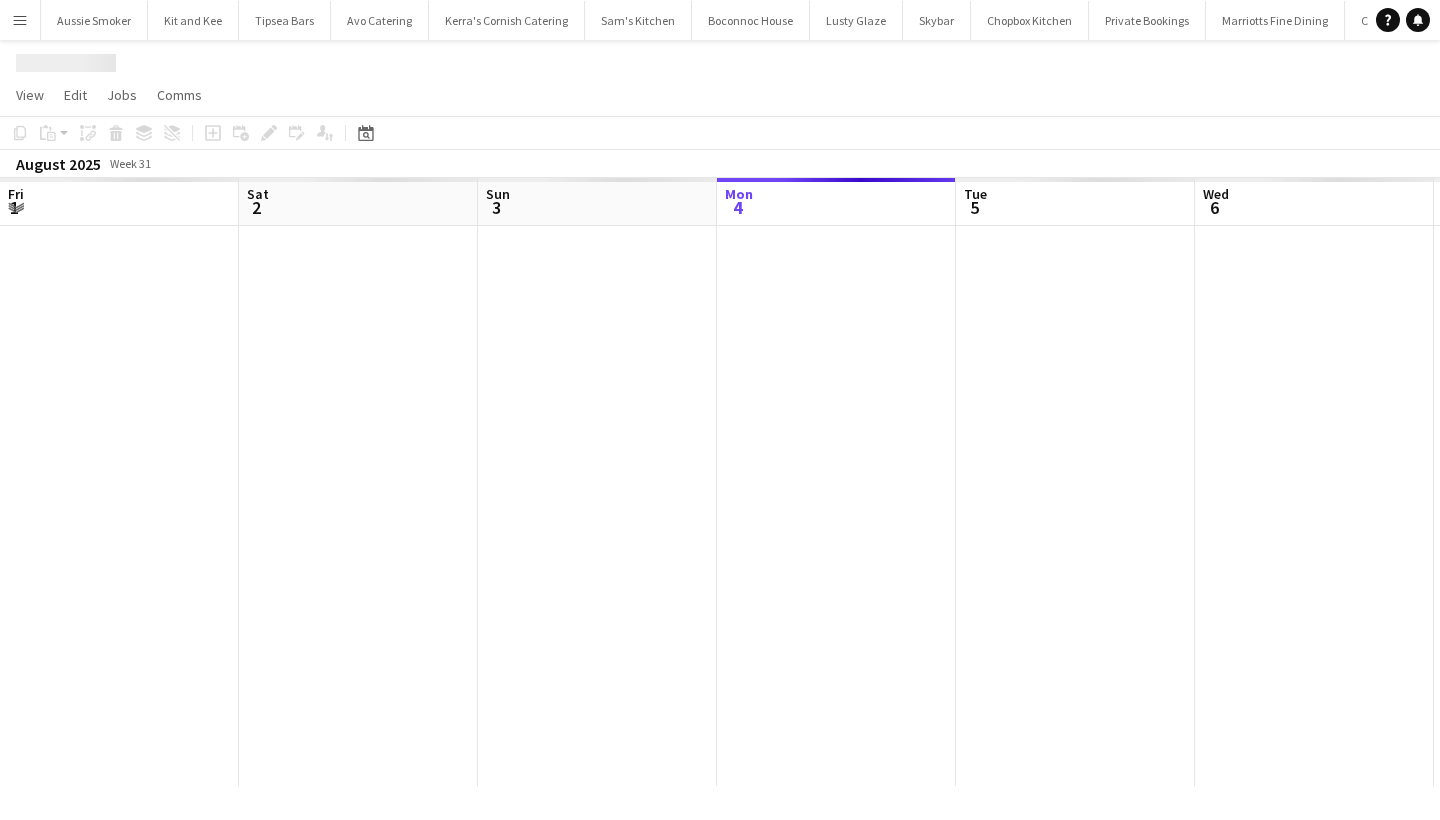 scroll, scrollTop: 0, scrollLeft: 0, axis: both 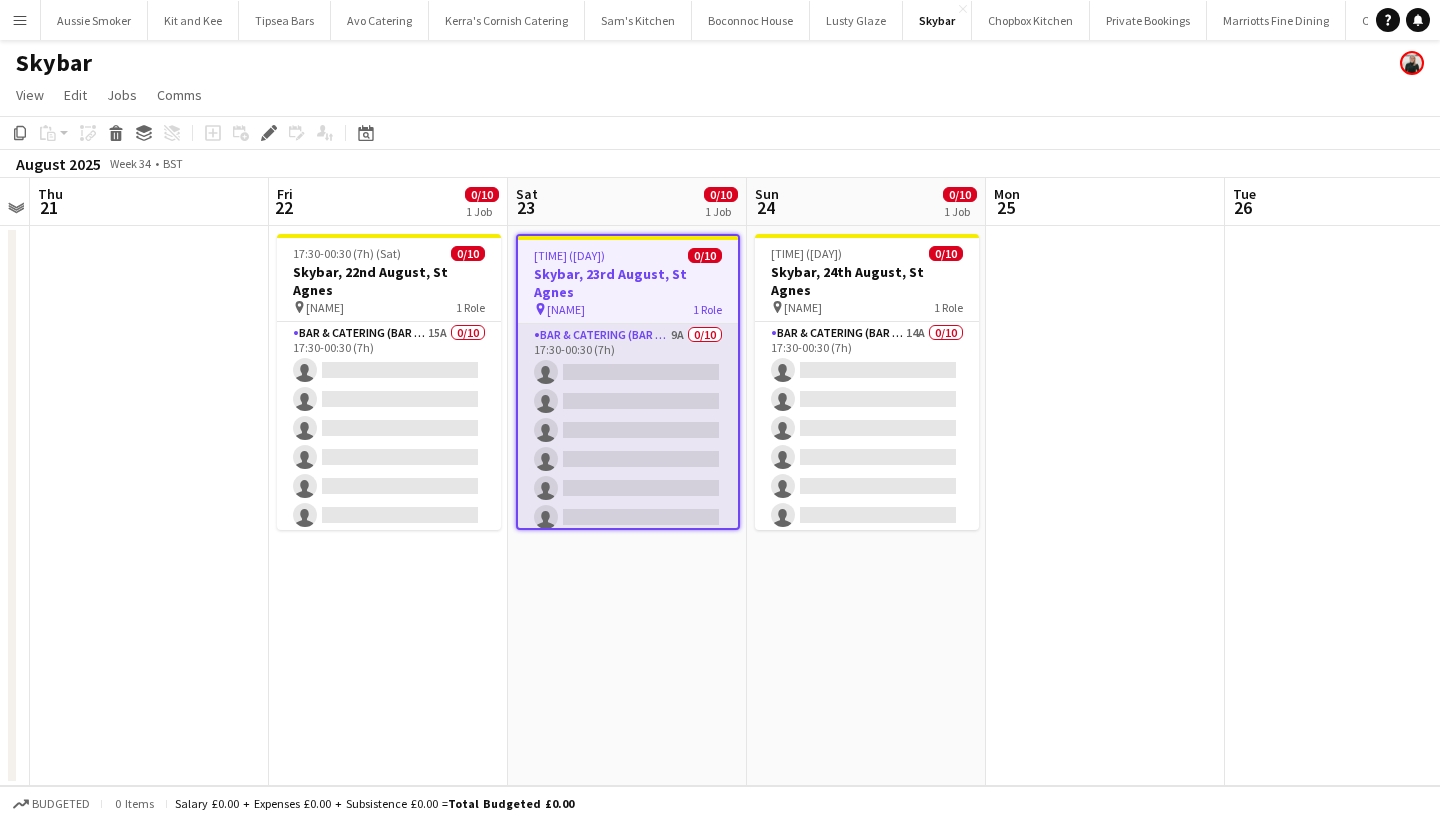 click on "Bar & Catering (Bar Tender) 9A 0/10 17:30-00:30 (7h)
single-neutral-actions
single-neutral-actions
single-neutral-actions
single-neutral-actions
single-neutral-actions
single-neutral-actions
single-neutral-actions
single-neutral-actions
single-neutral-actions
single-neutral-actions" at bounding box center (628, 488) 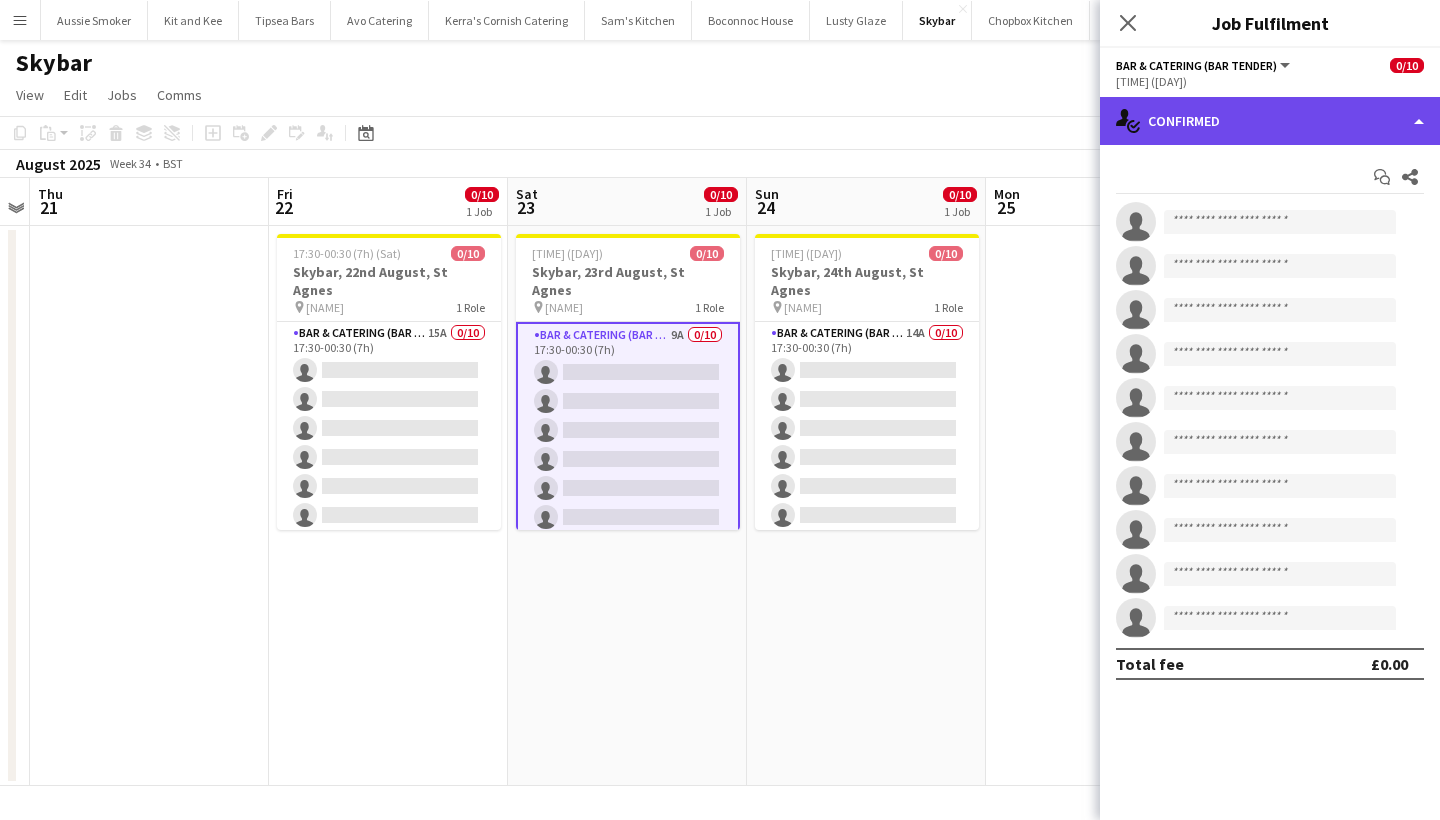 click on "single-neutral-actions-check-2
Confirmed" 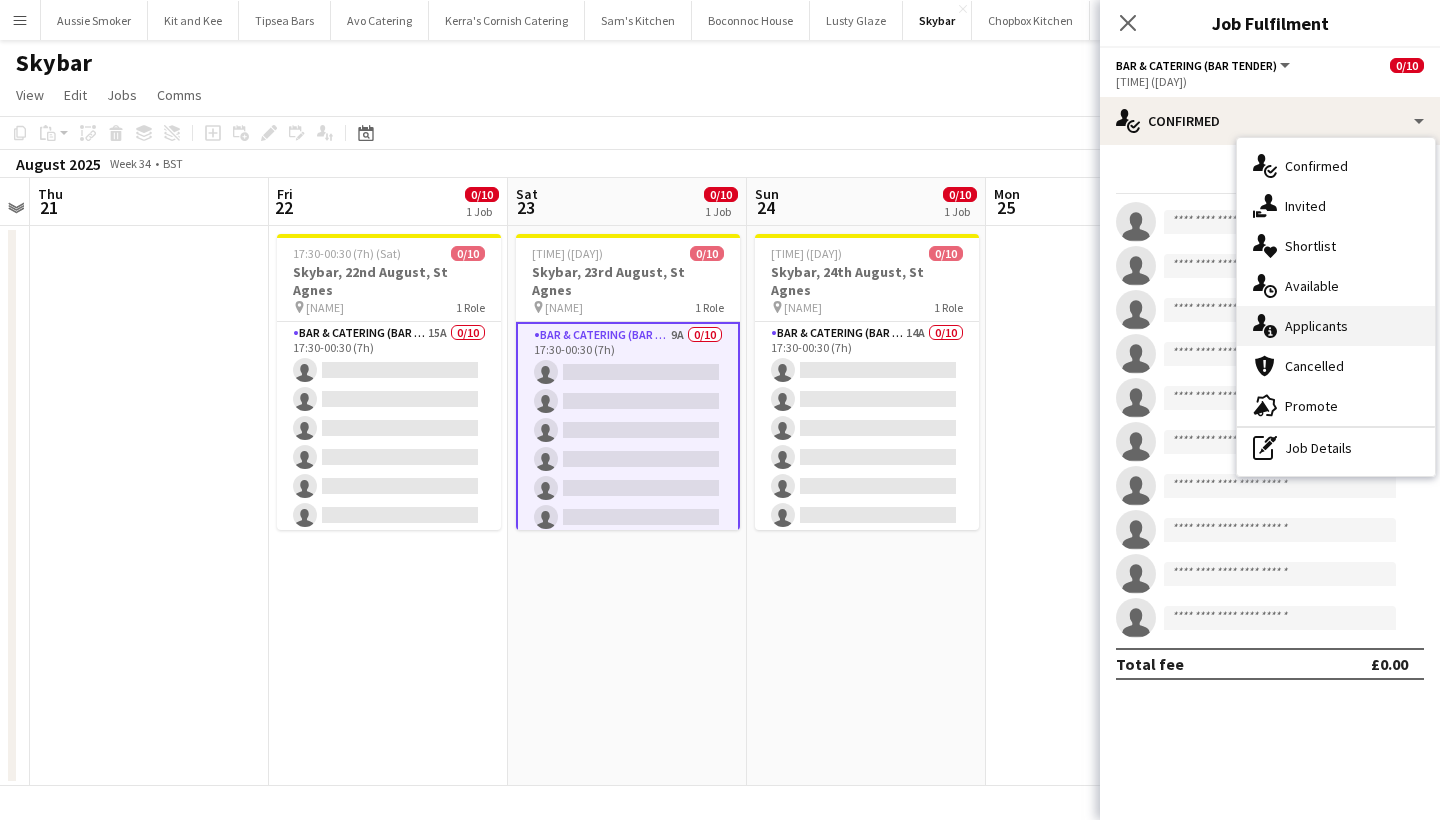 click on "single-neutral-actions-information
Applicants" at bounding box center (1336, 326) 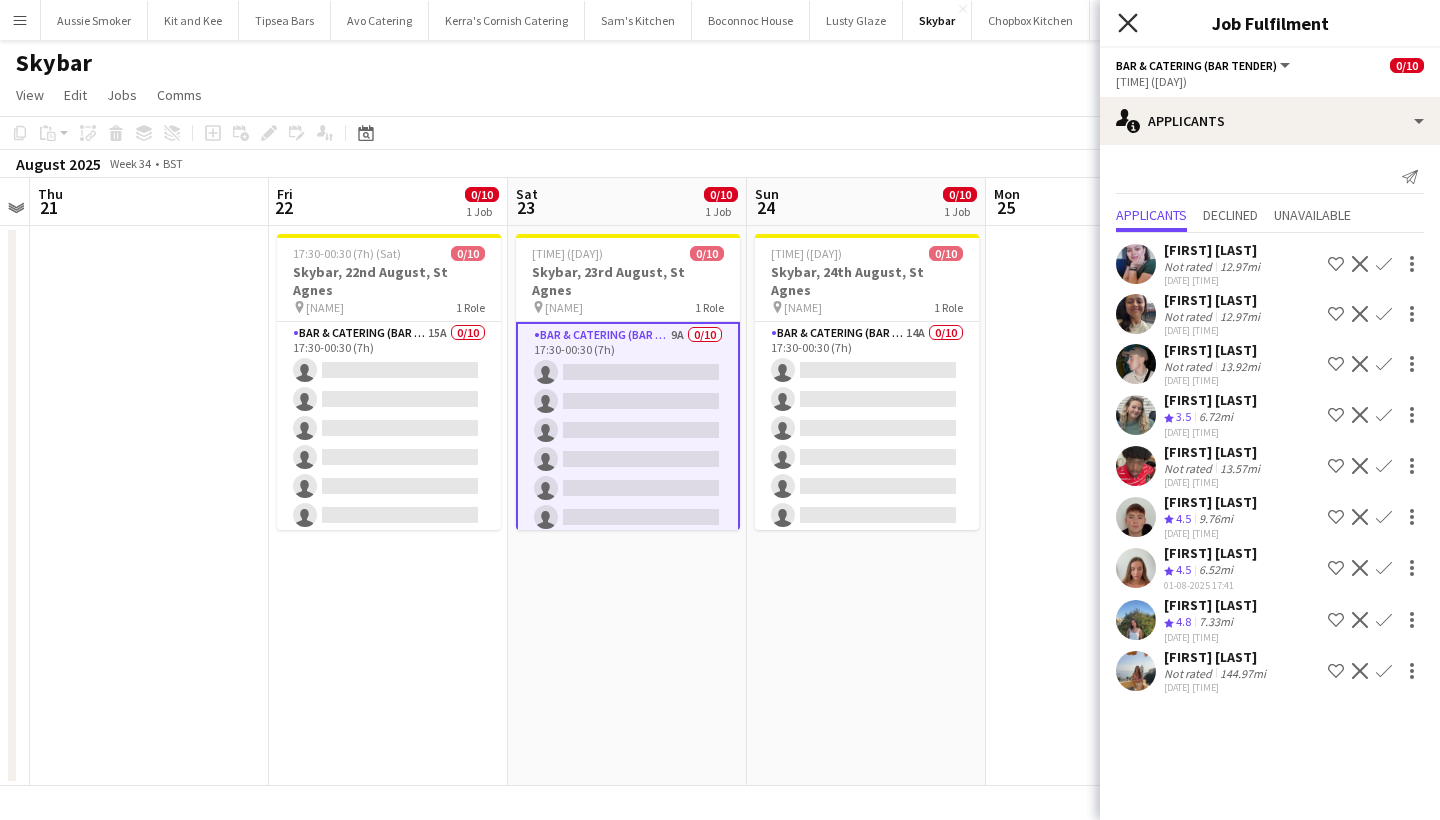 click 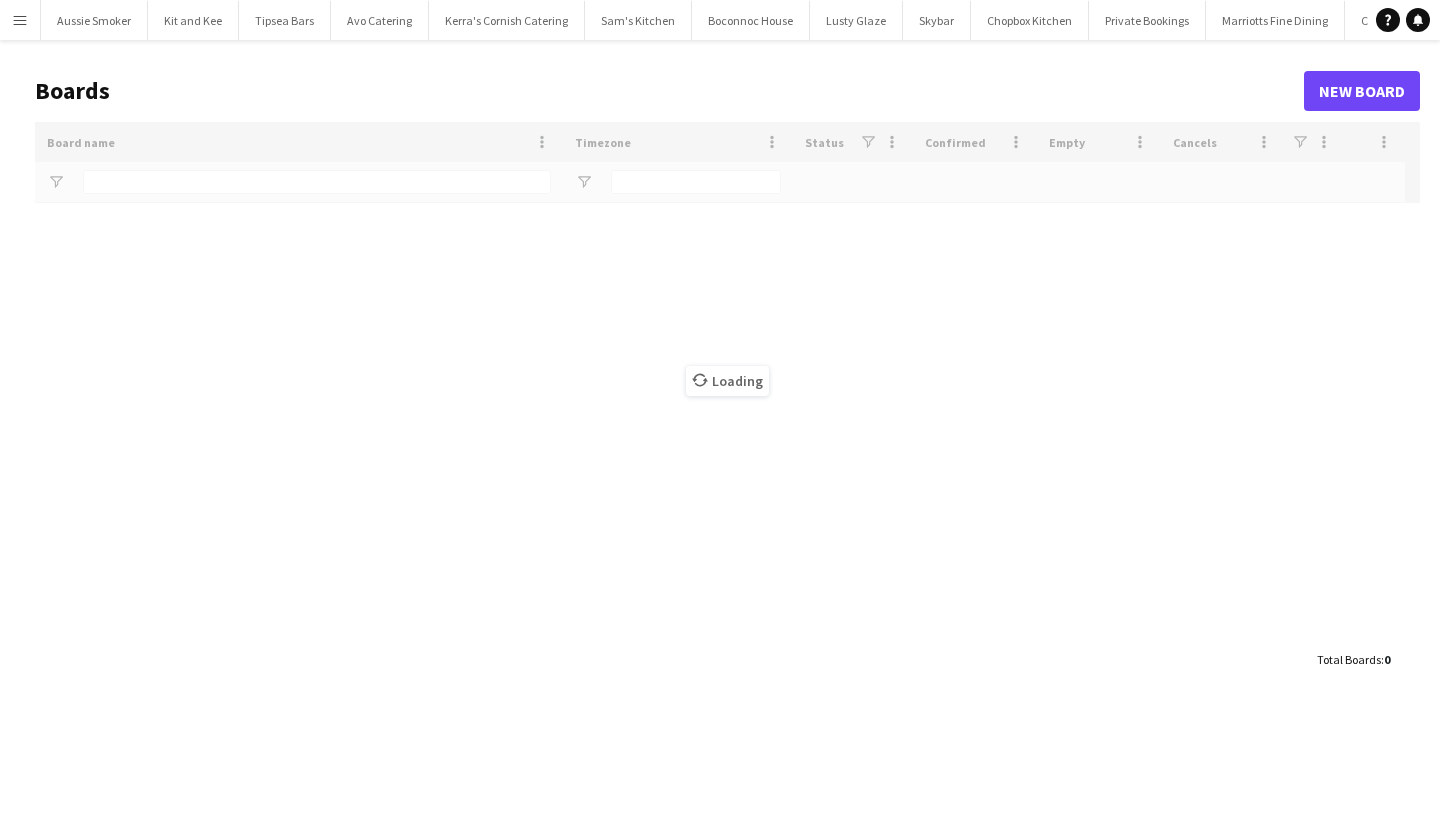 scroll, scrollTop: 0, scrollLeft: 0, axis: both 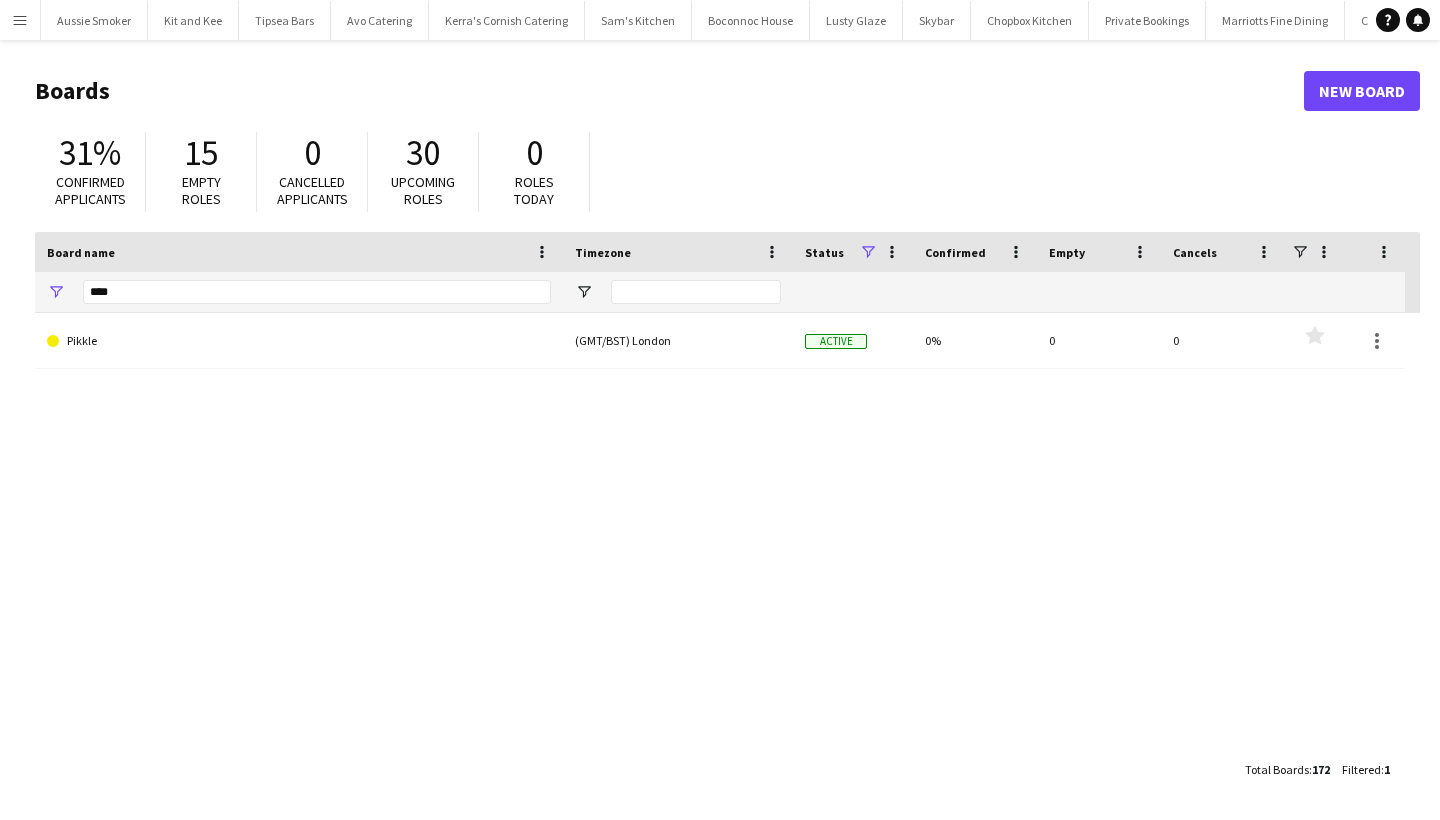 click on "Menu" at bounding box center (20, 20) 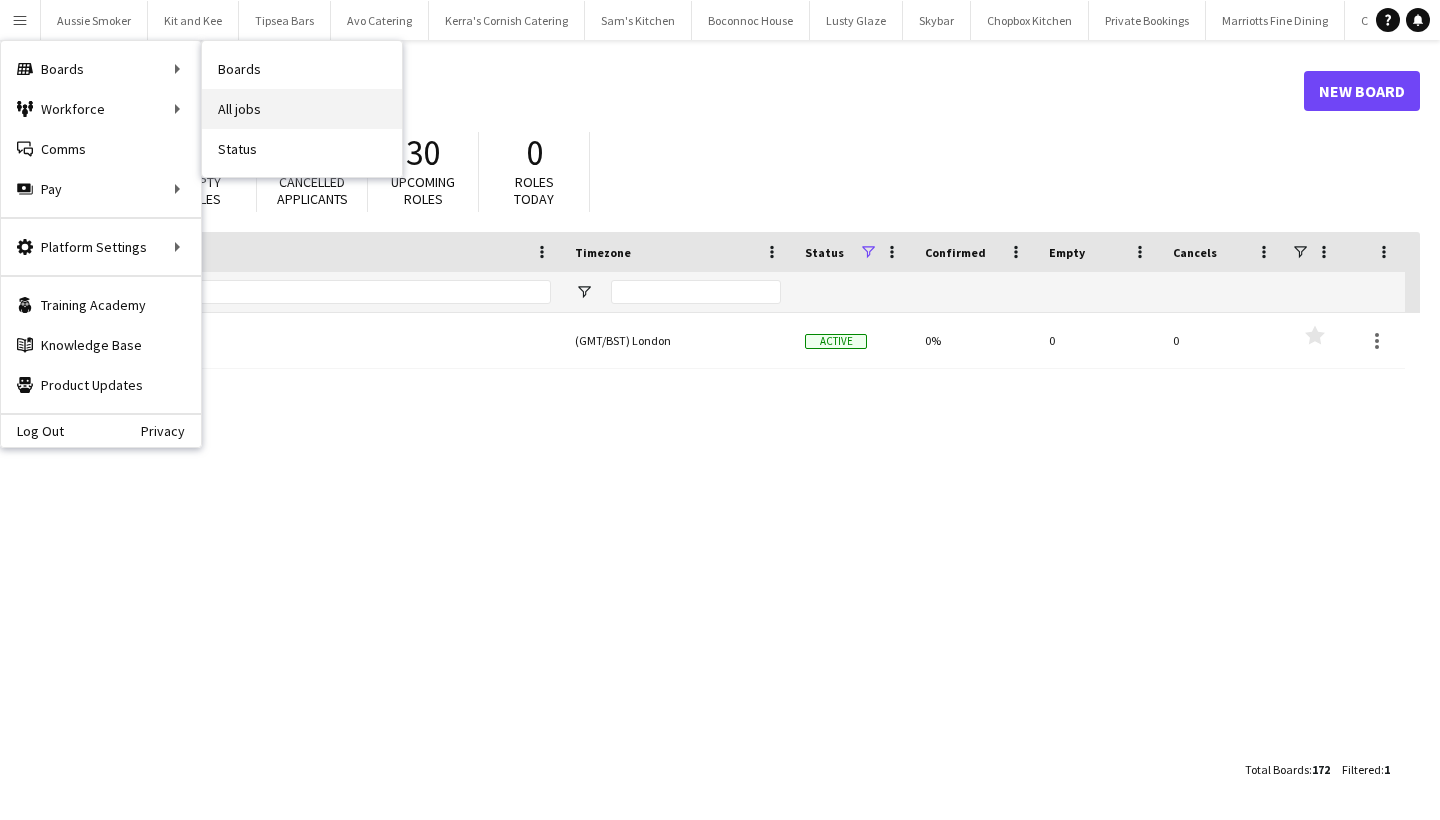 click on "All jobs" at bounding box center (302, 109) 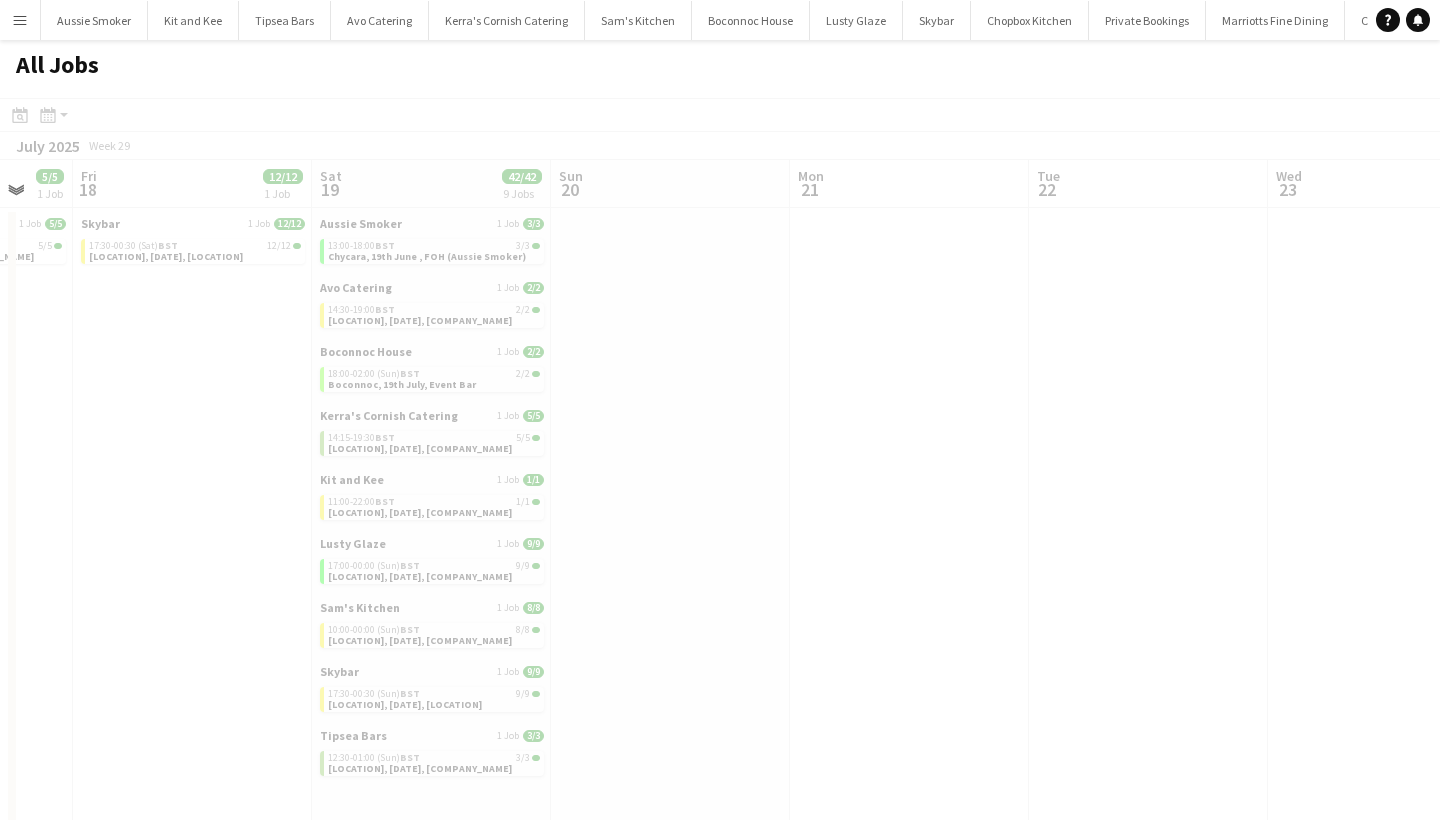 scroll, scrollTop: 0, scrollLeft: 624, axis: horizontal 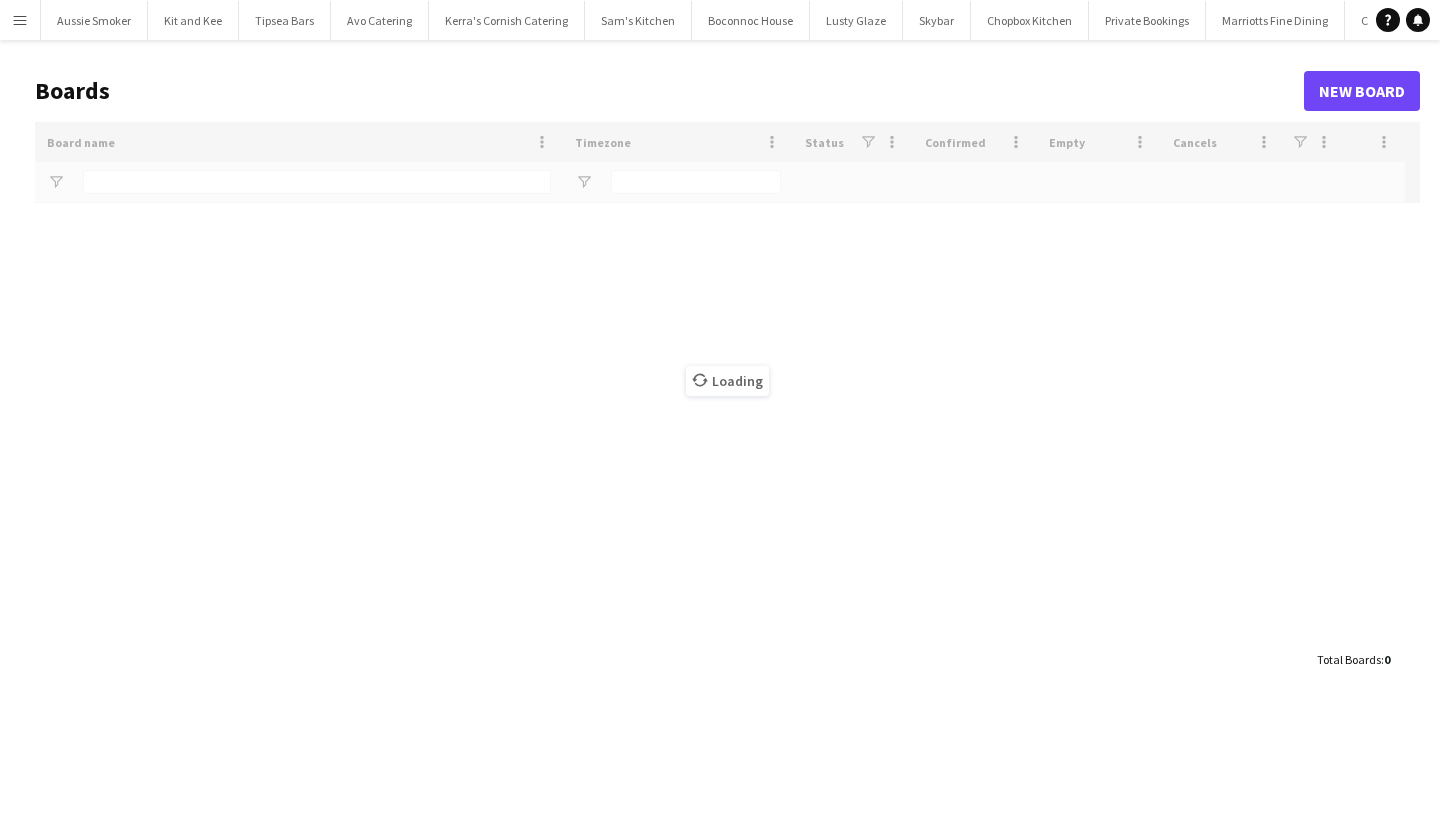 type on "****" 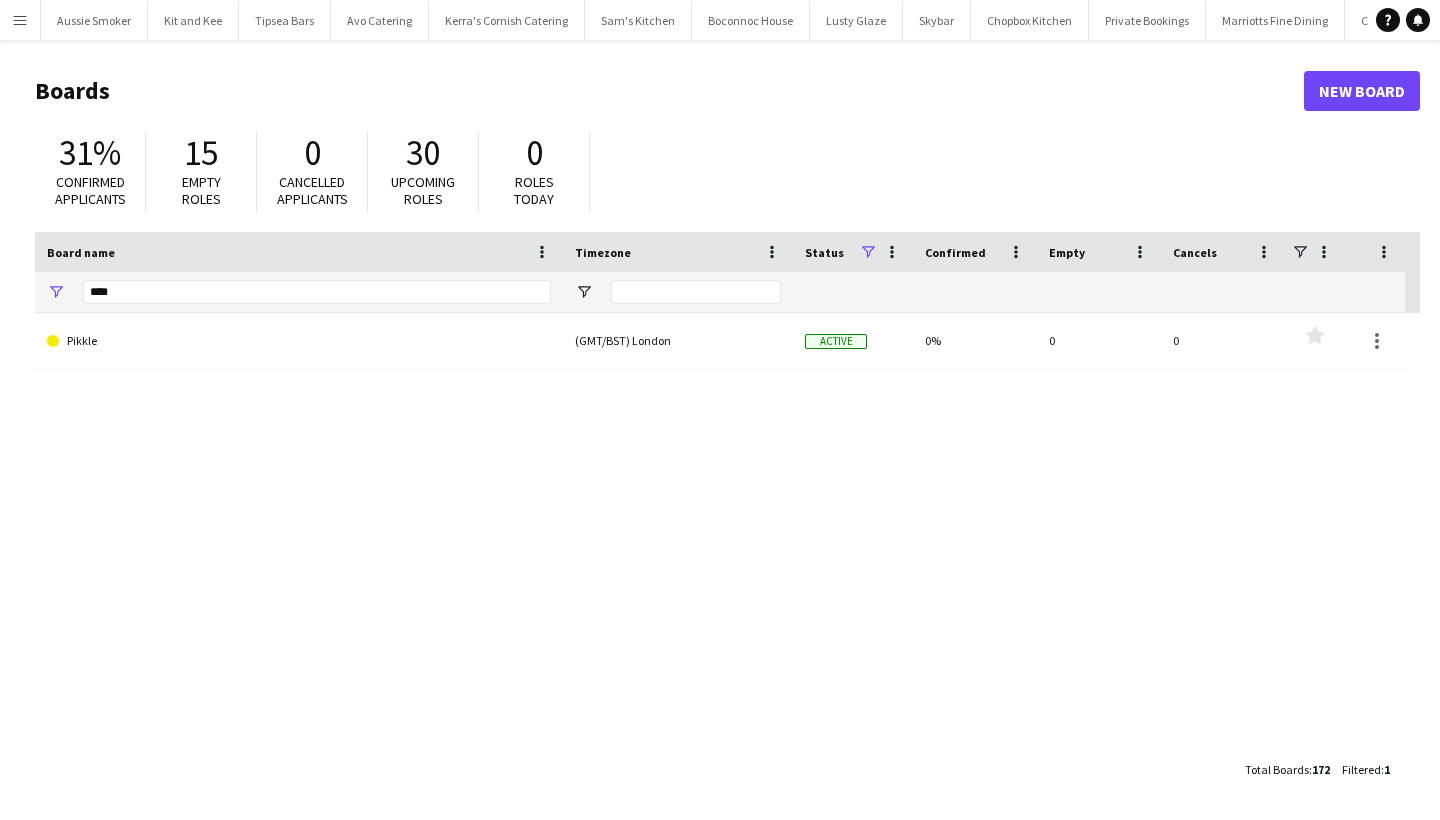 click on "Menu" at bounding box center (20, 20) 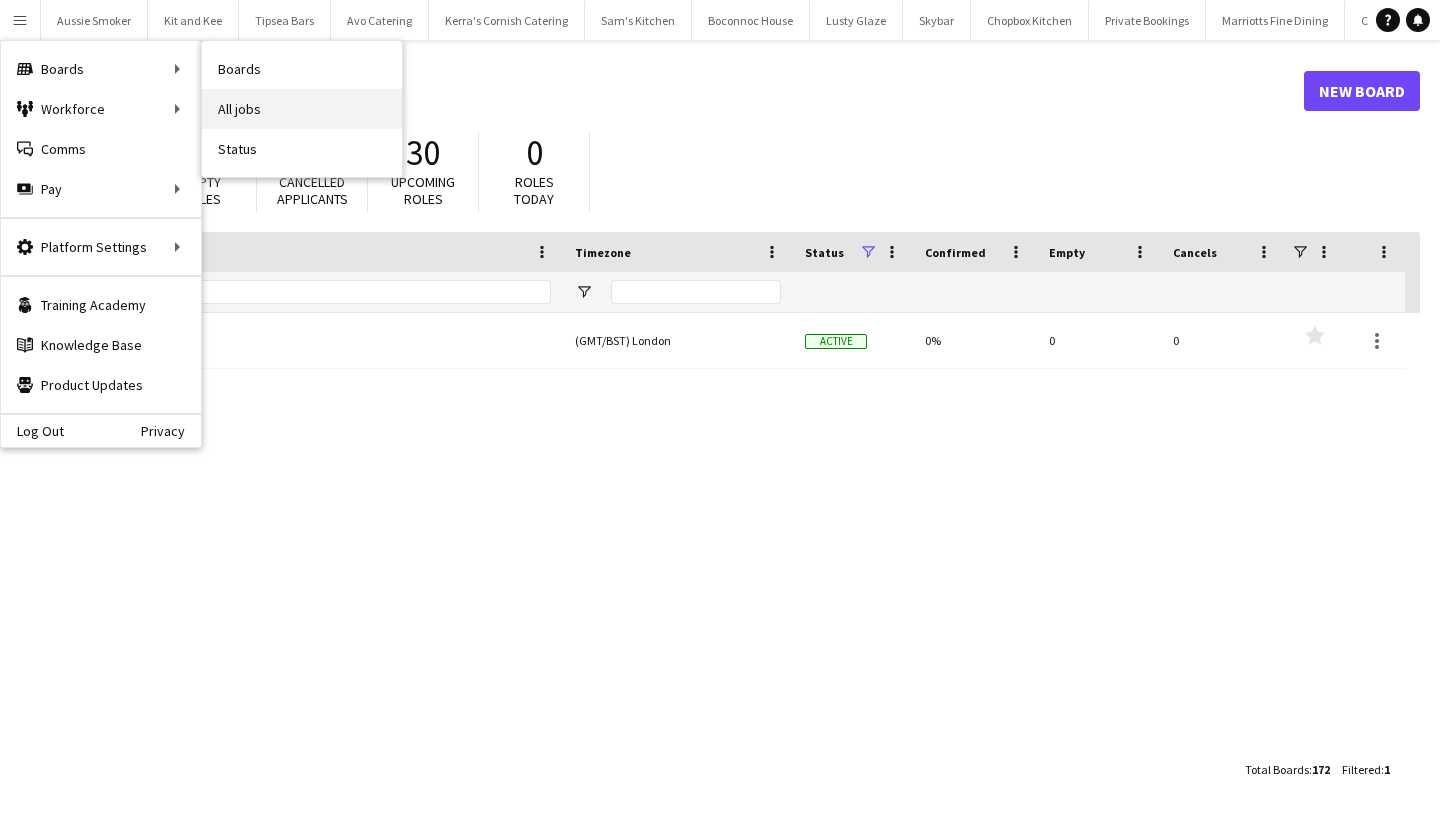 click on "All jobs" at bounding box center [302, 109] 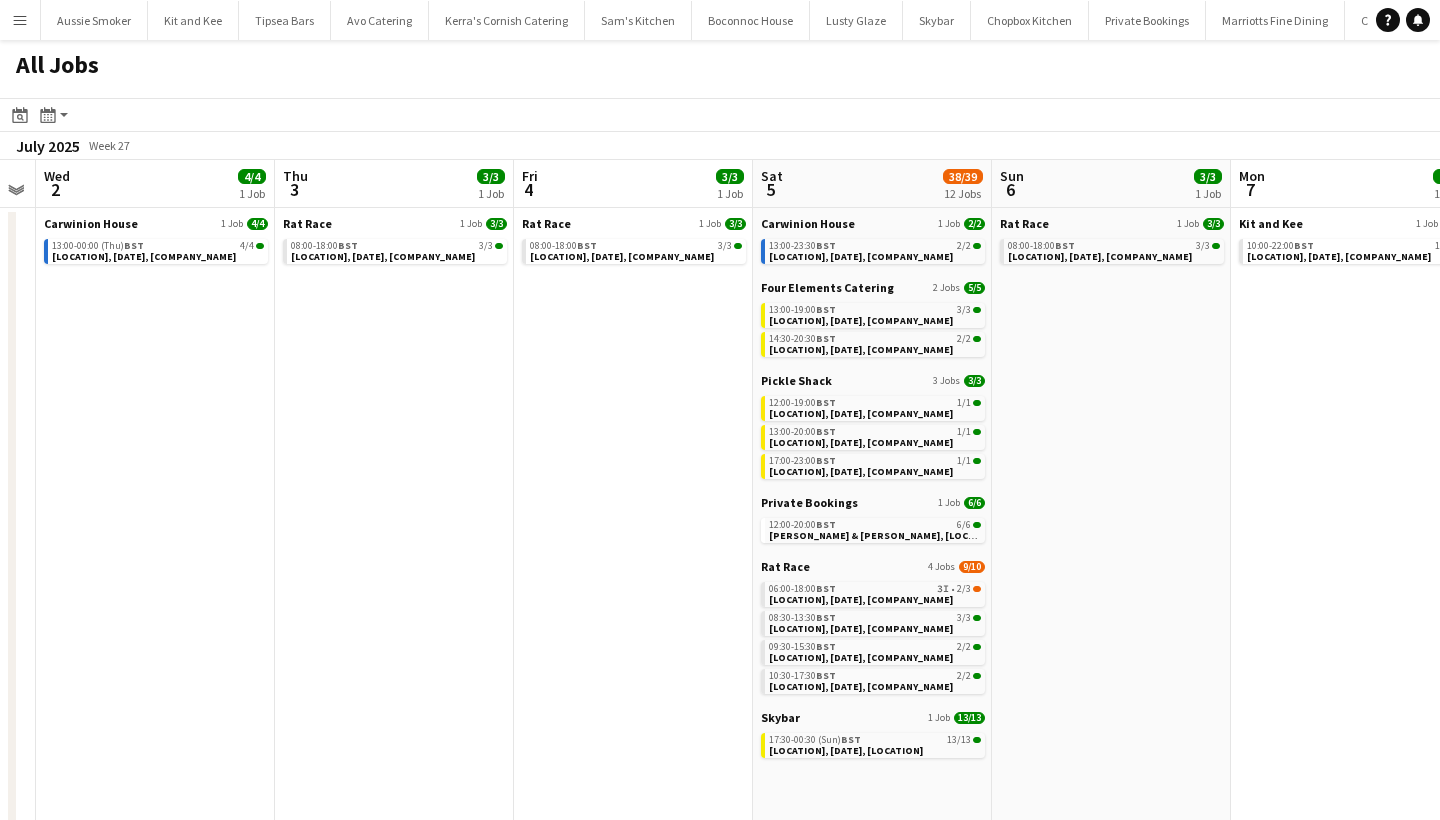 scroll, scrollTop: 0, scrollLeft: 440, axis: horizontal 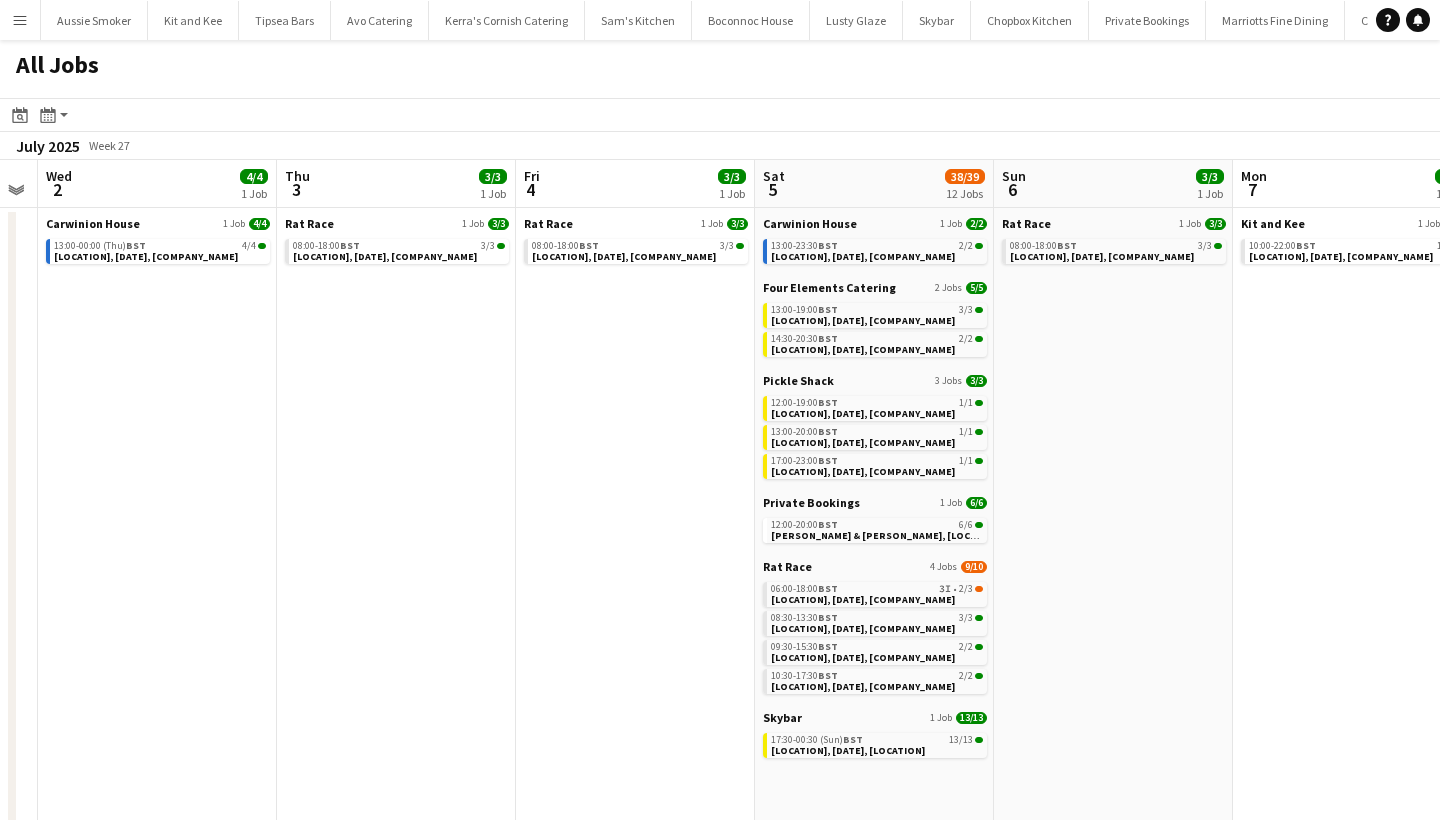 click on "Menu" at bounding box center (20, 20) 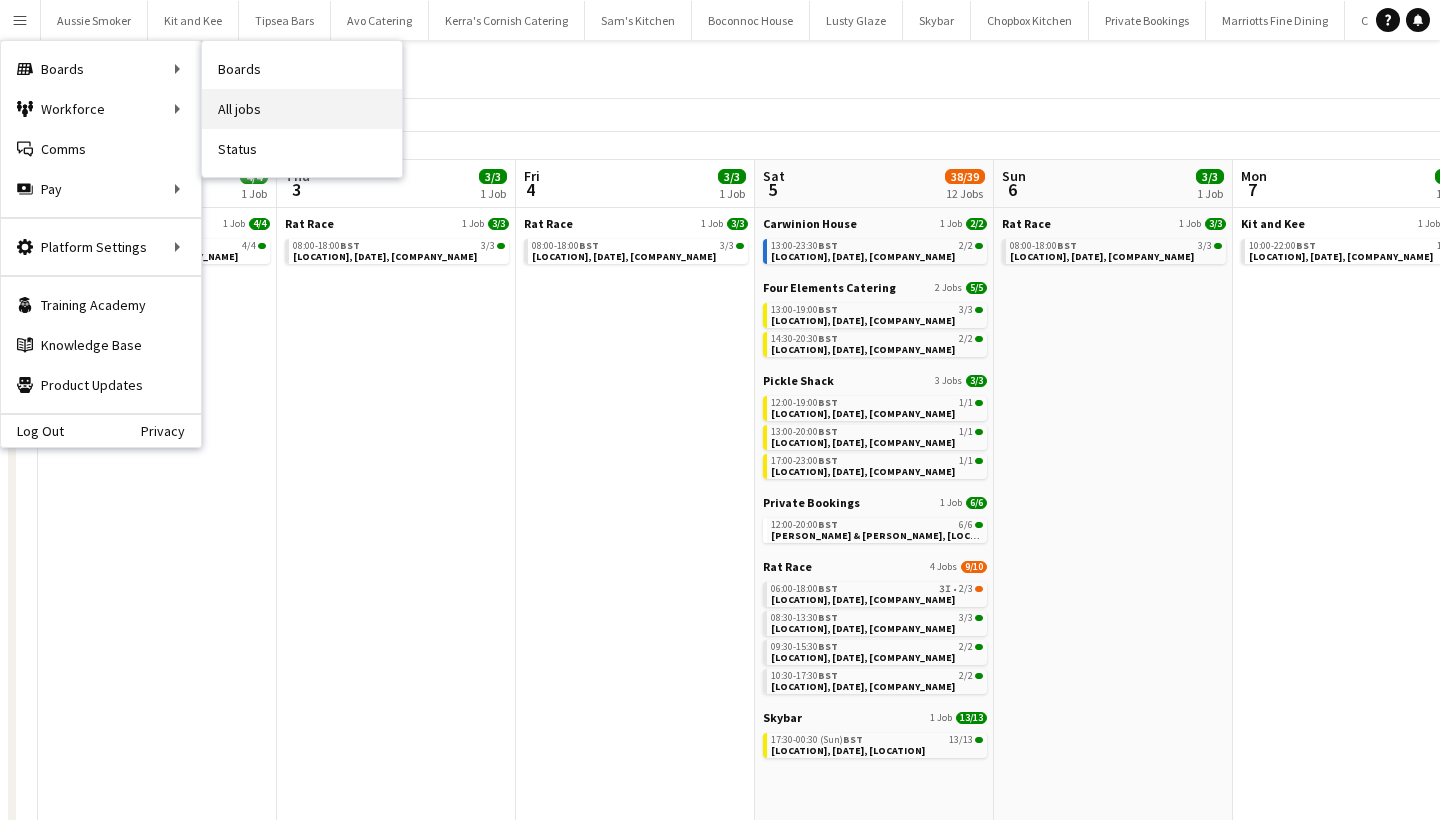 click on "All jobs" at bounding box center (302, 109) 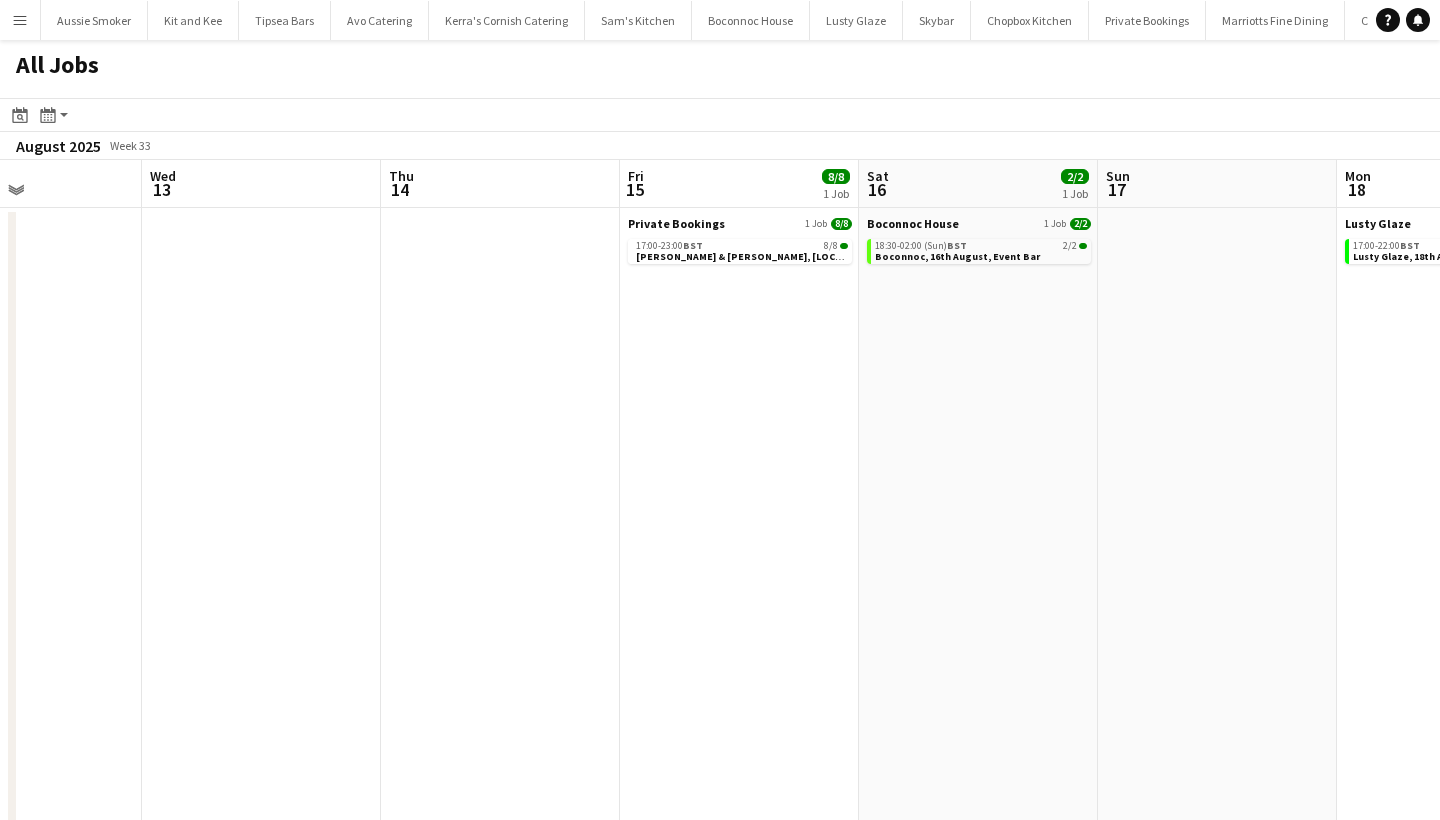 scroll, scrollTop: 0, scrollLeft: 756, axis: horizontal 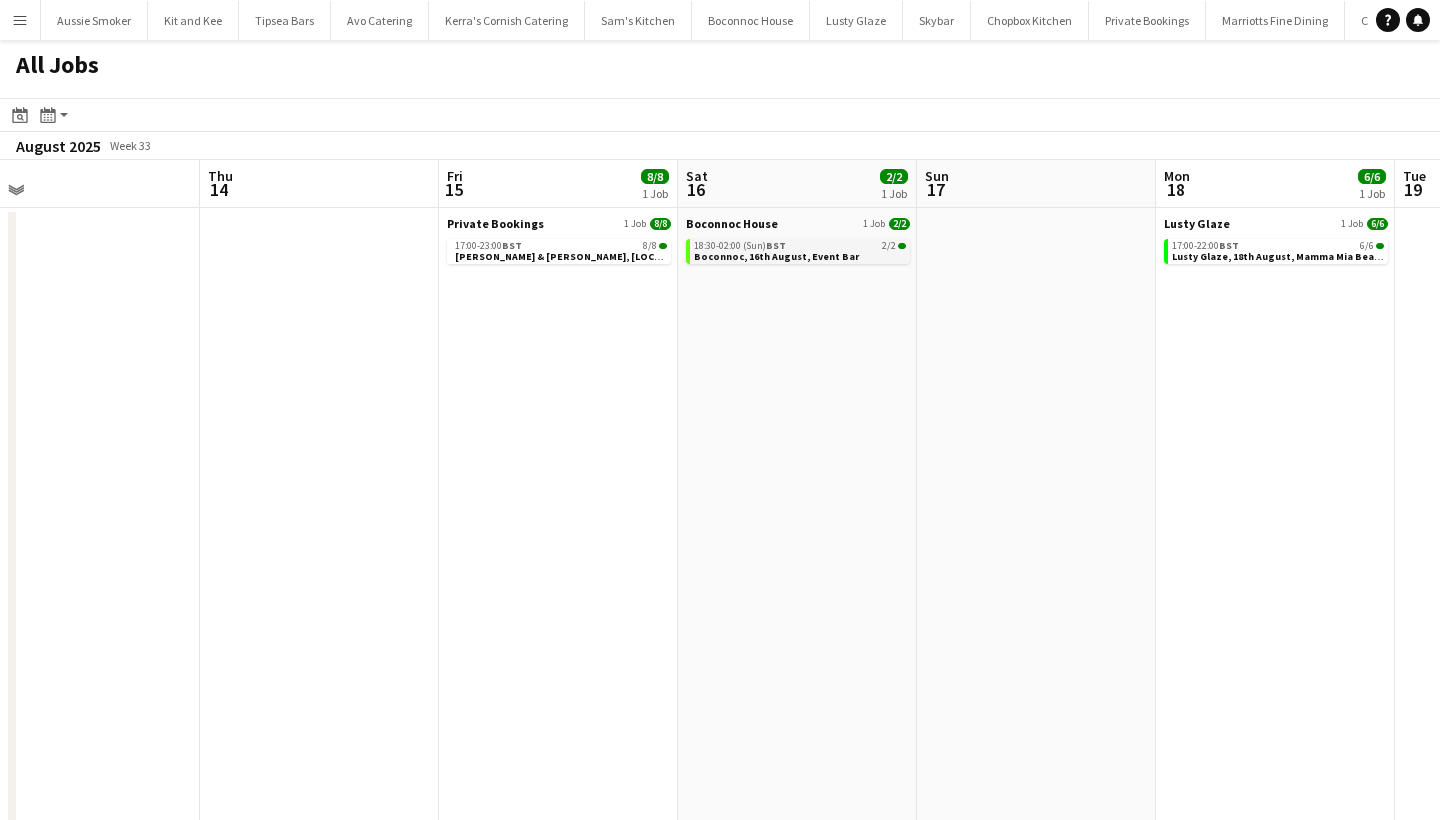 click on "BST" at bounding box center [776, 245] 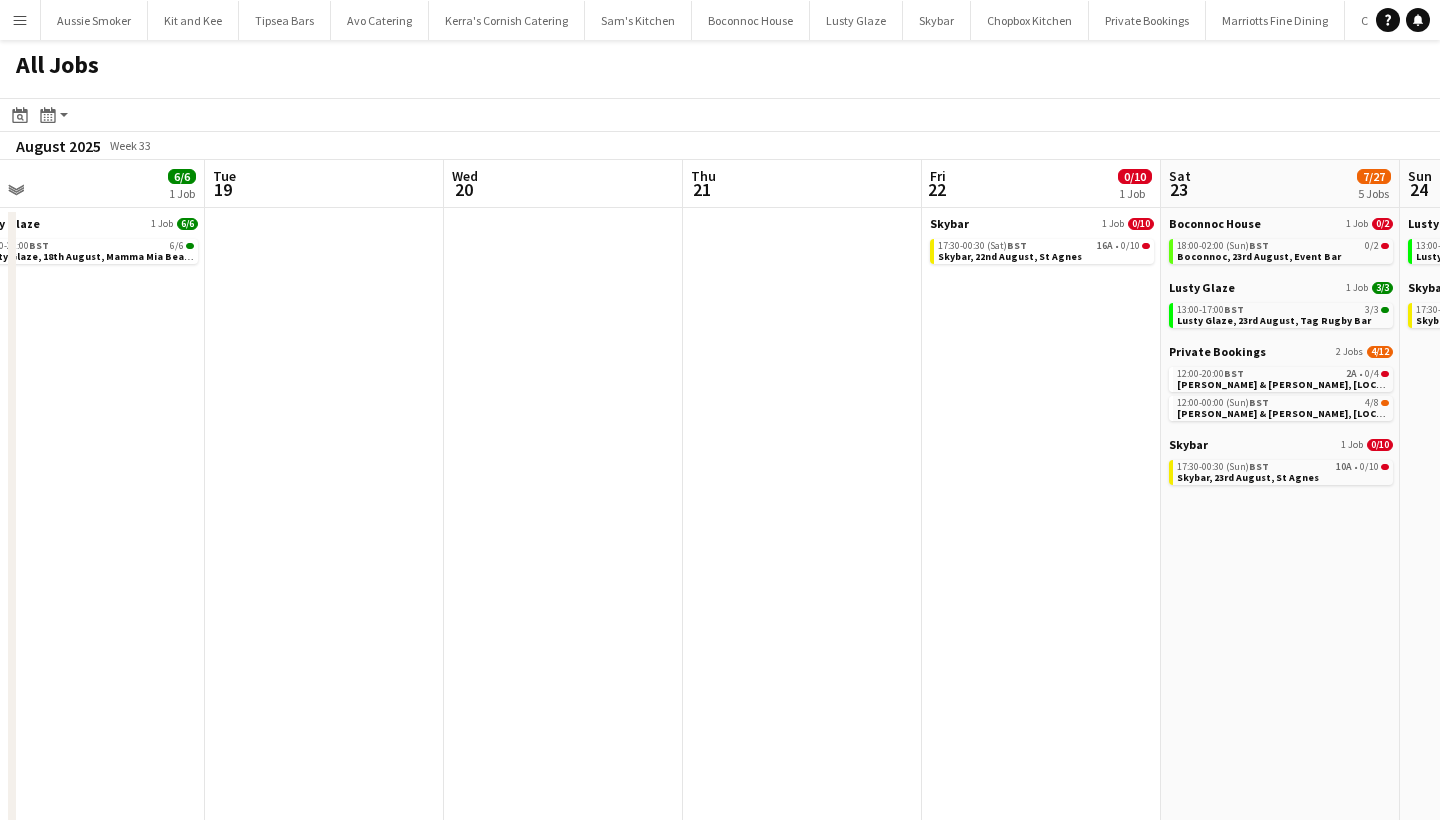scroll, scrollTop: 0, scrollLeft: 563, axis: horizontal 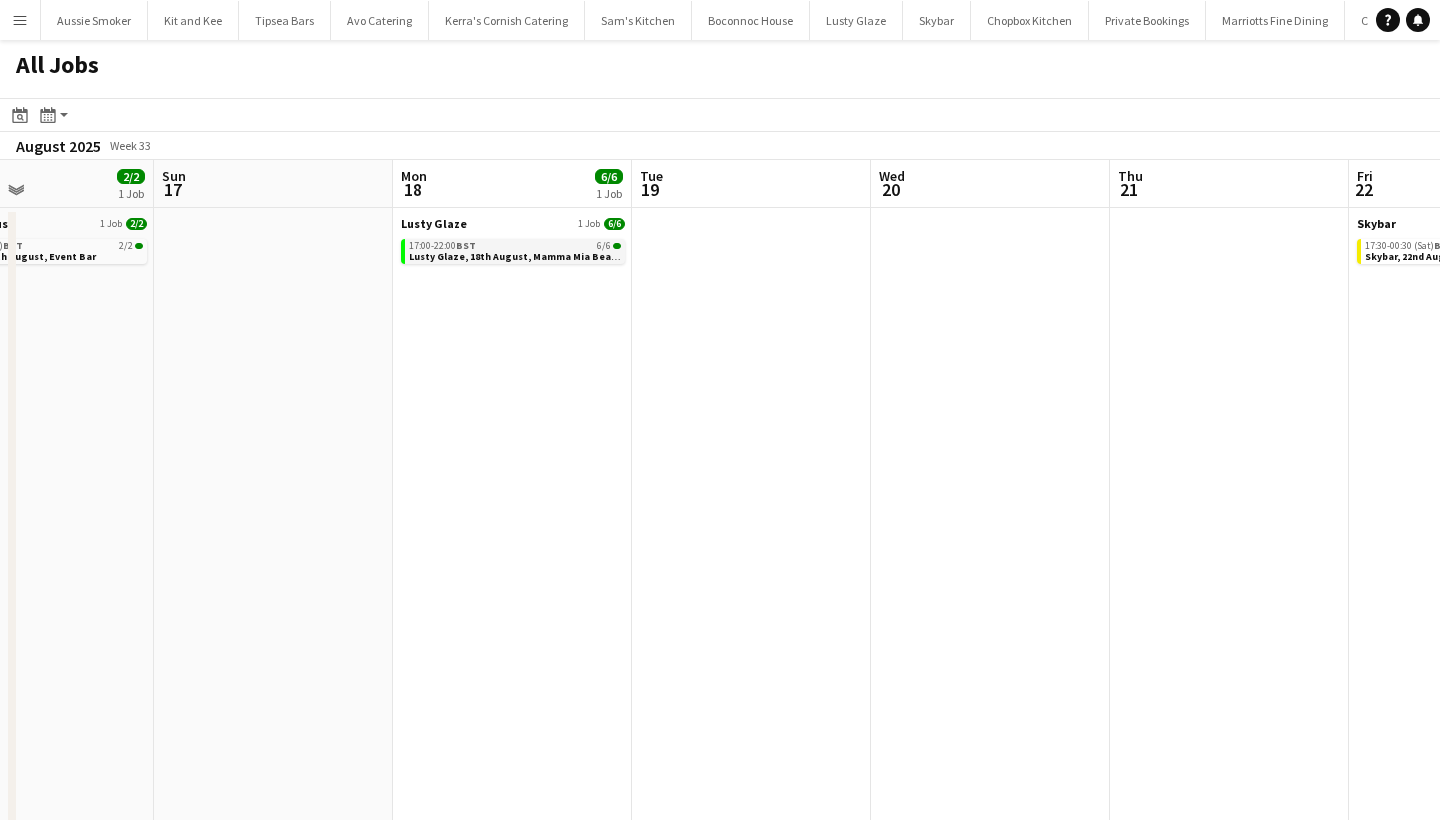 click on "Lusty Glaze, 18th August, Mamma Mia Beach Party" at bounding box center (530, 256) 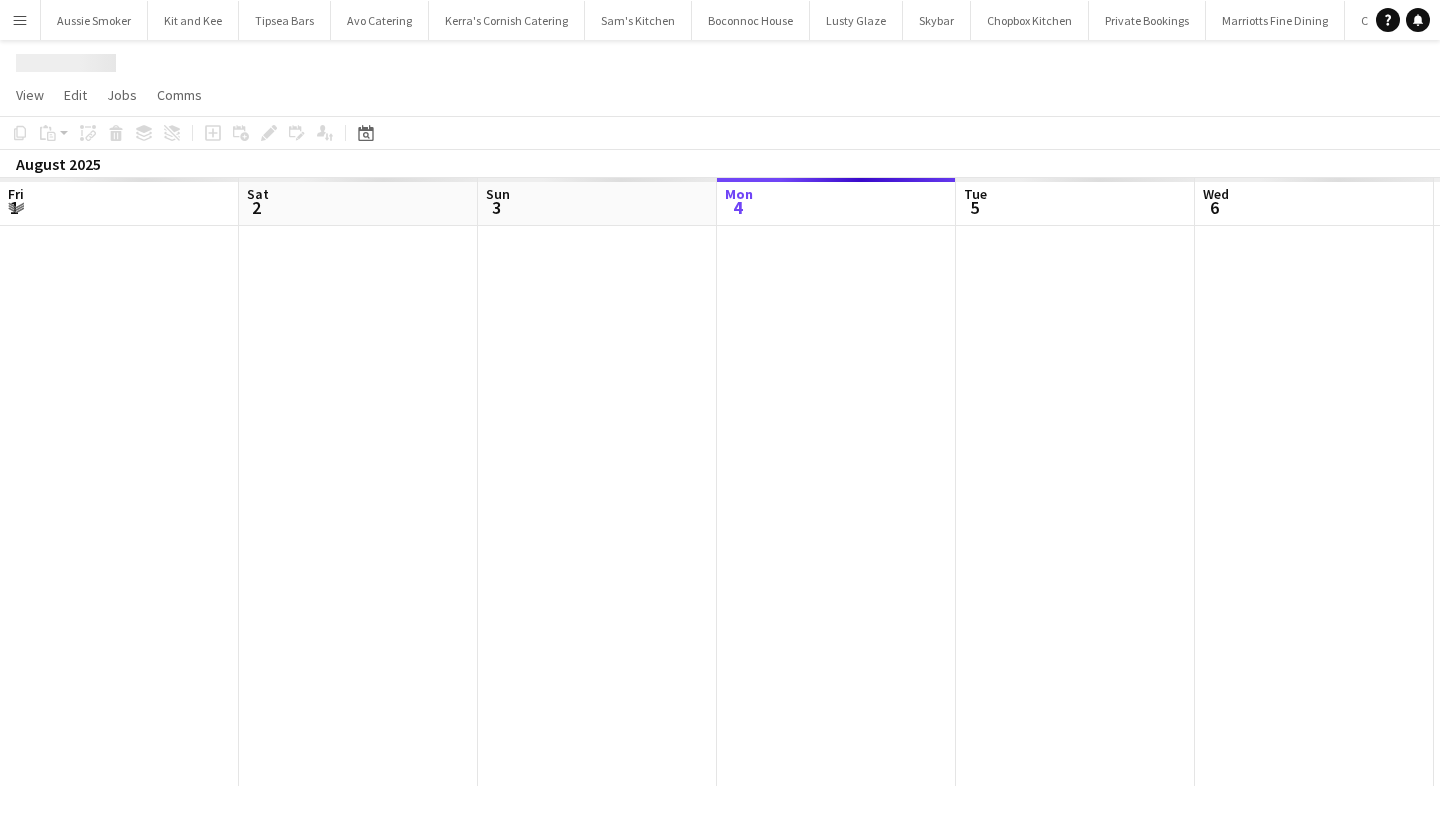 scroll, scrollTop: 0, scrollLeft: 0, axis: both 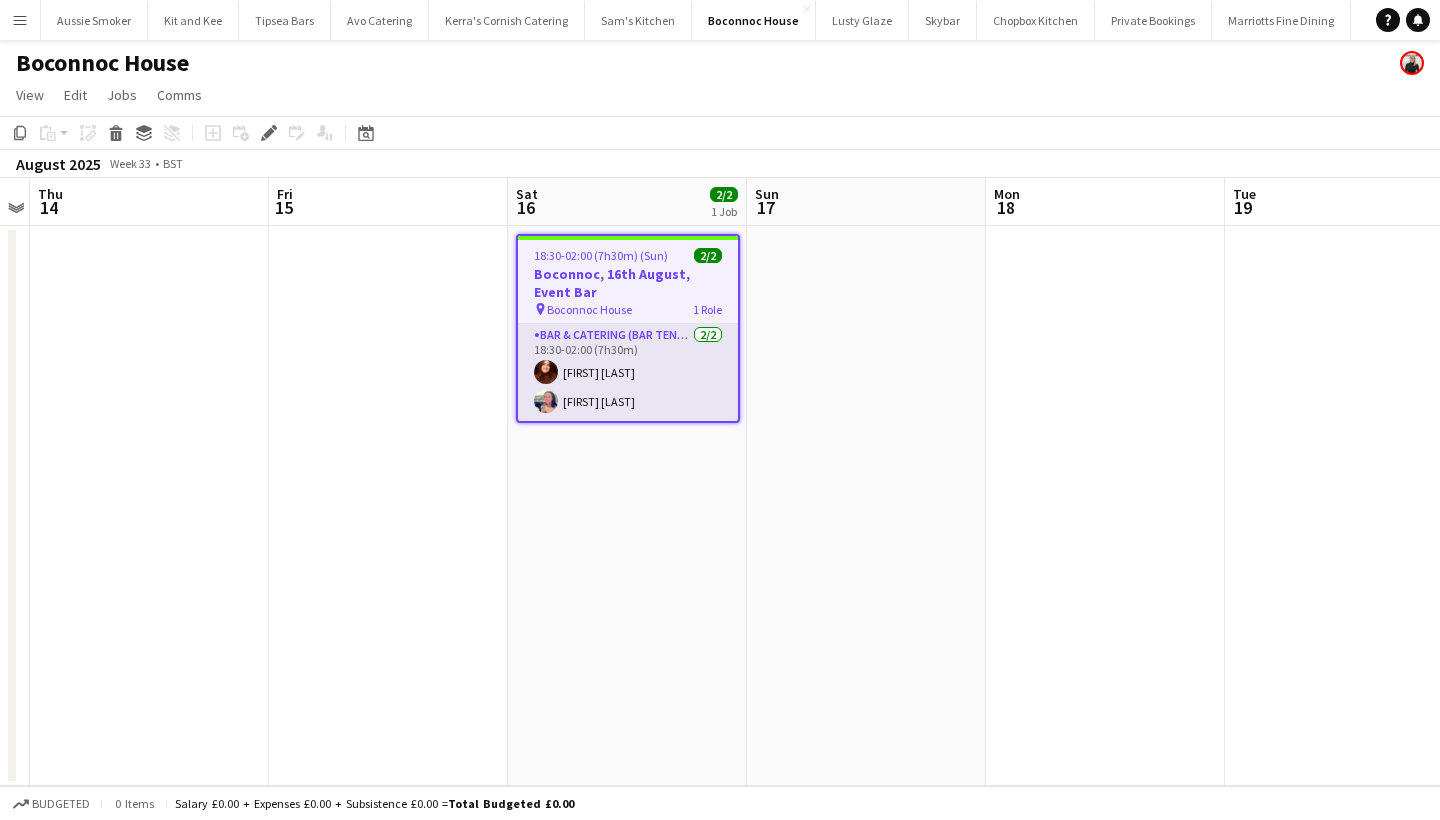 click on "Bar & Catering (Bar Tender) 2/2 18:30-02:00 (7h30m)
[FIRST] [LAST] [FIRST] [LAST]" at bounding box center [628, 372] 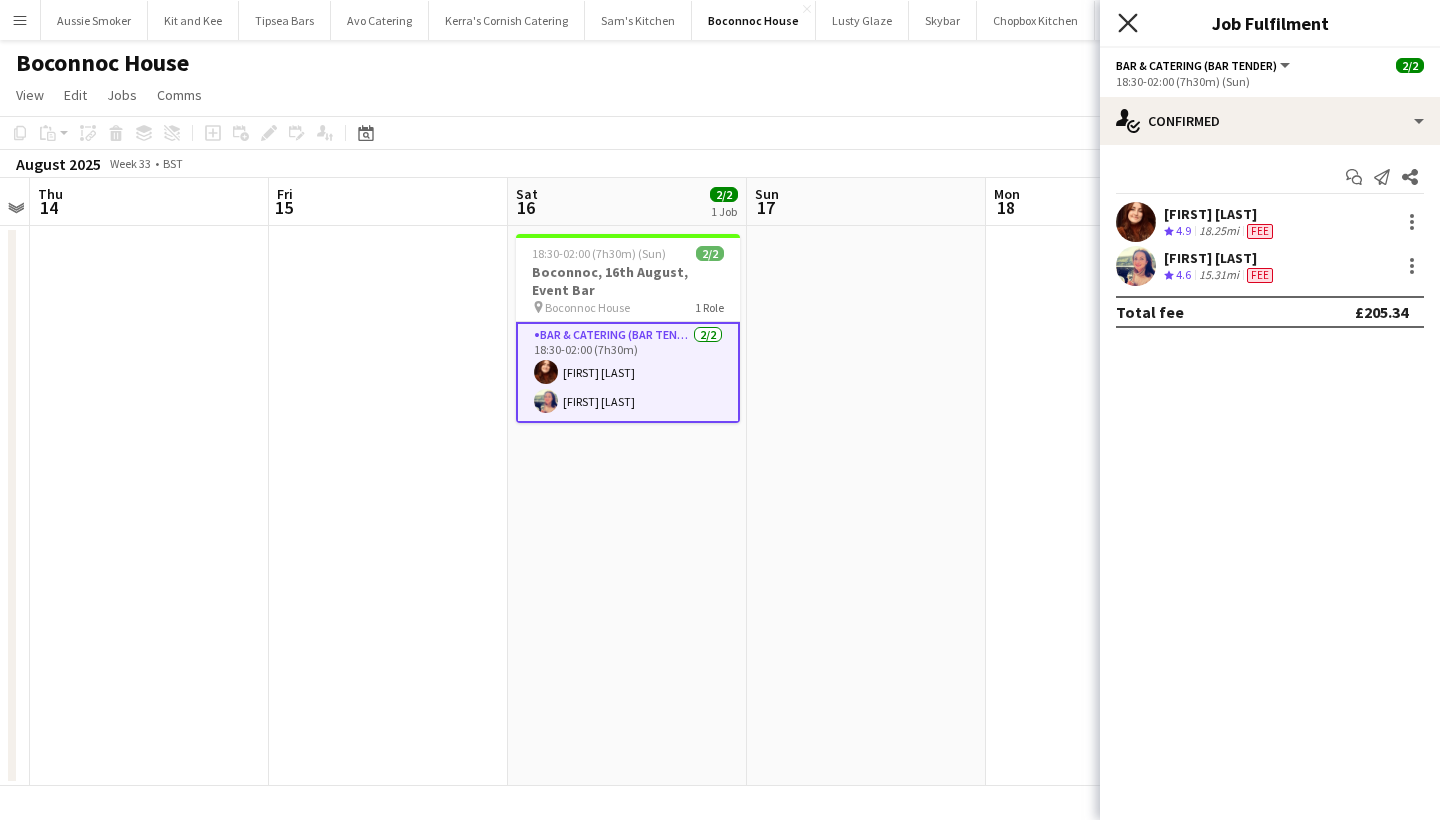 click 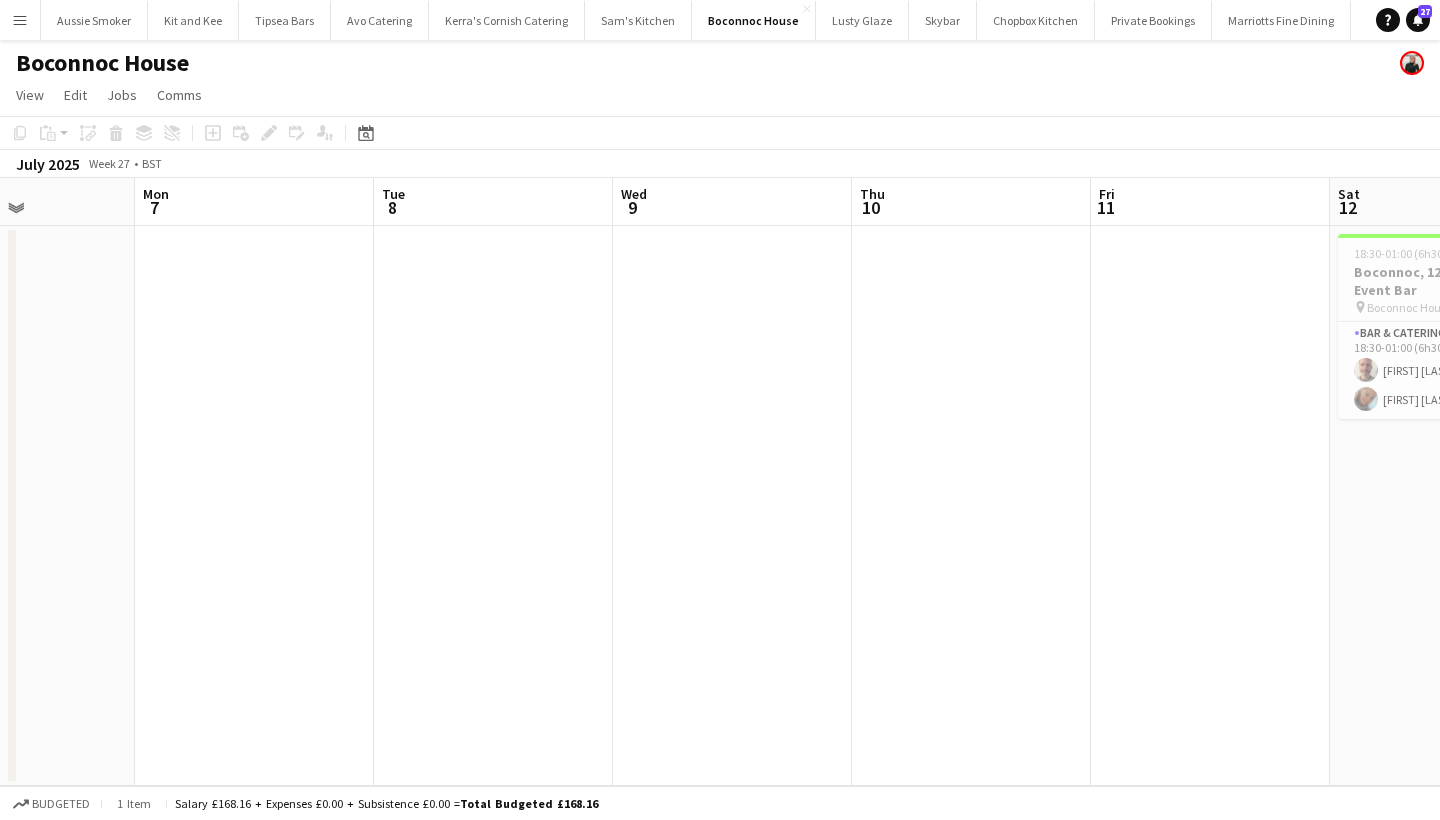 scroll, scrollTop: 0, scrollLeft: 618, axis: horizontal 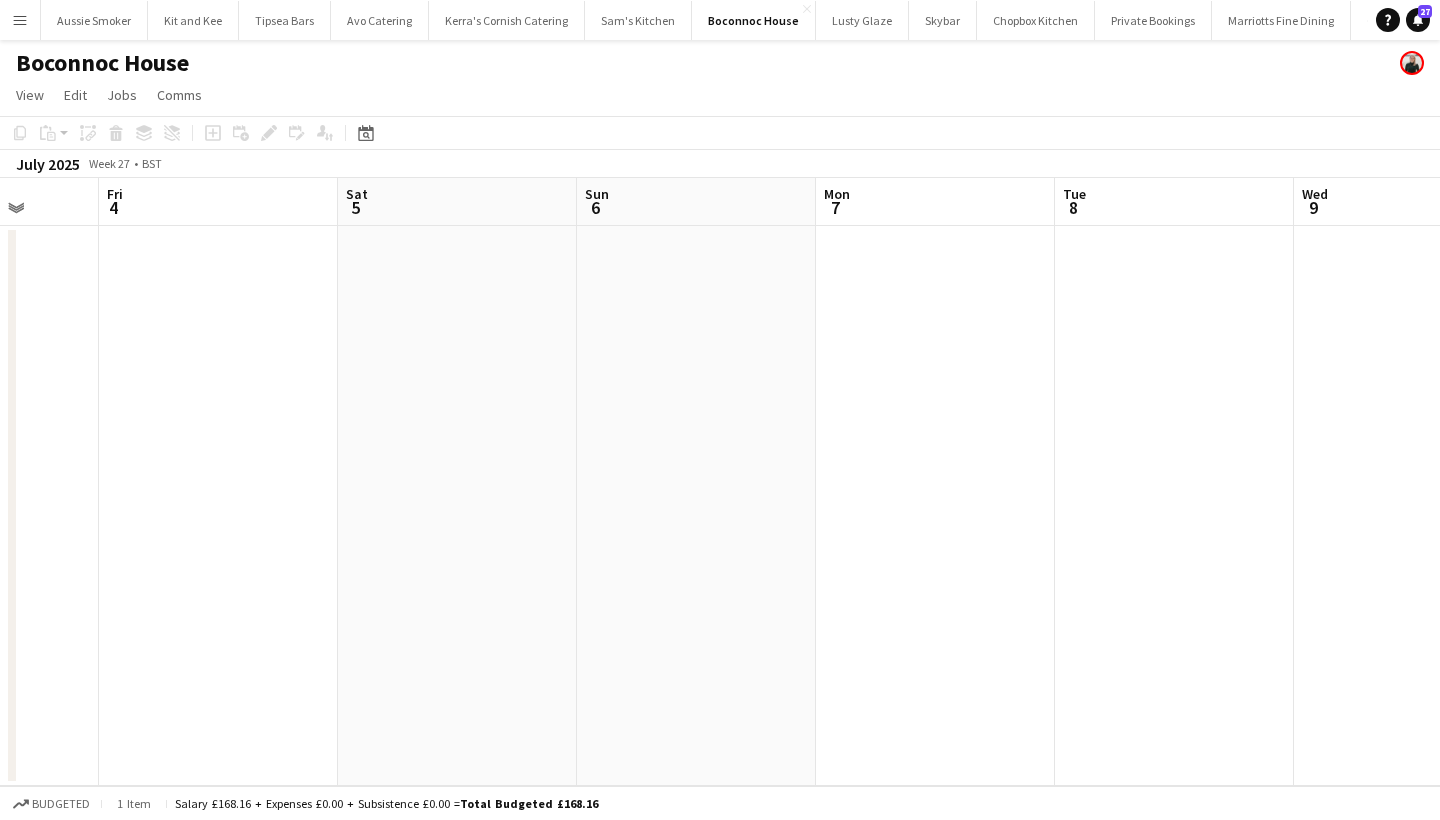 click on "Menu" at bounding box center [20, 20] 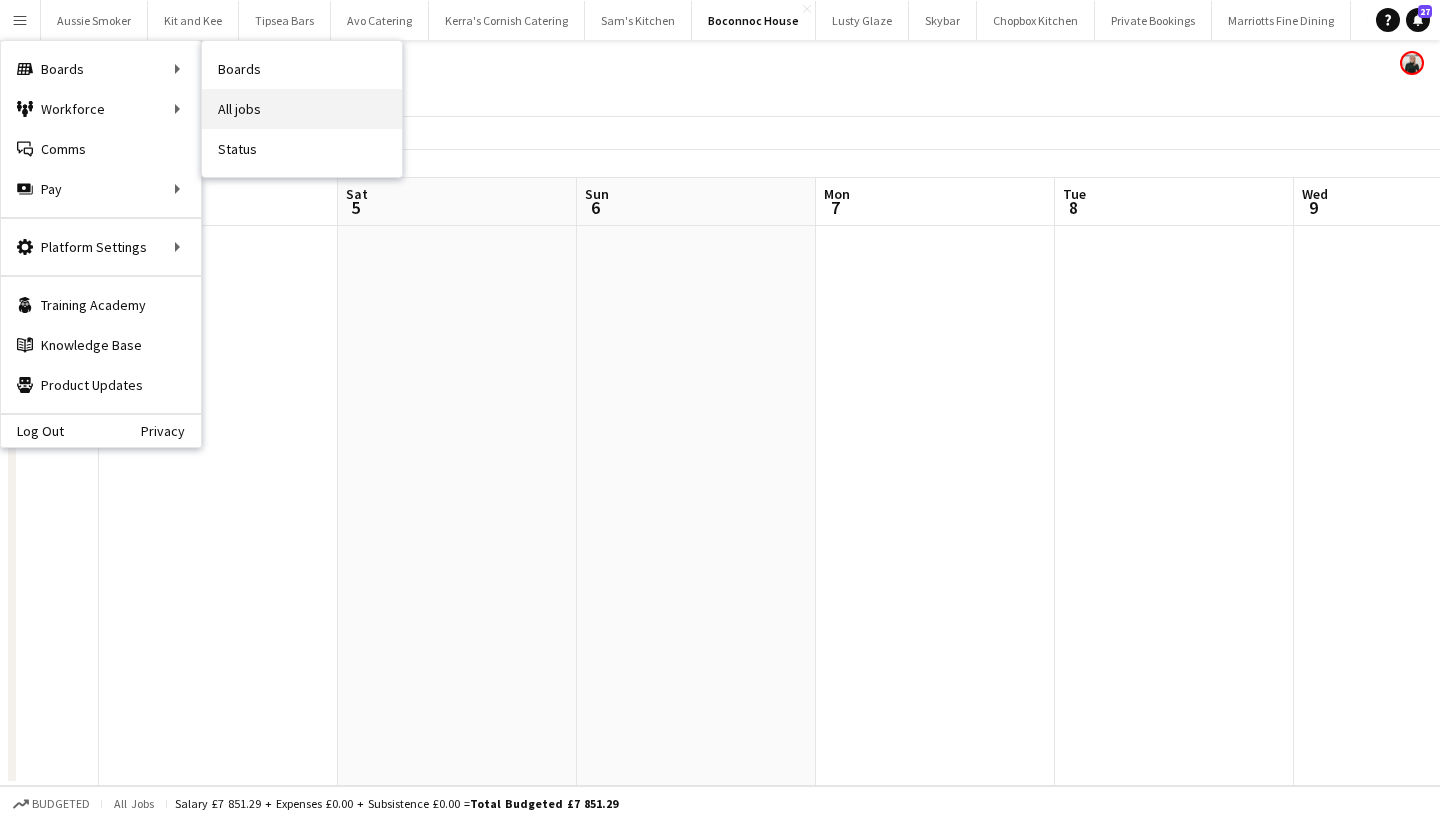 click on "All jobs" at bounding box center [302, 109] 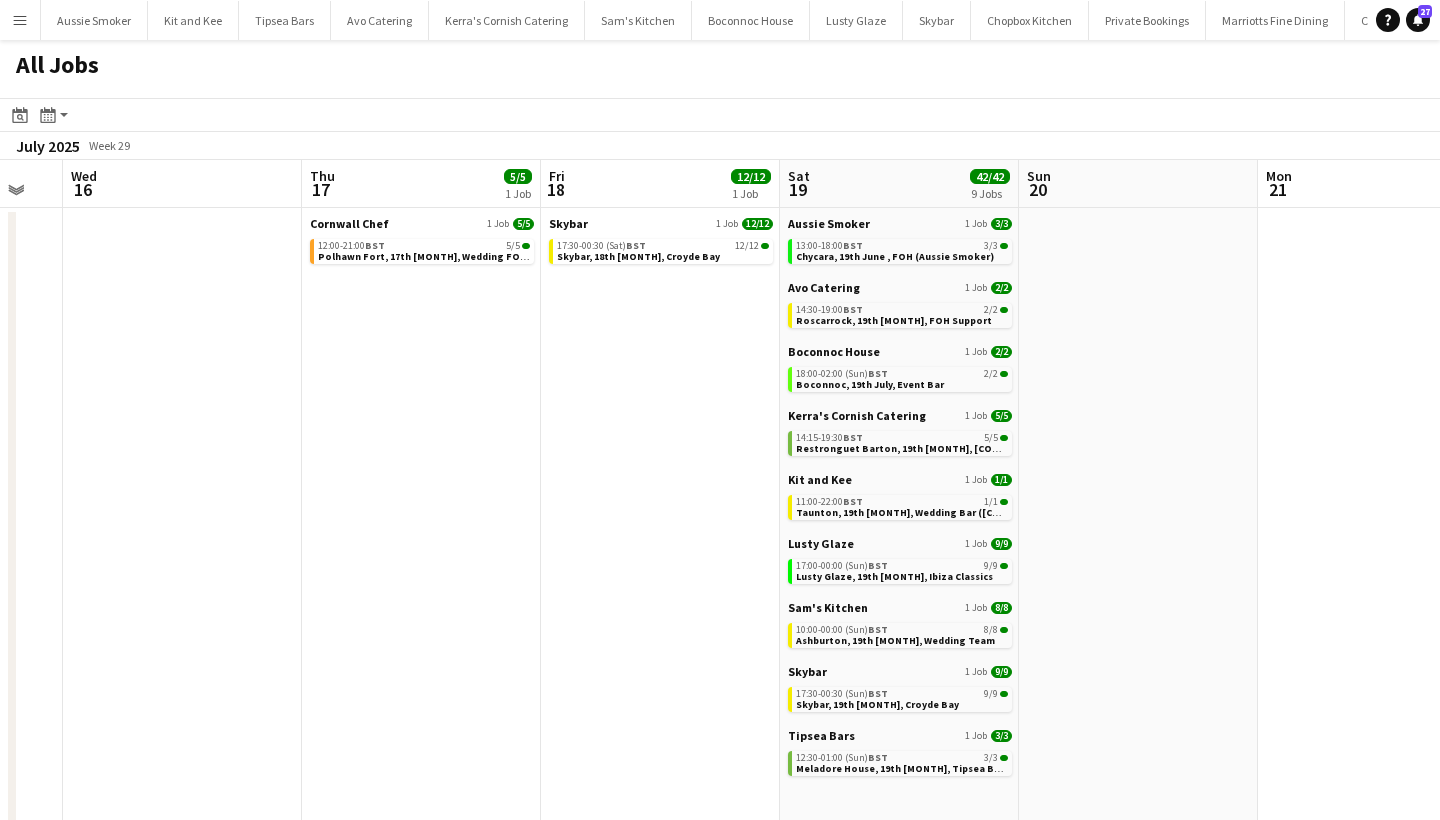 scroll, scrollTop: 0, scrollLeft: 413, axis: horizontal 